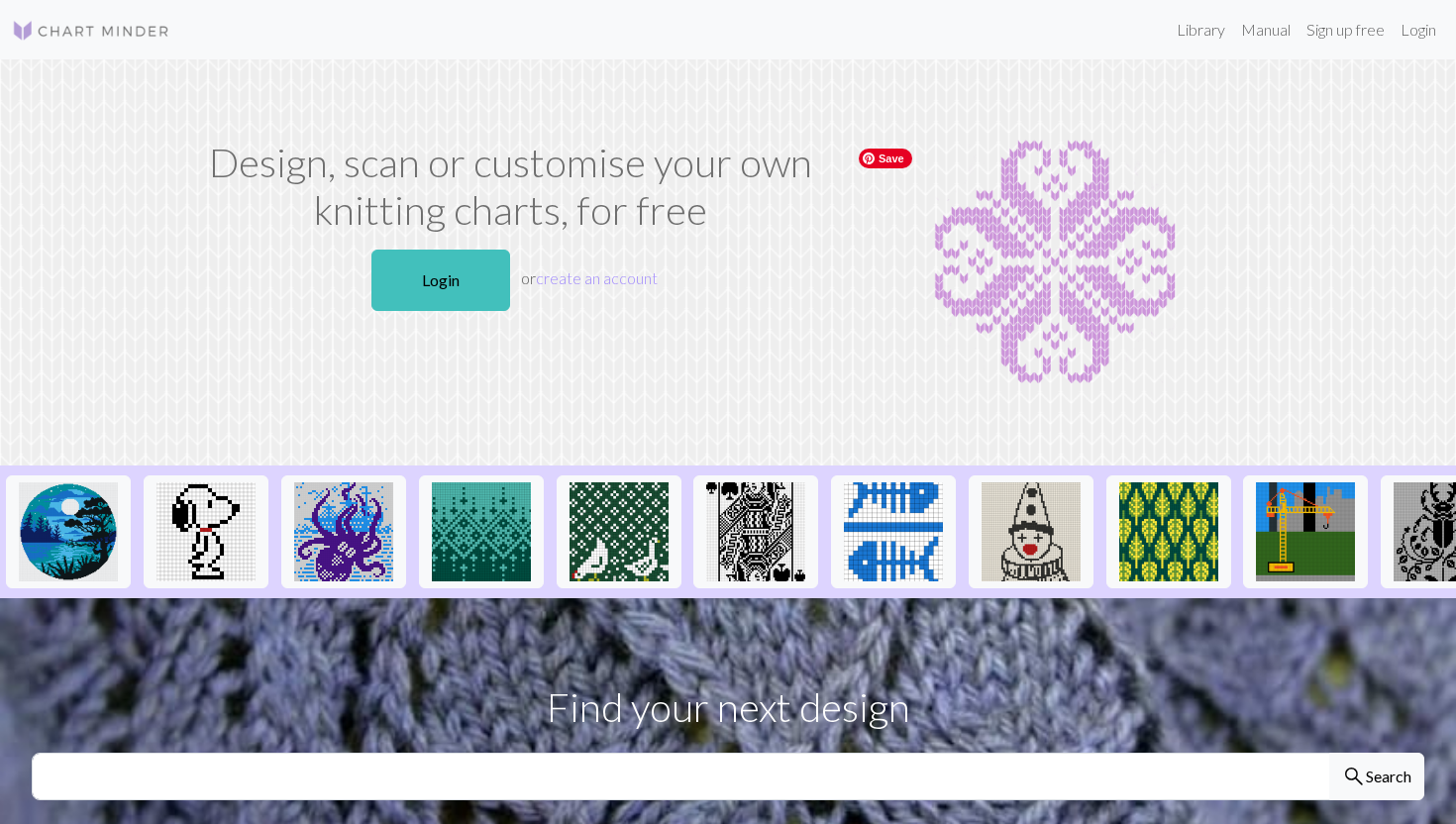 scroll, scrollTop: 0, scrollLeft: 0, axis: both 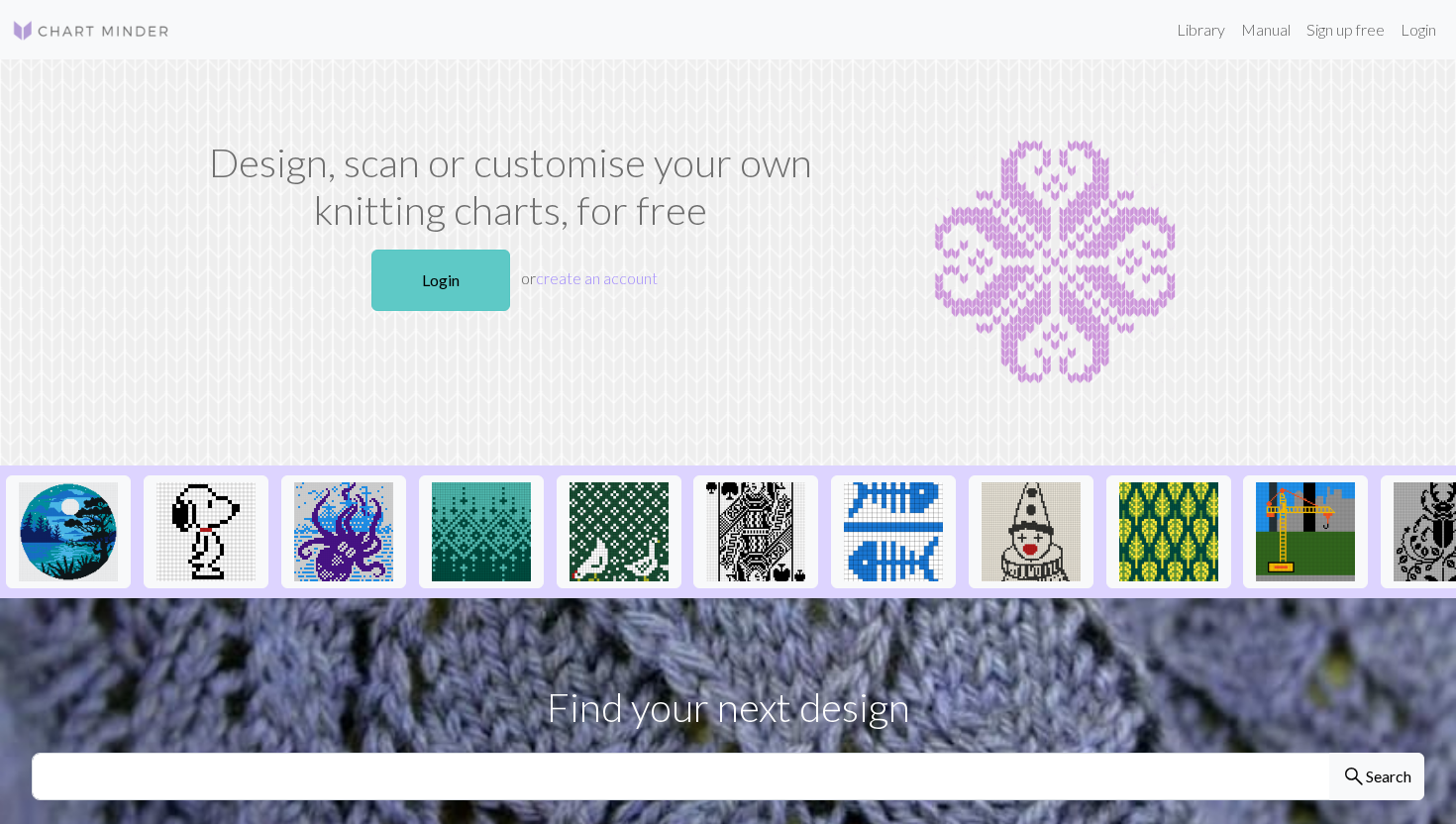 click on "Login" at bounding box center [441, 280] 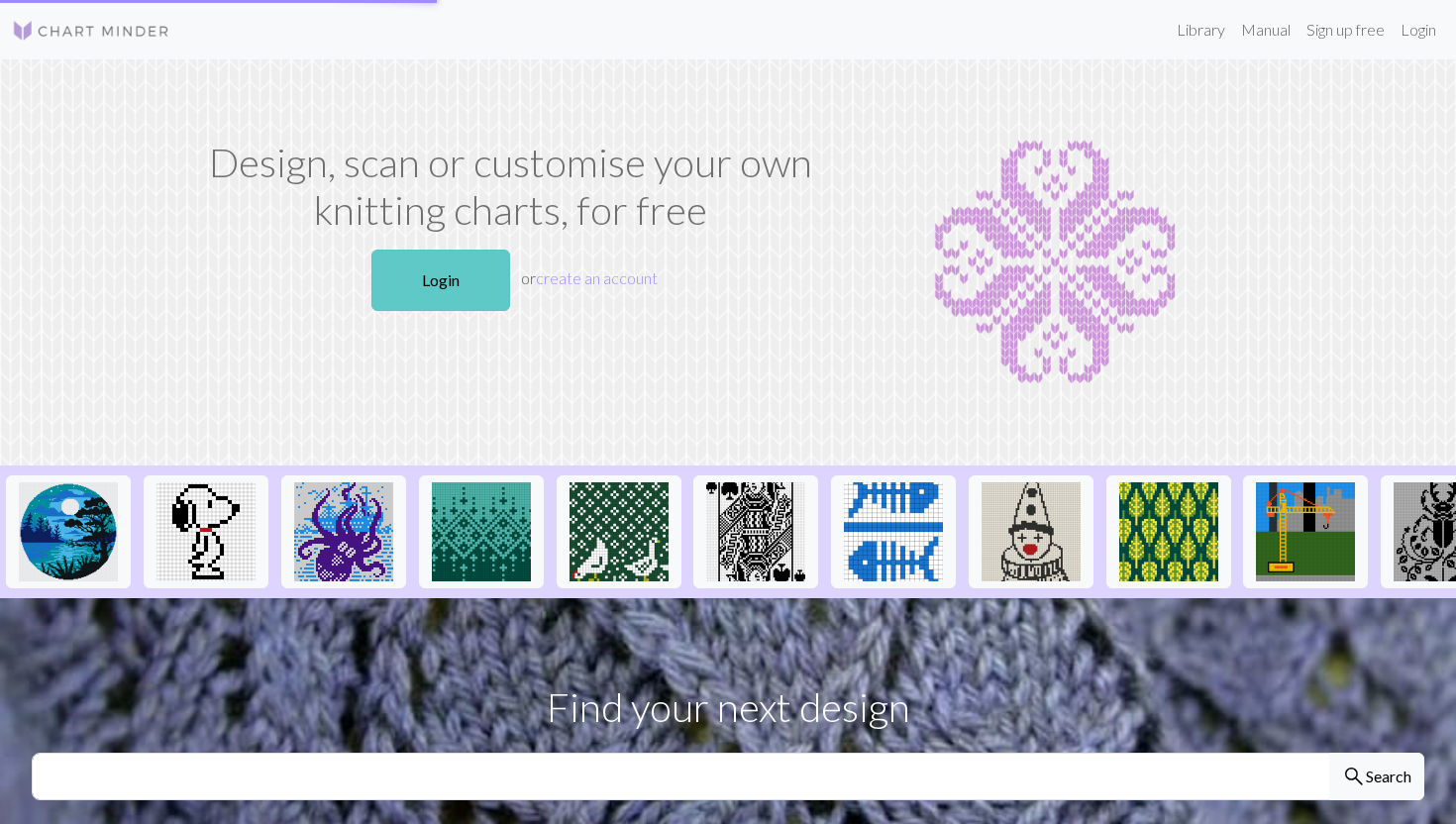 scroll, scrollTop: 0, scrollLeft: 0, axis: both 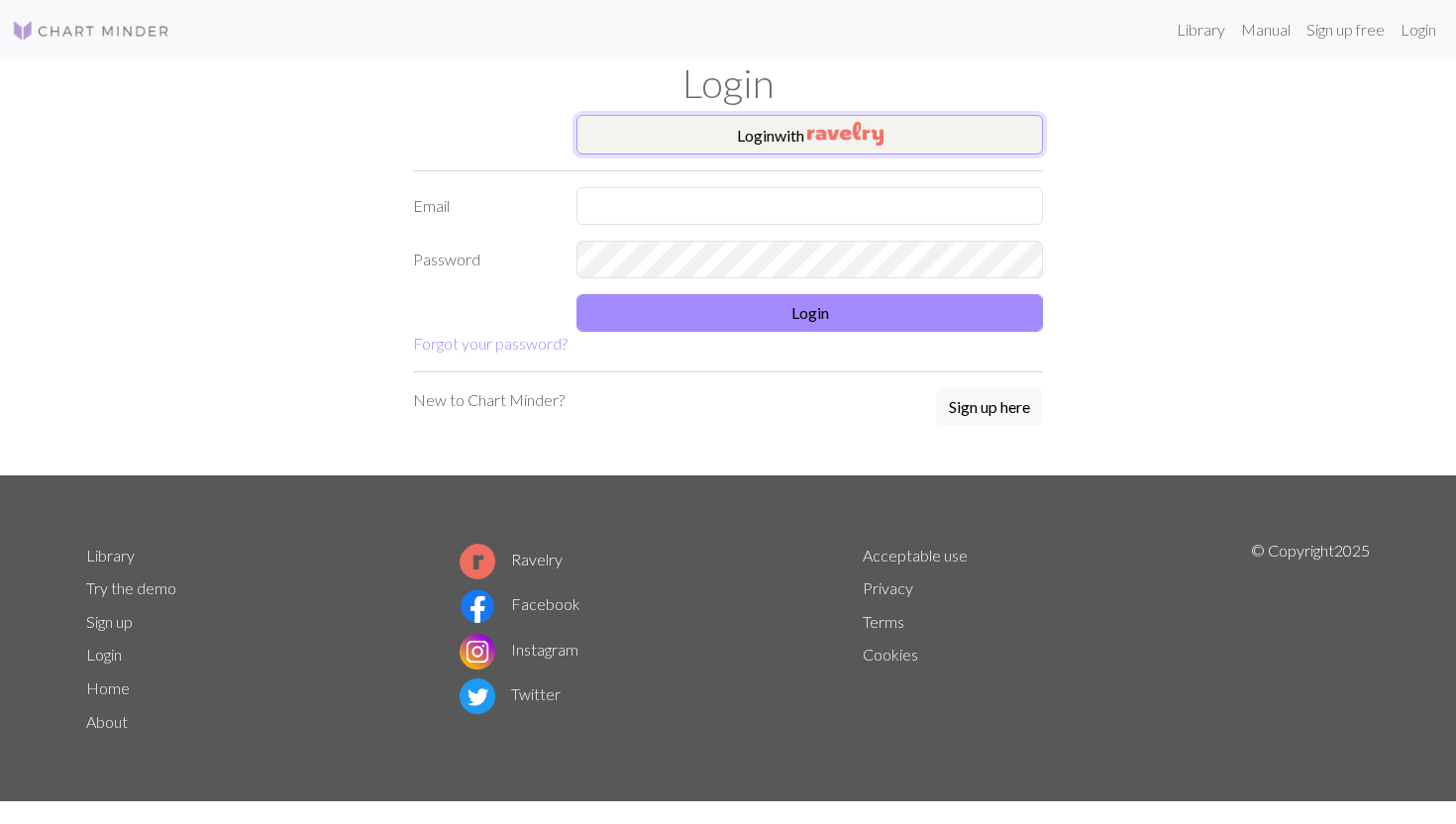 click on "Login  with" at bounding box center [809, 135] 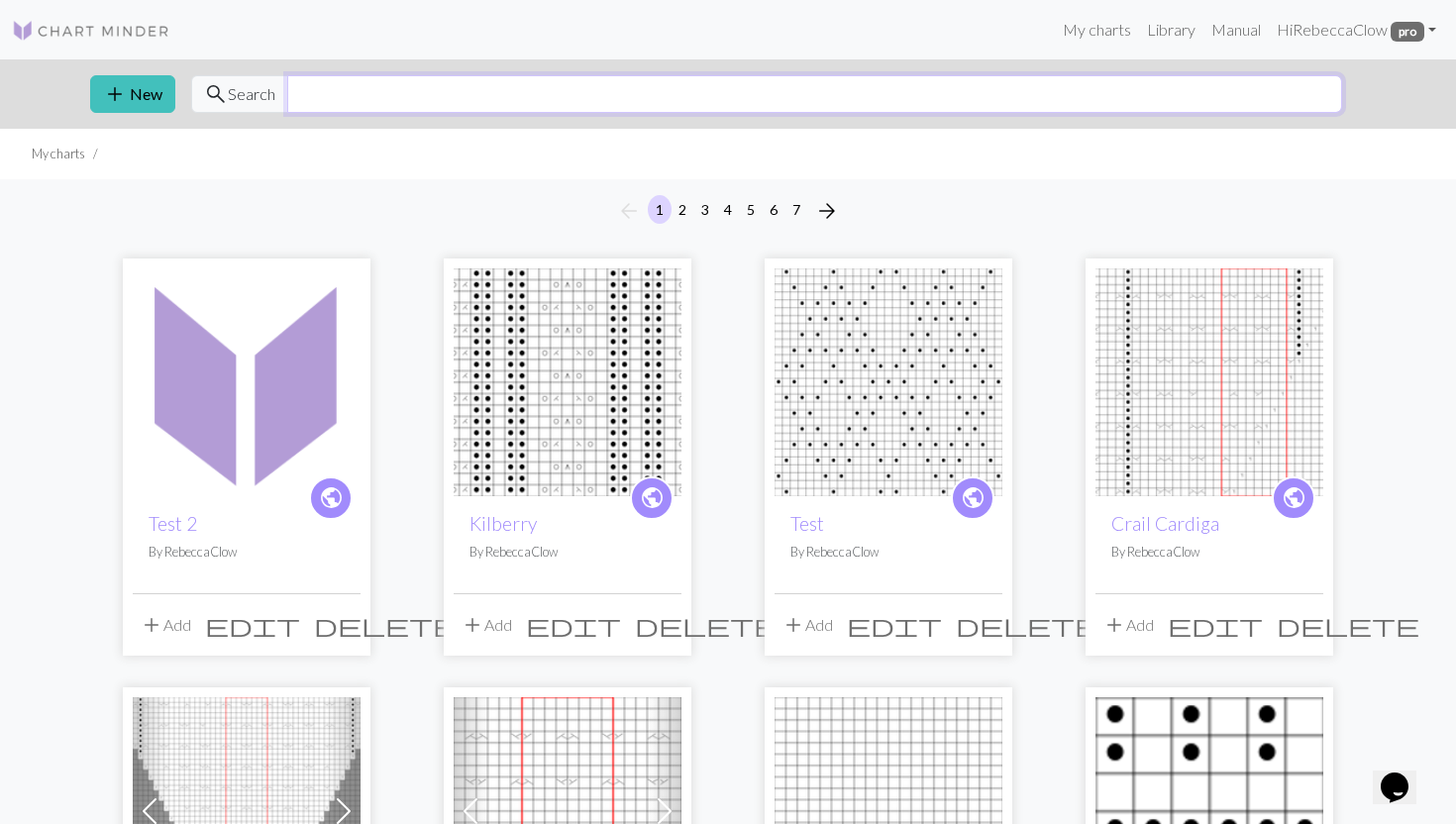 click at bounding box center (814, 94) 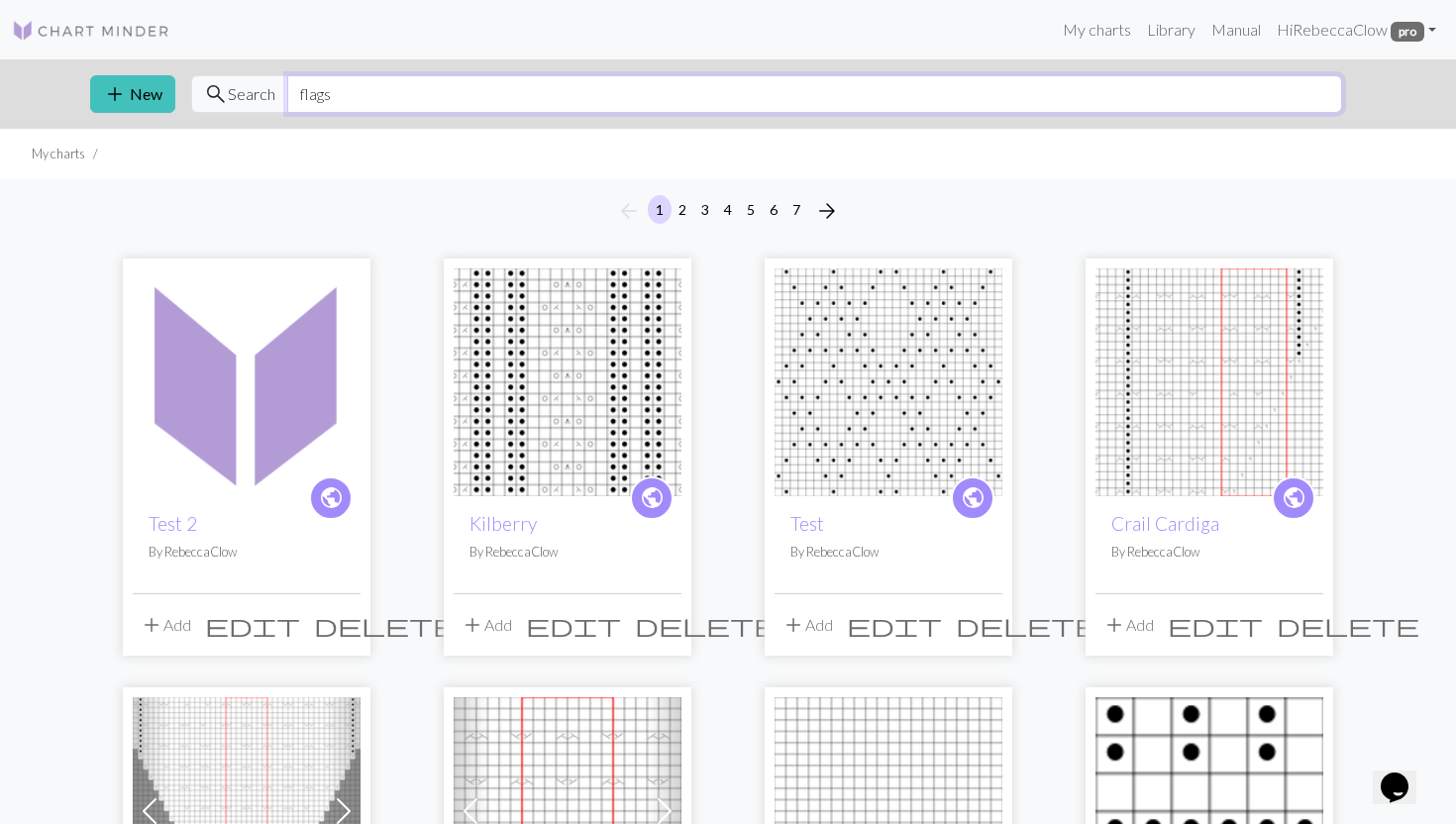 type on "flags" 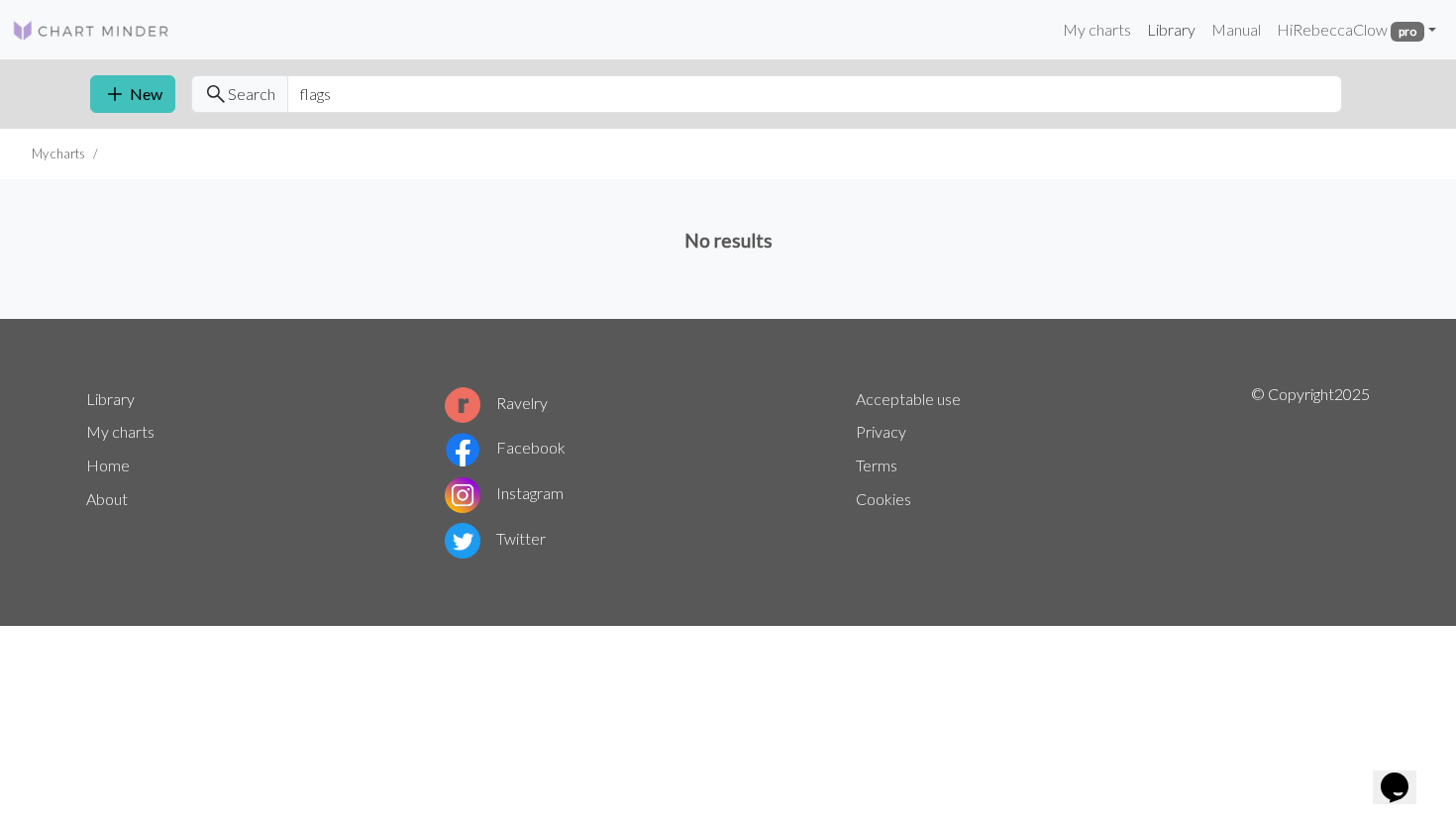 click on "Library" at bounding box center (1171, 30) 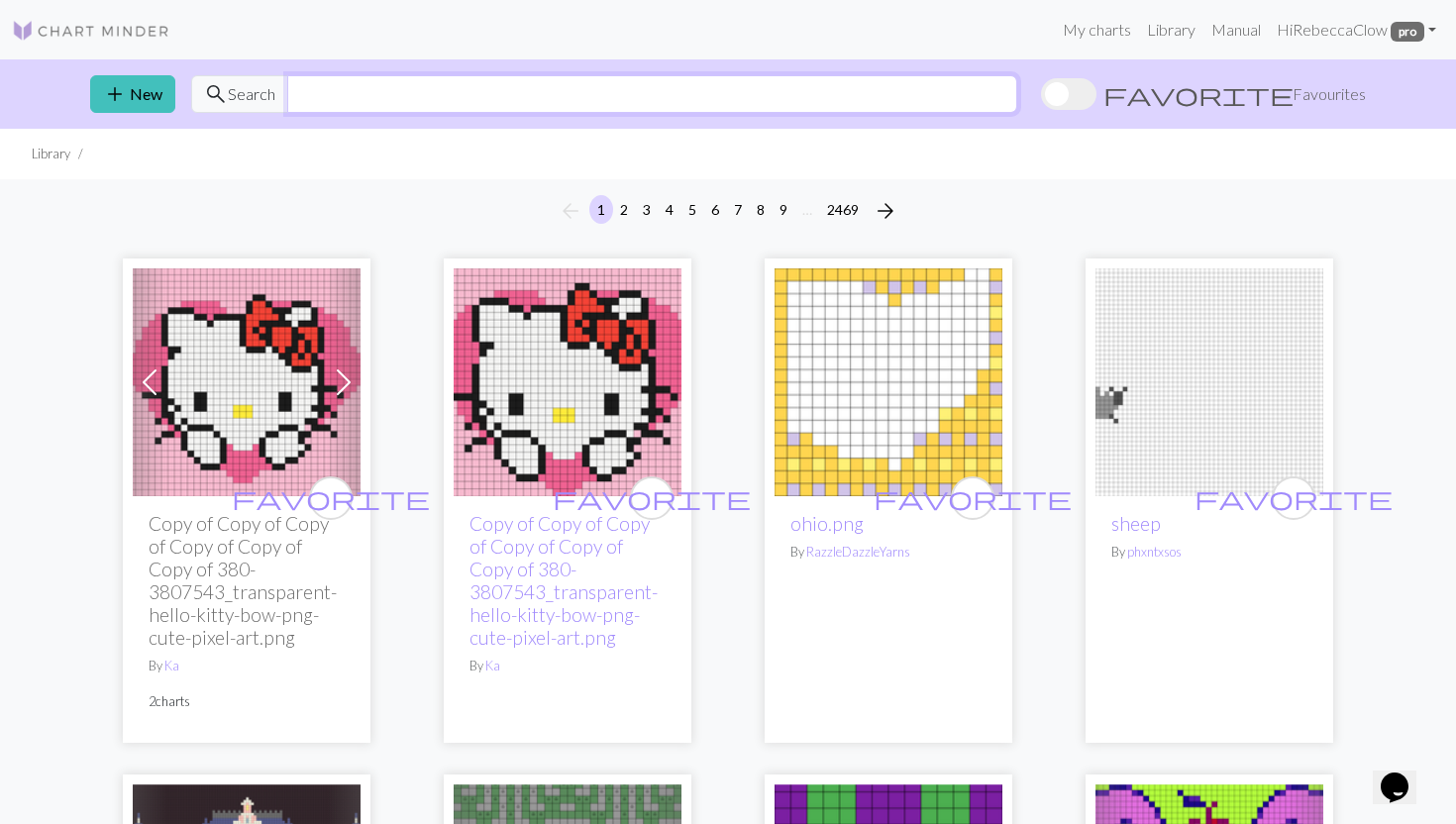 click at bounding box center [652, 94] 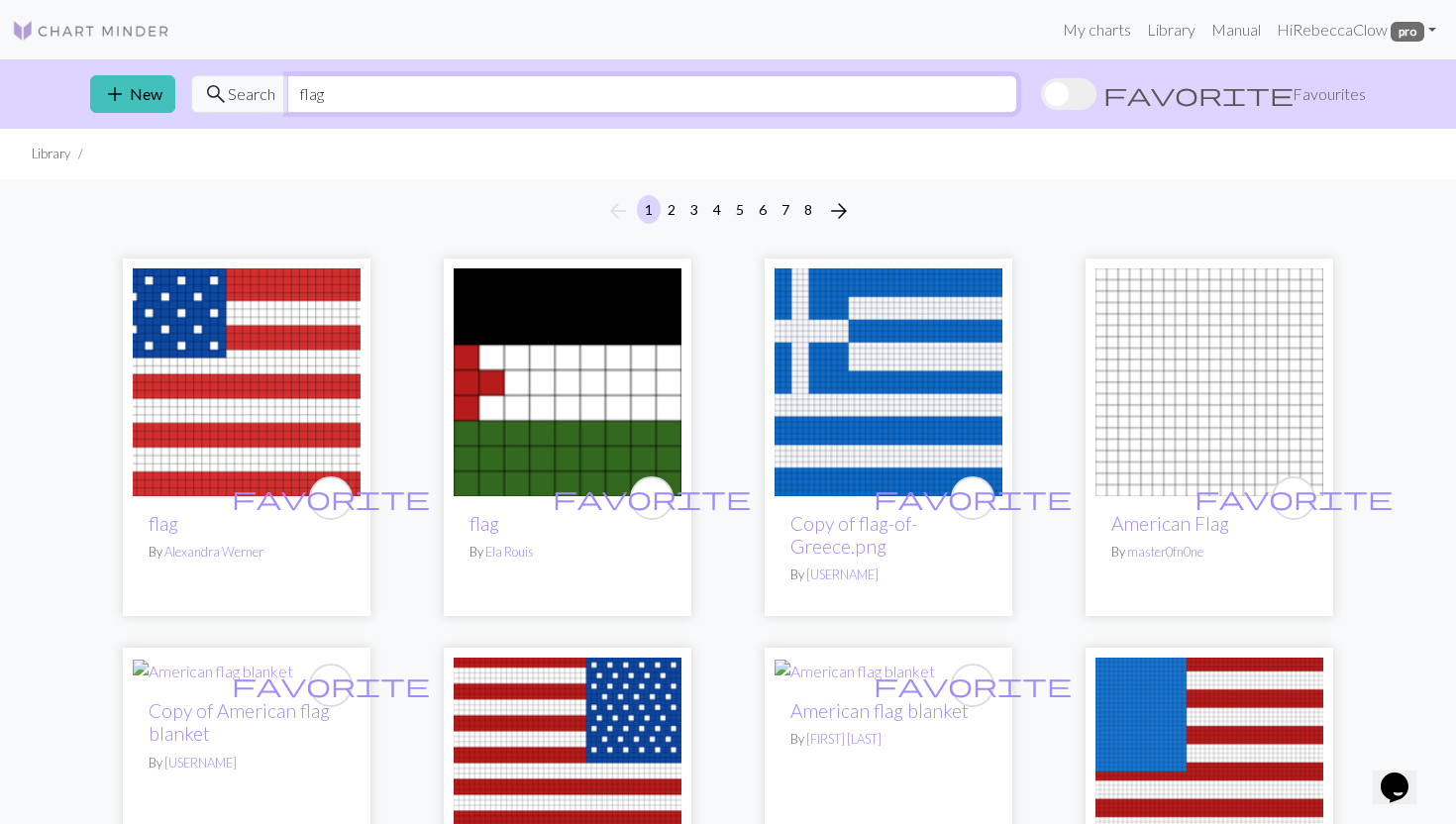 click on "flag" at bounding box center [652, 94] 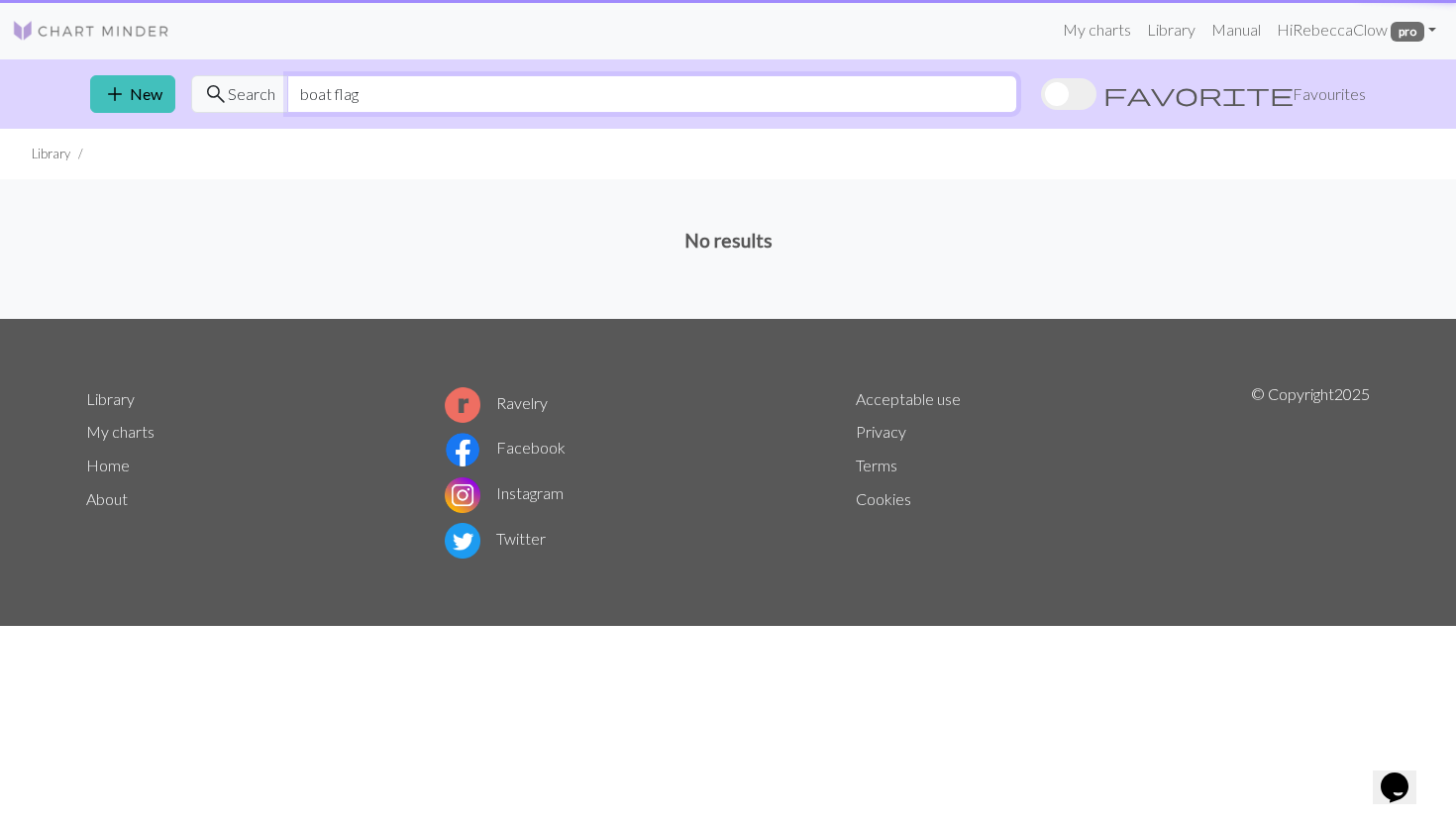 type on "boat flag" 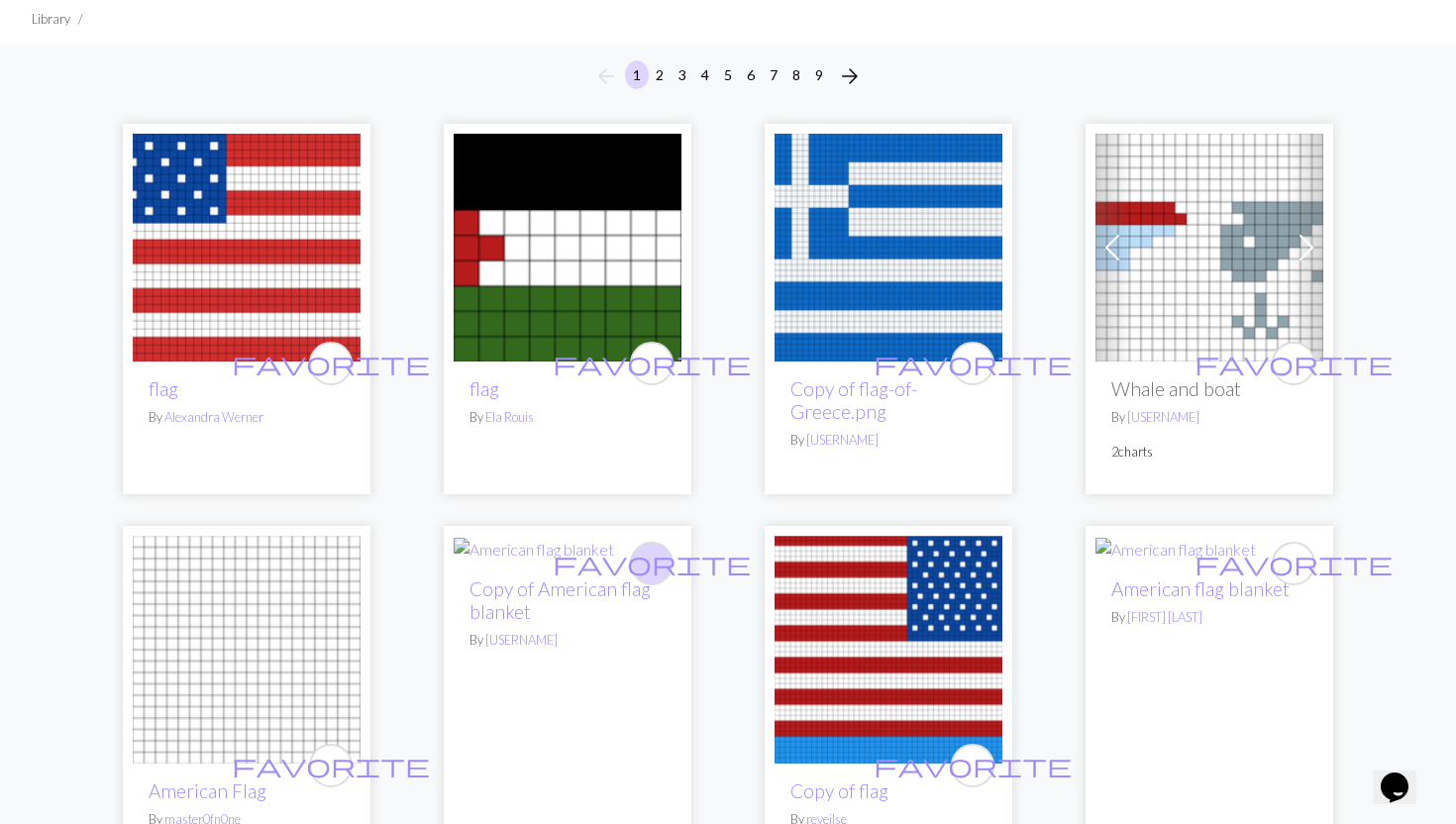 scroll, scrollTop: 0, scrollLeft: 0, axis: both 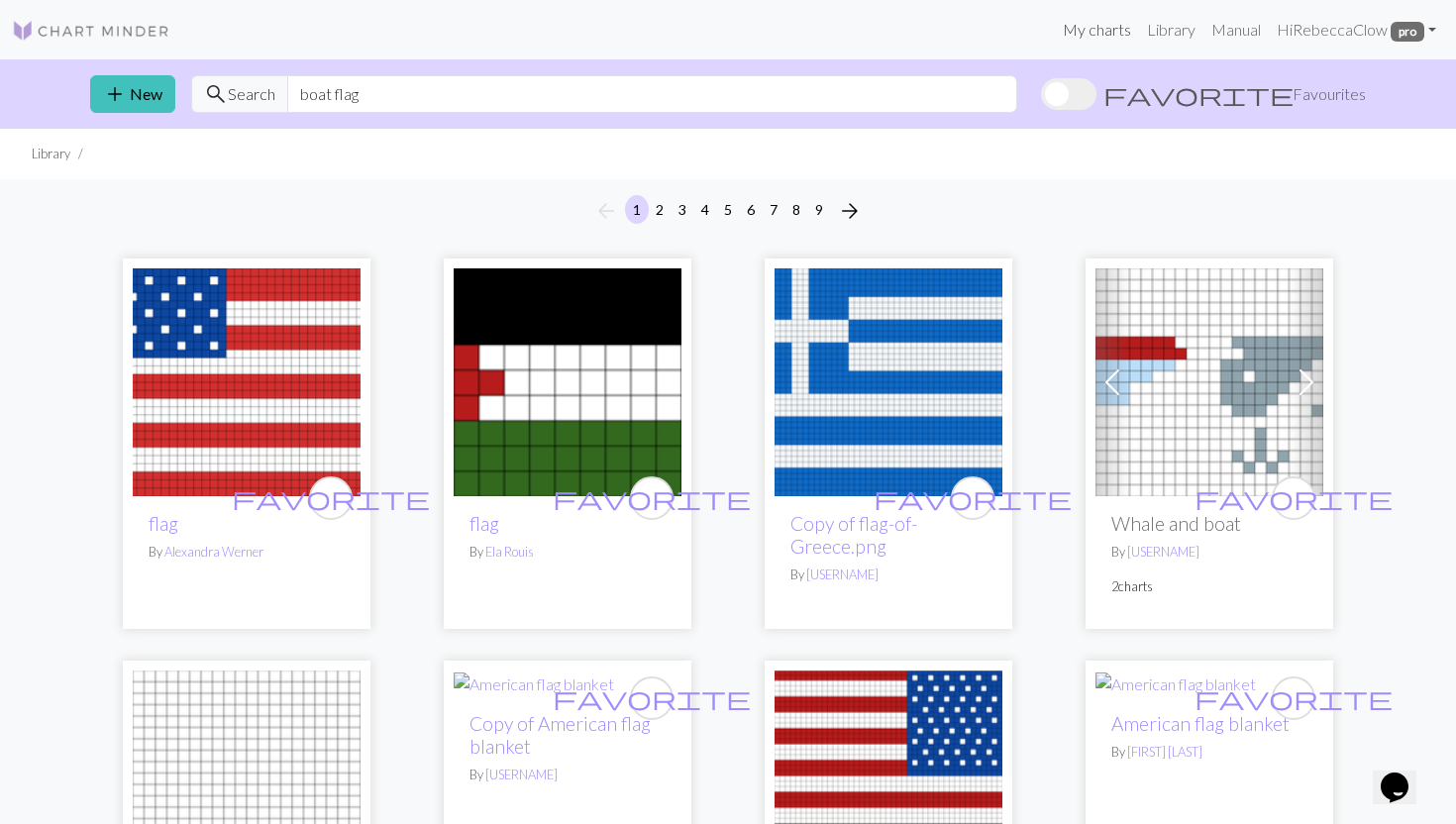 click on "My charts" at bounding box center (1096, 30) 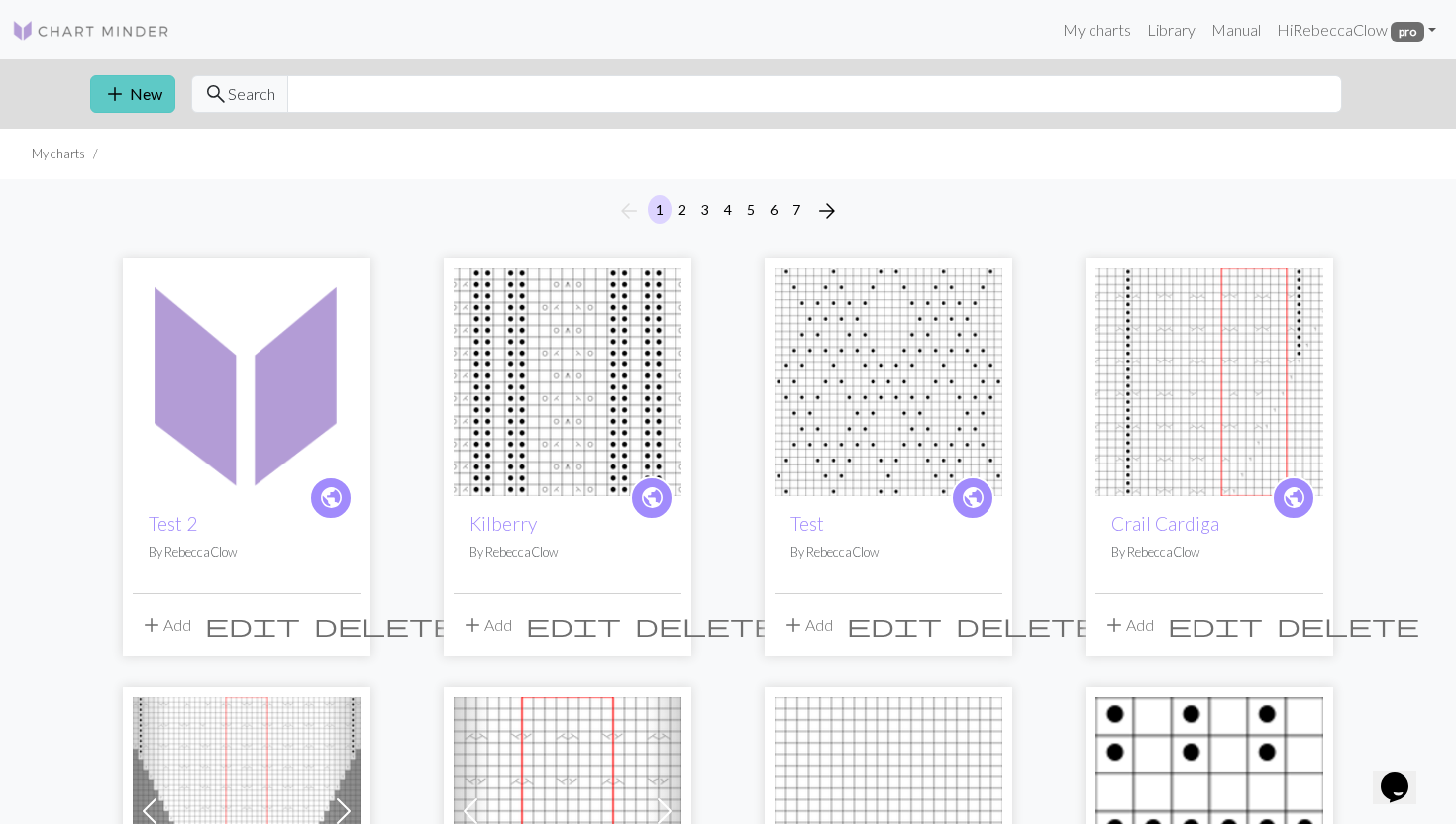 click on "add" at bounding box center (115, 94) 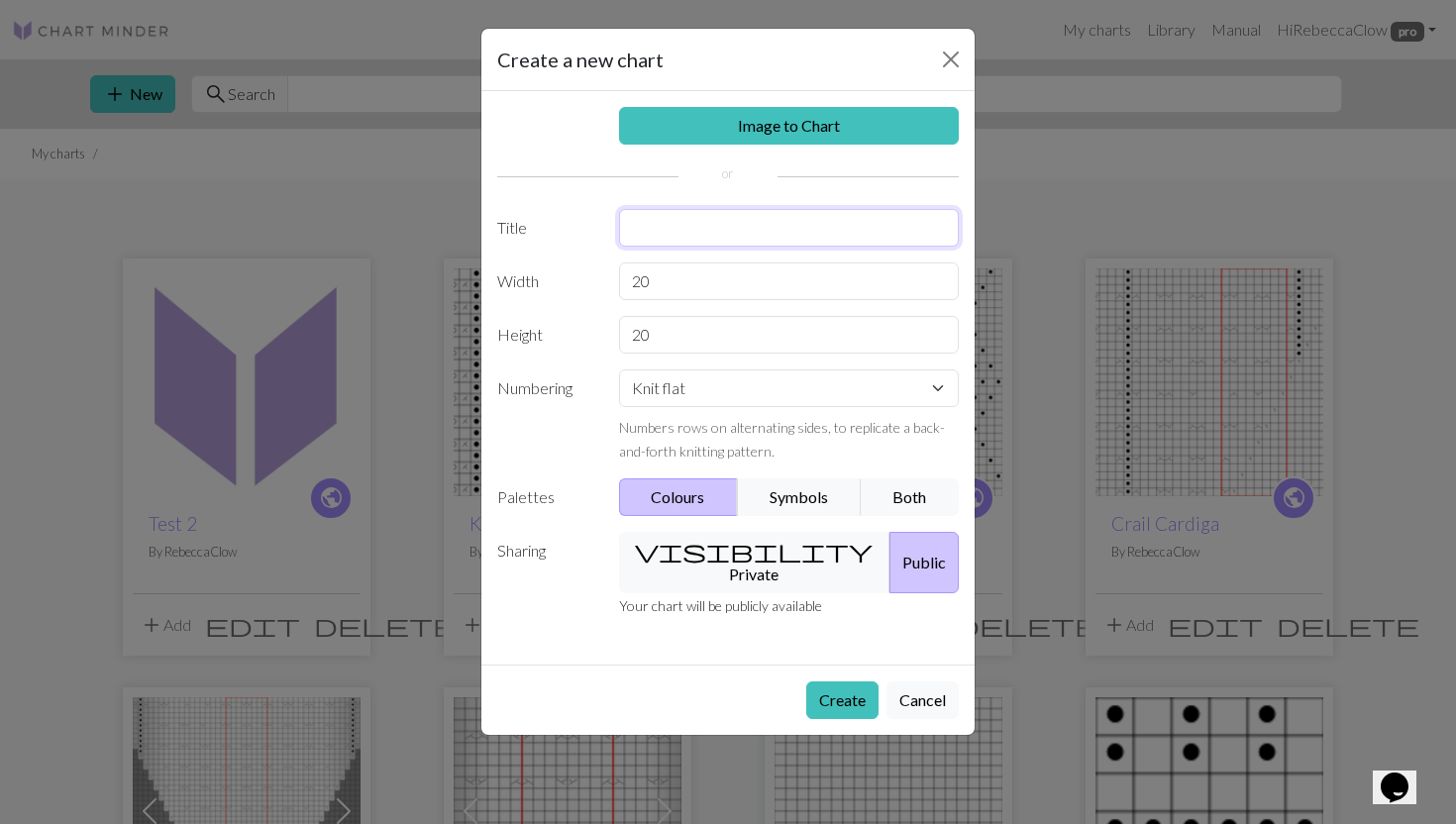 click at bounding box center [789, 228] 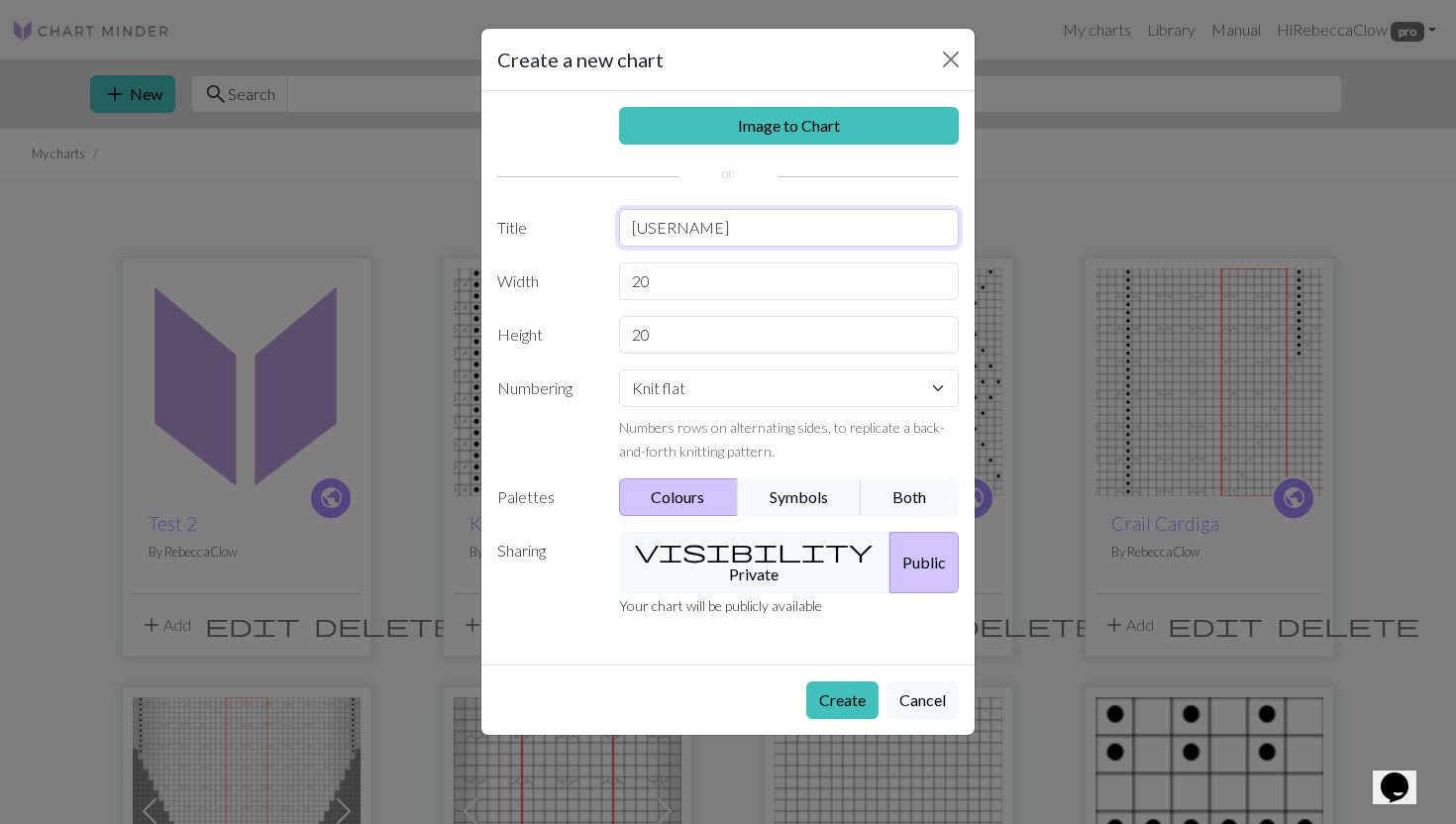 type on "[LAST]" 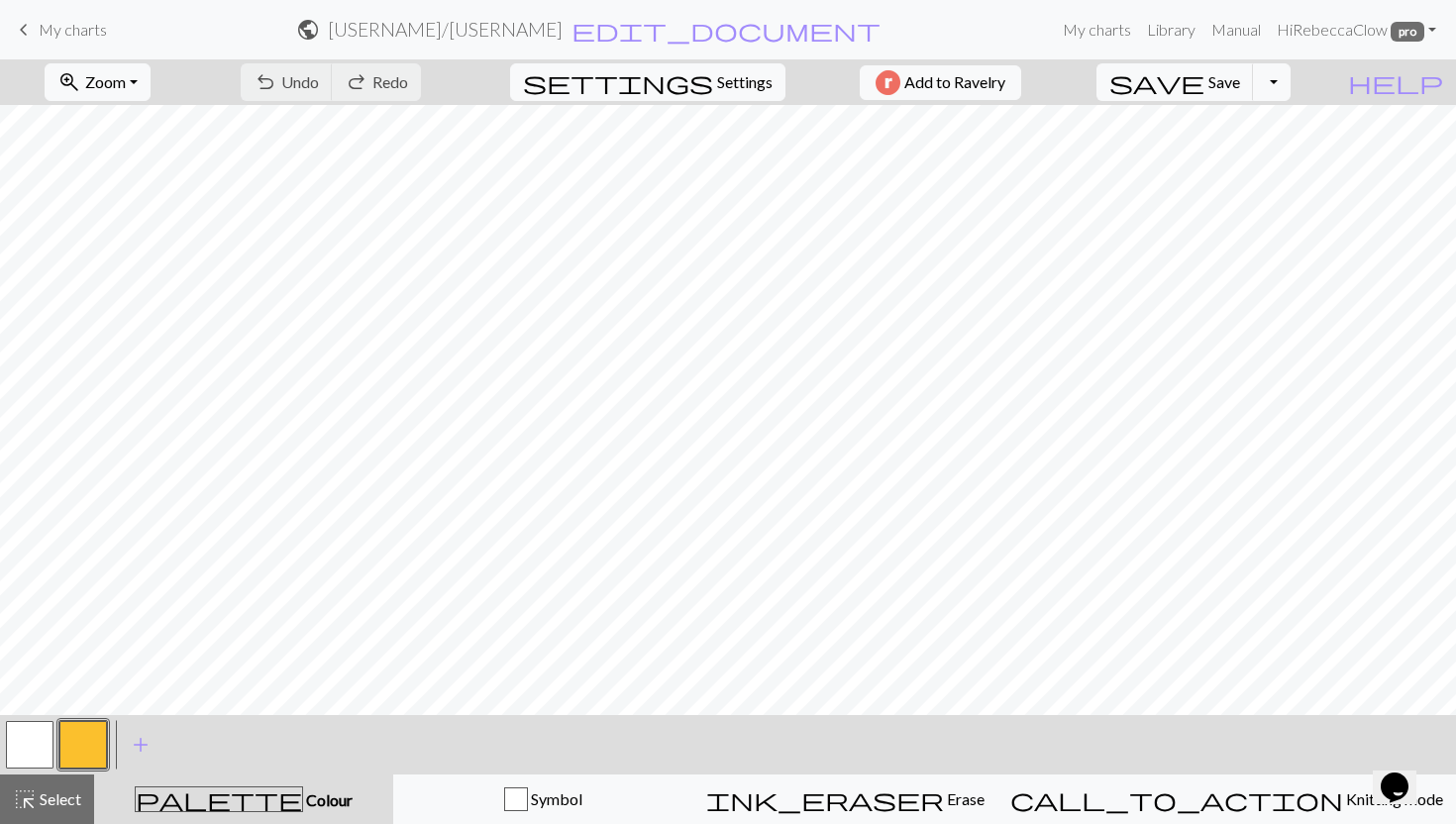 click at bounding box center (83, 745) 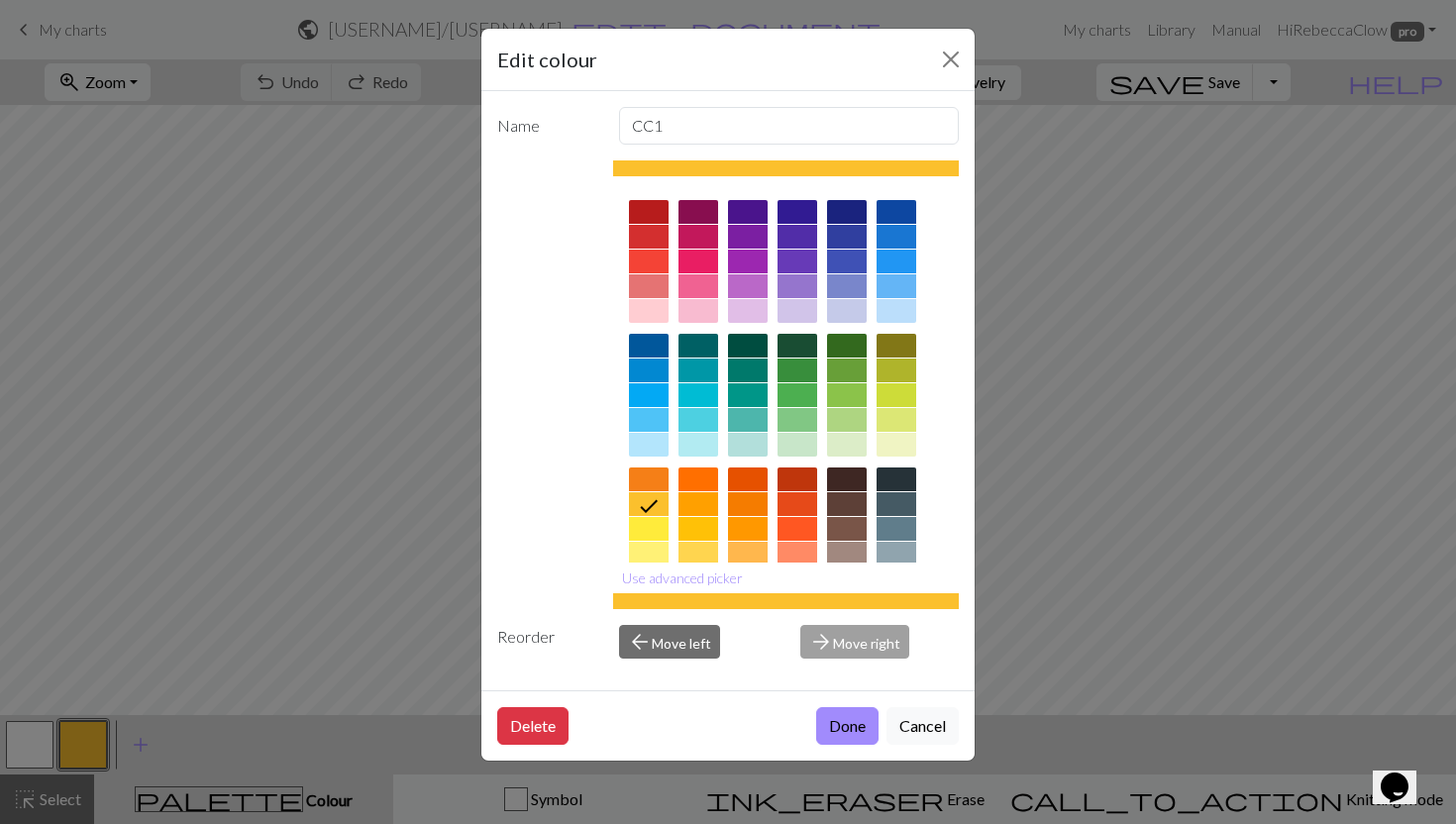 click at bounding box center (649, 346) 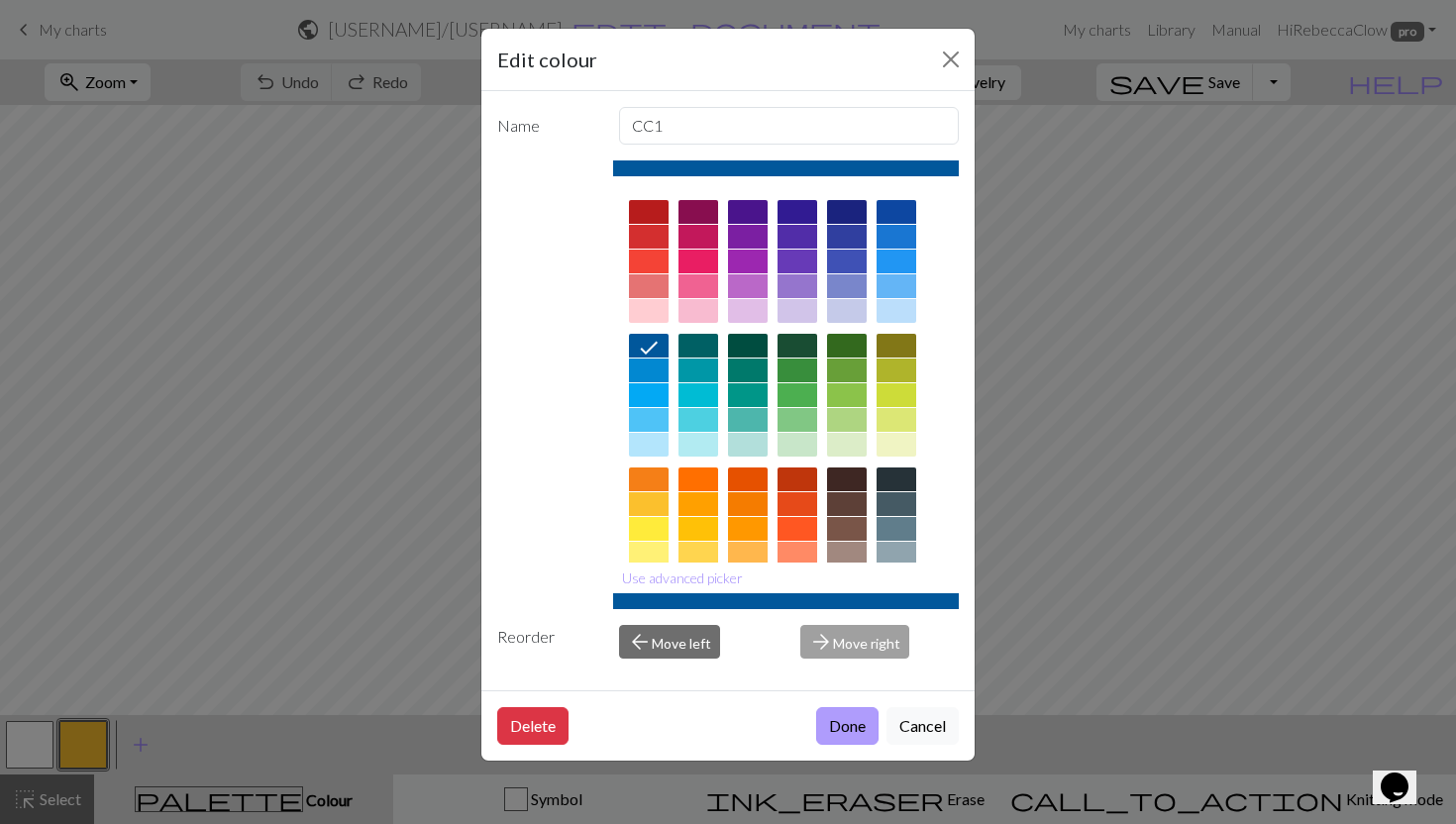click on "Done" at bounding box center [847, 726] 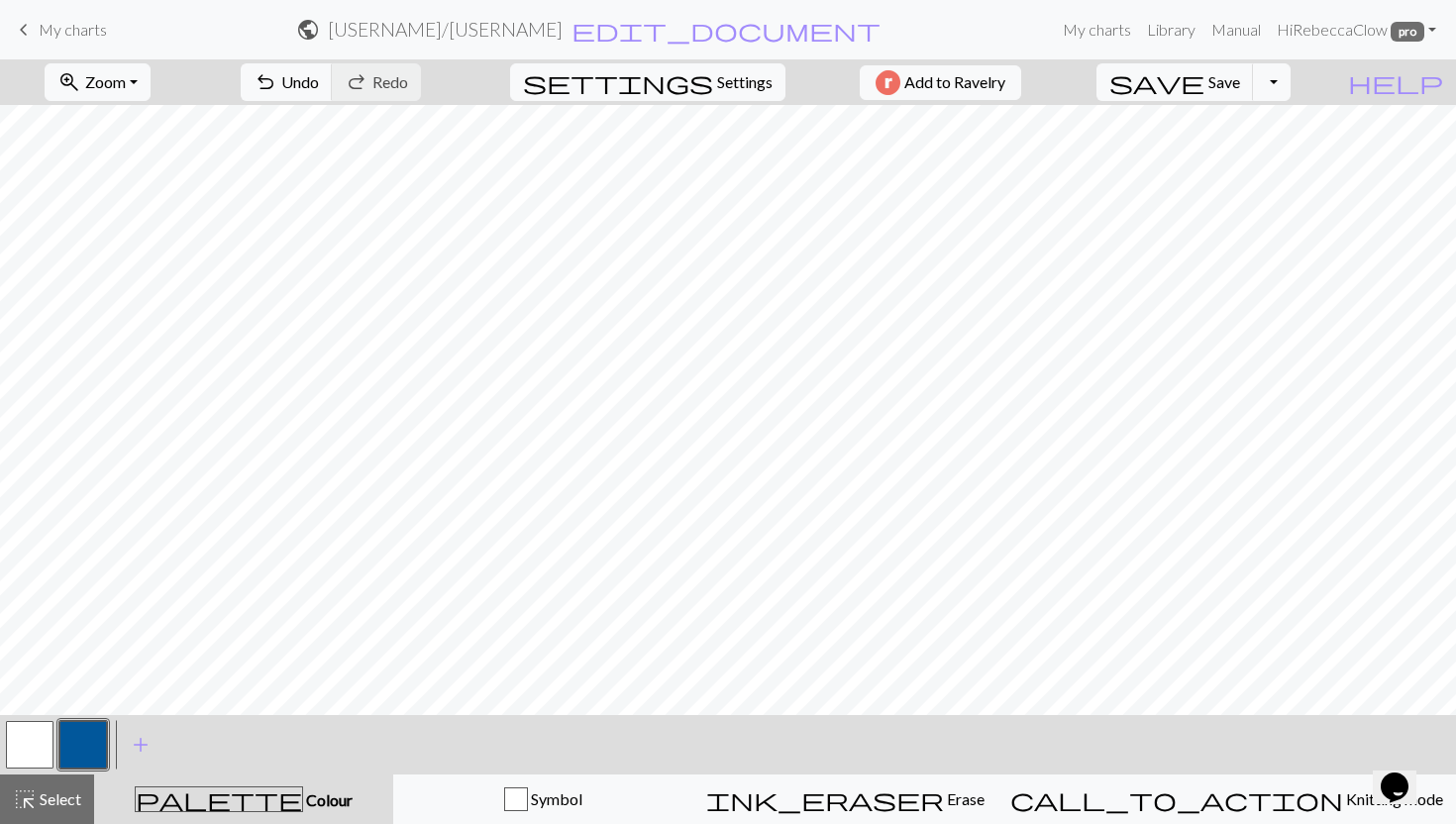 click at bounding box center [30, 745] 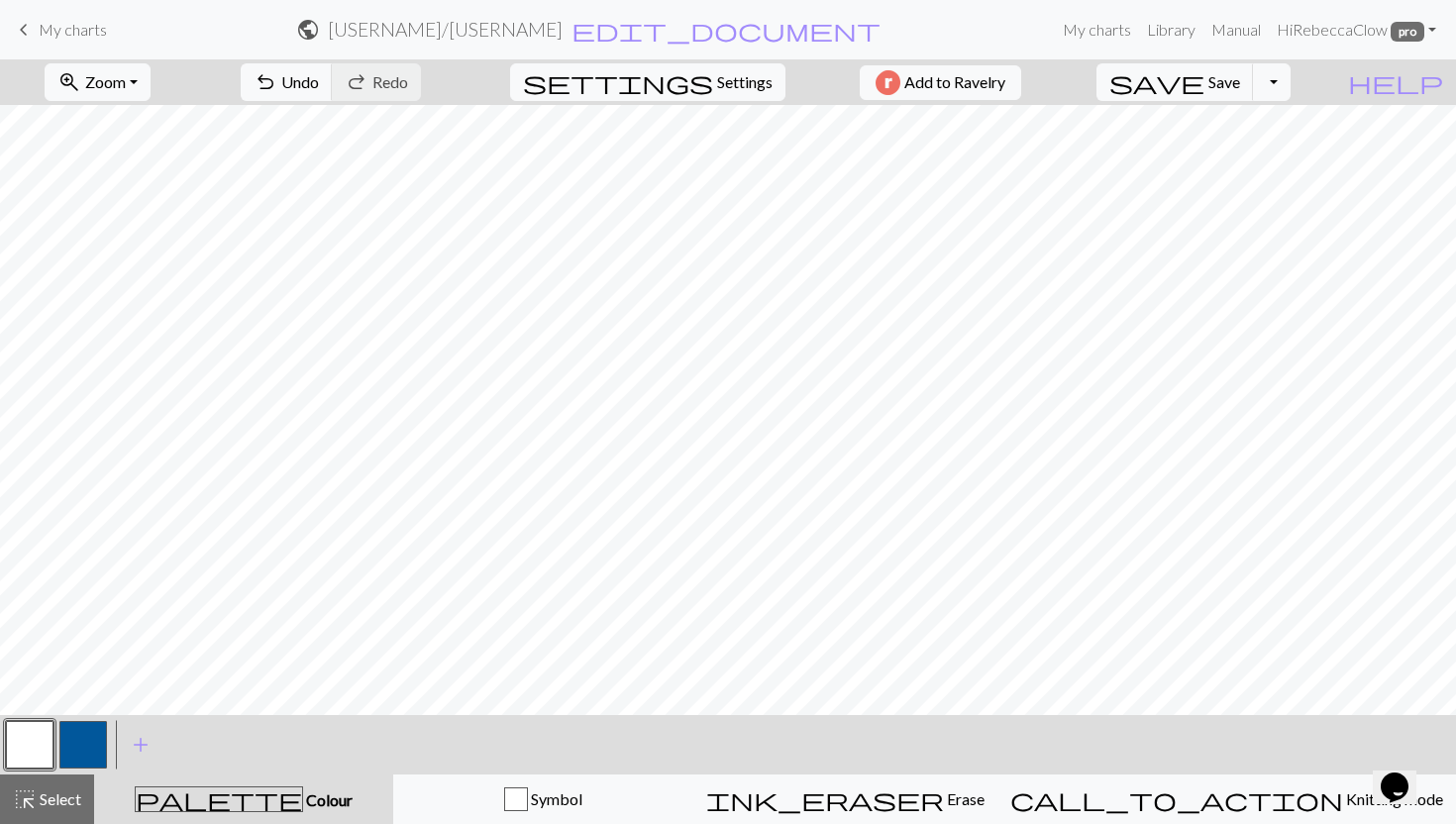 click at bounding box center [83, 745] 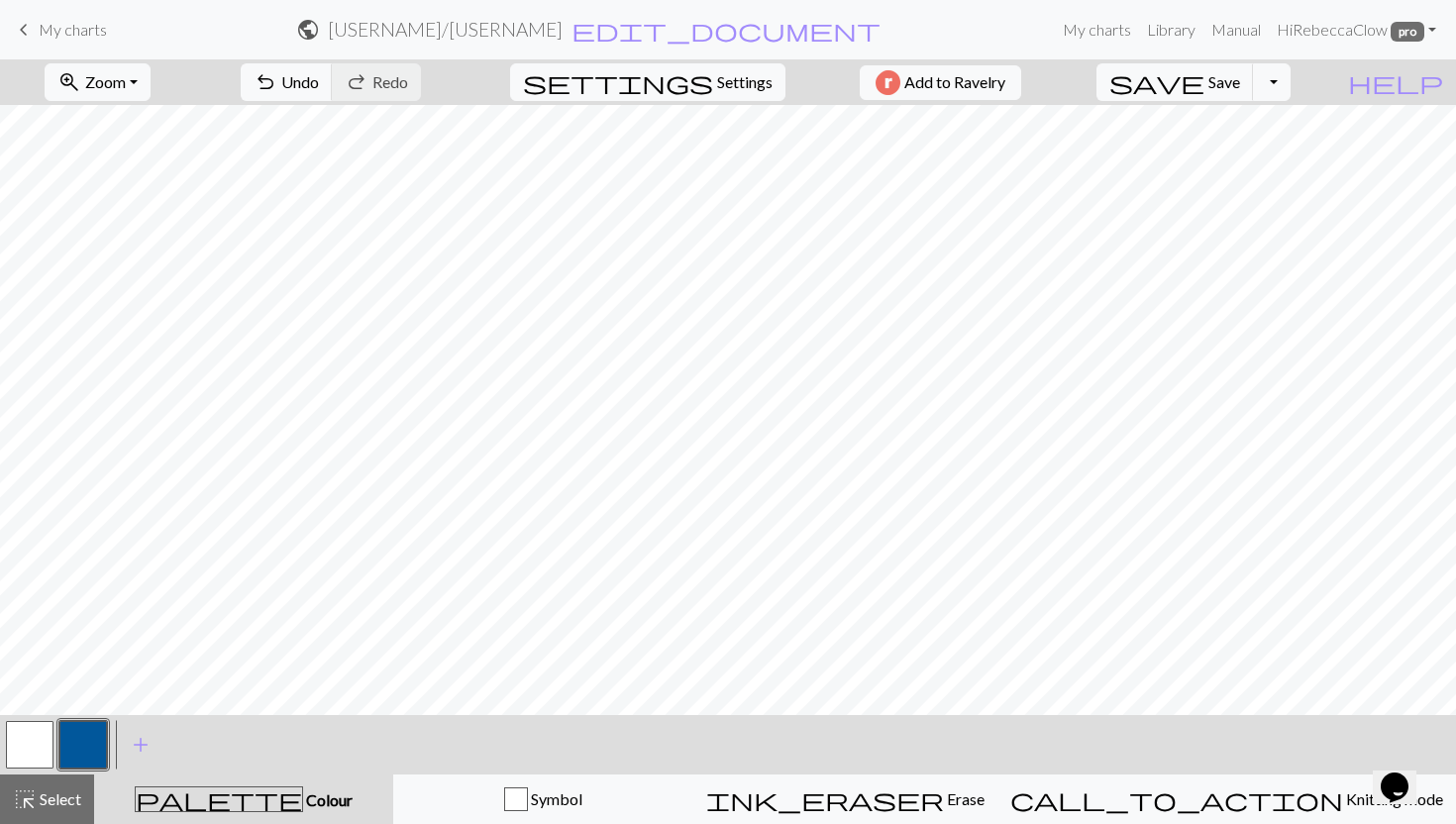 click at bounding box center (30, 745) 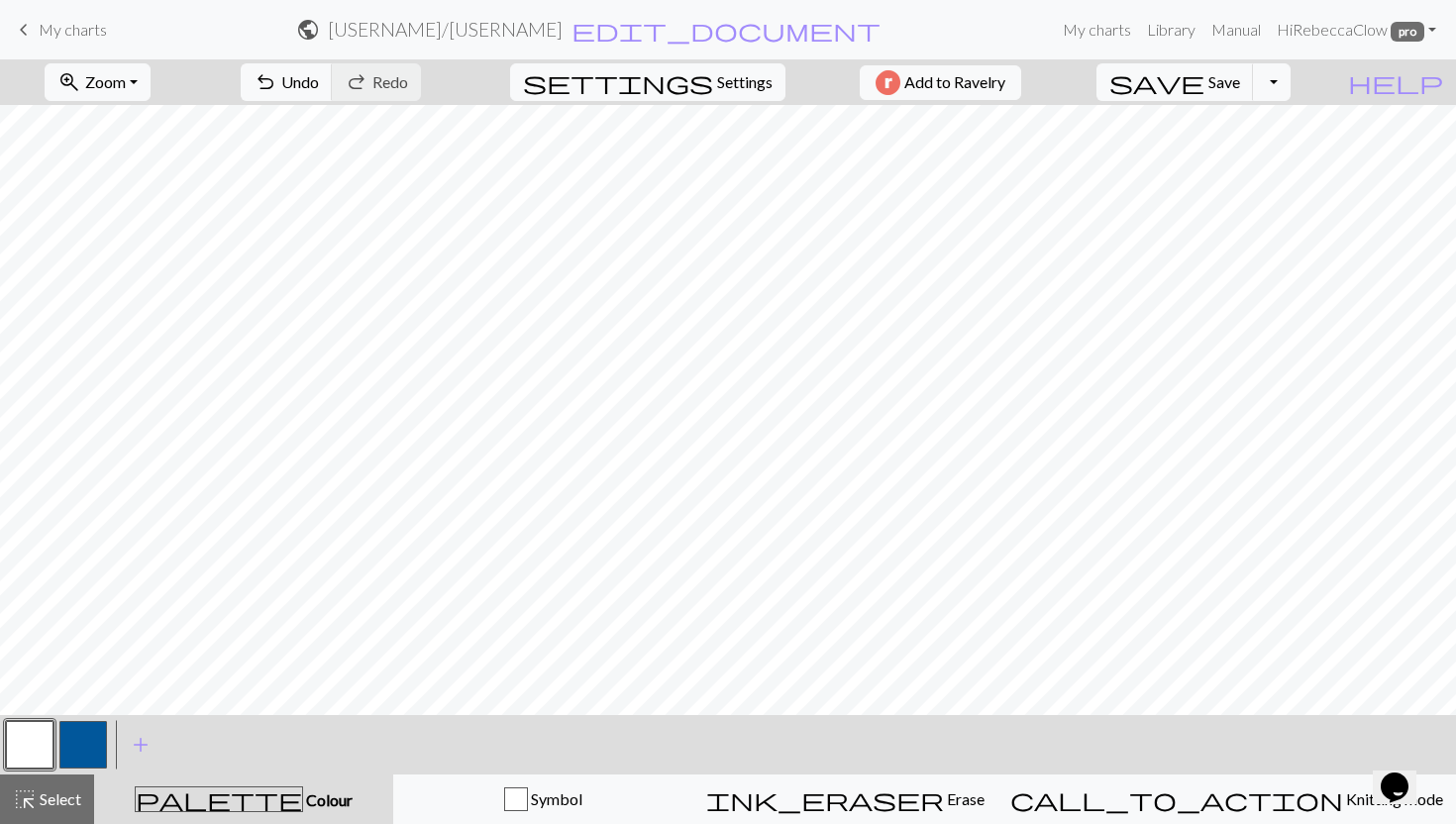 click at bounding box center (83, 745) 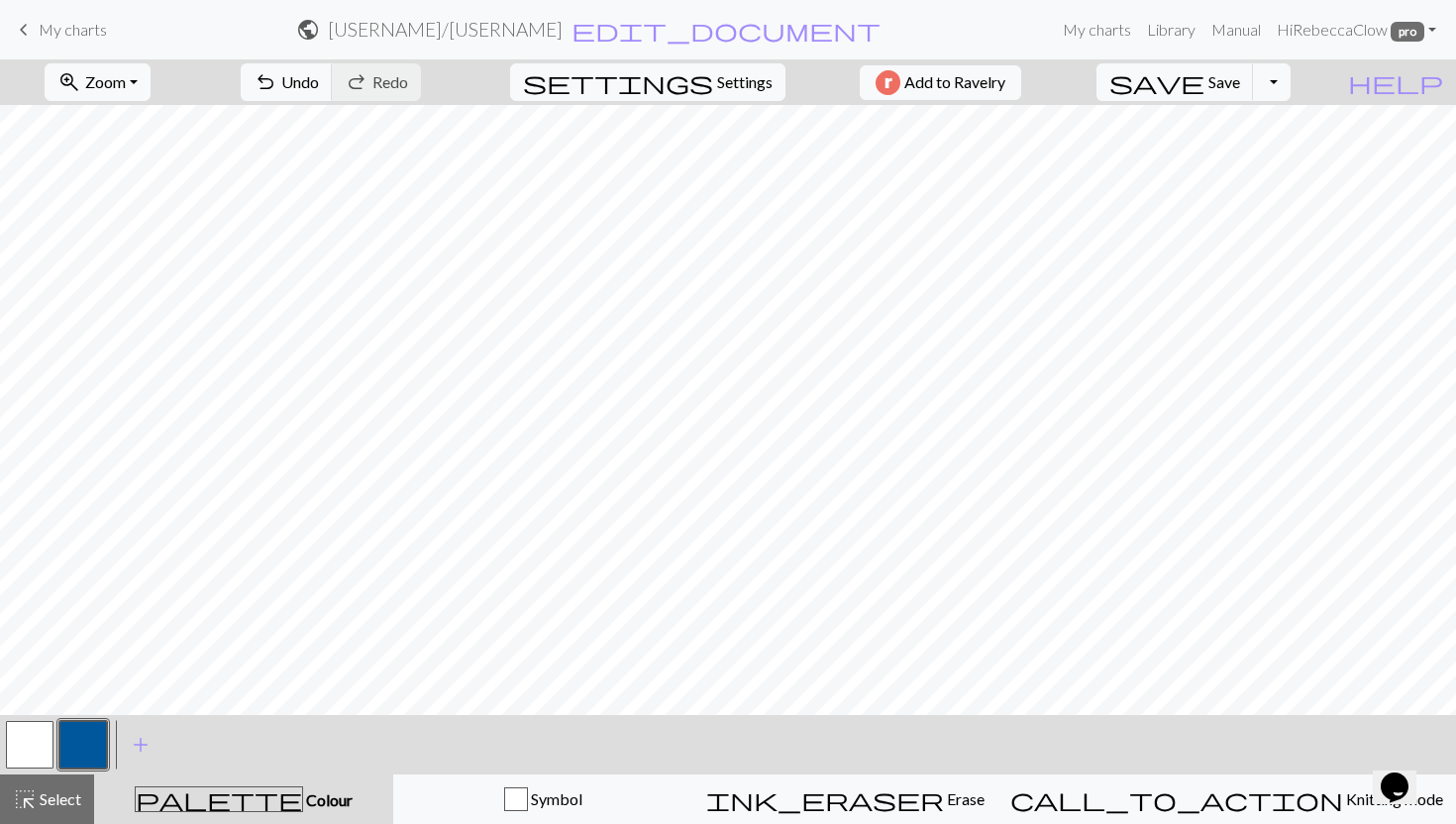 click at bounding box center (30, 745) 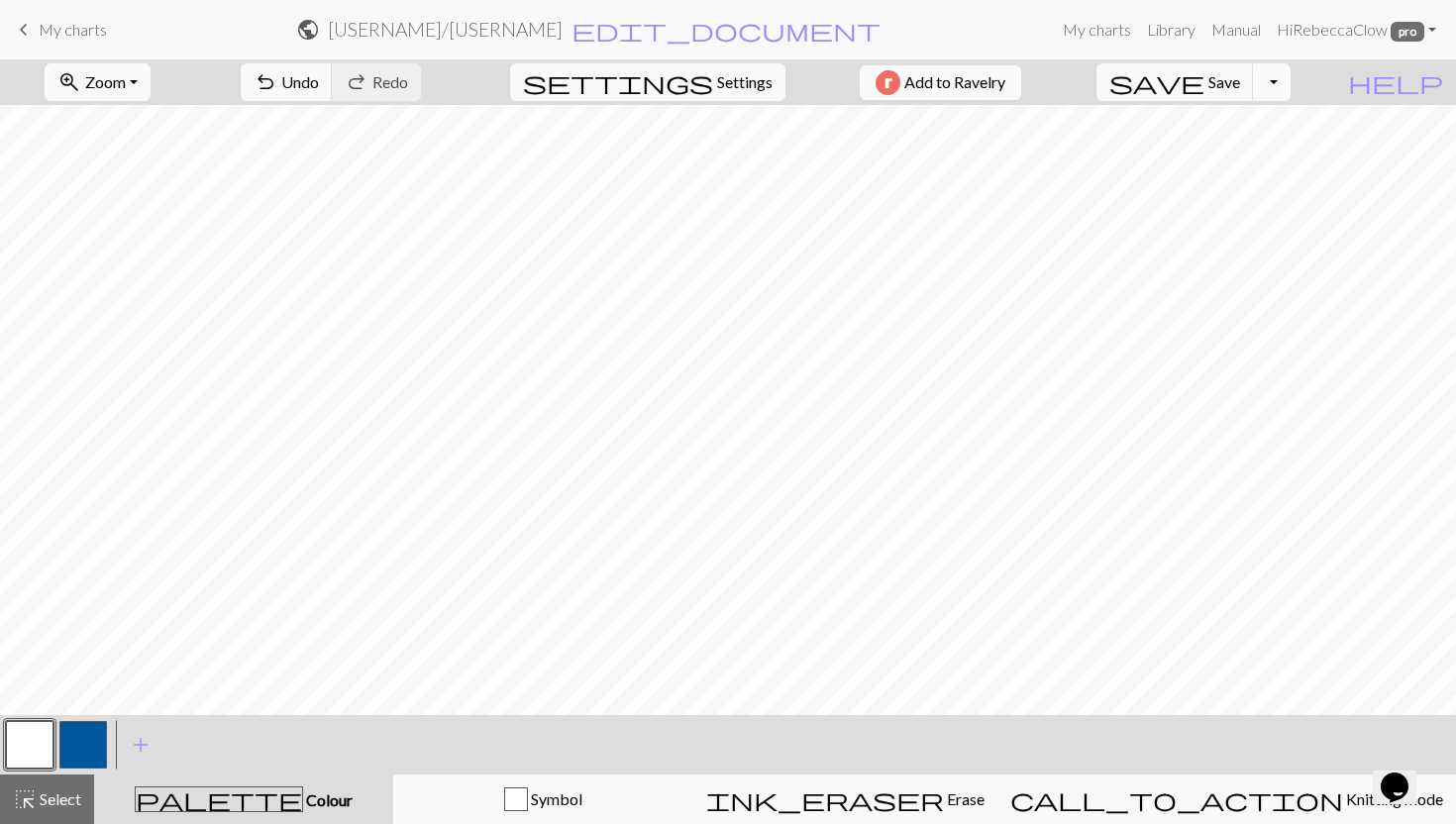 click at bounding box center (83, 745) 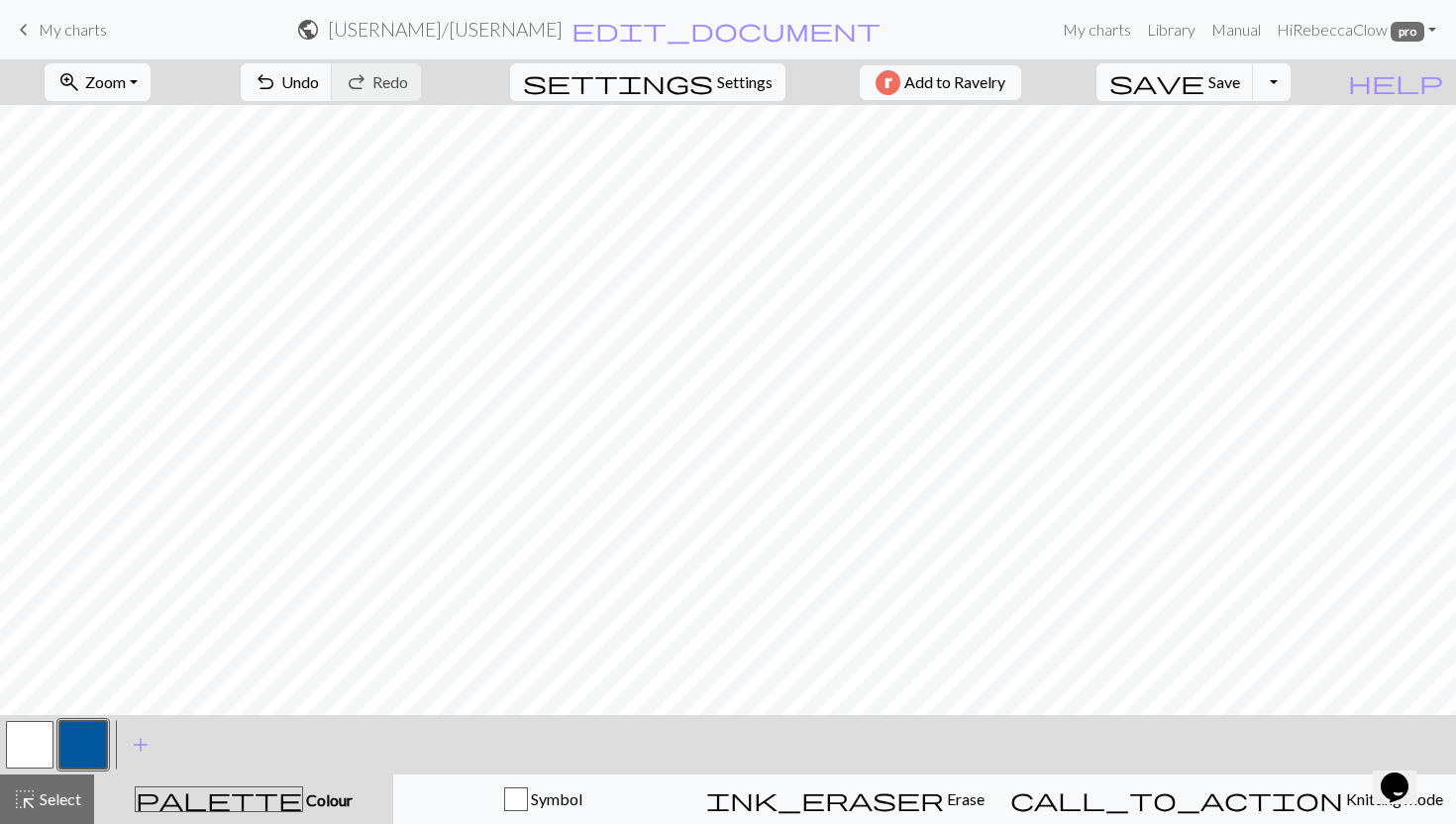 click at bounding box center [30, 745] 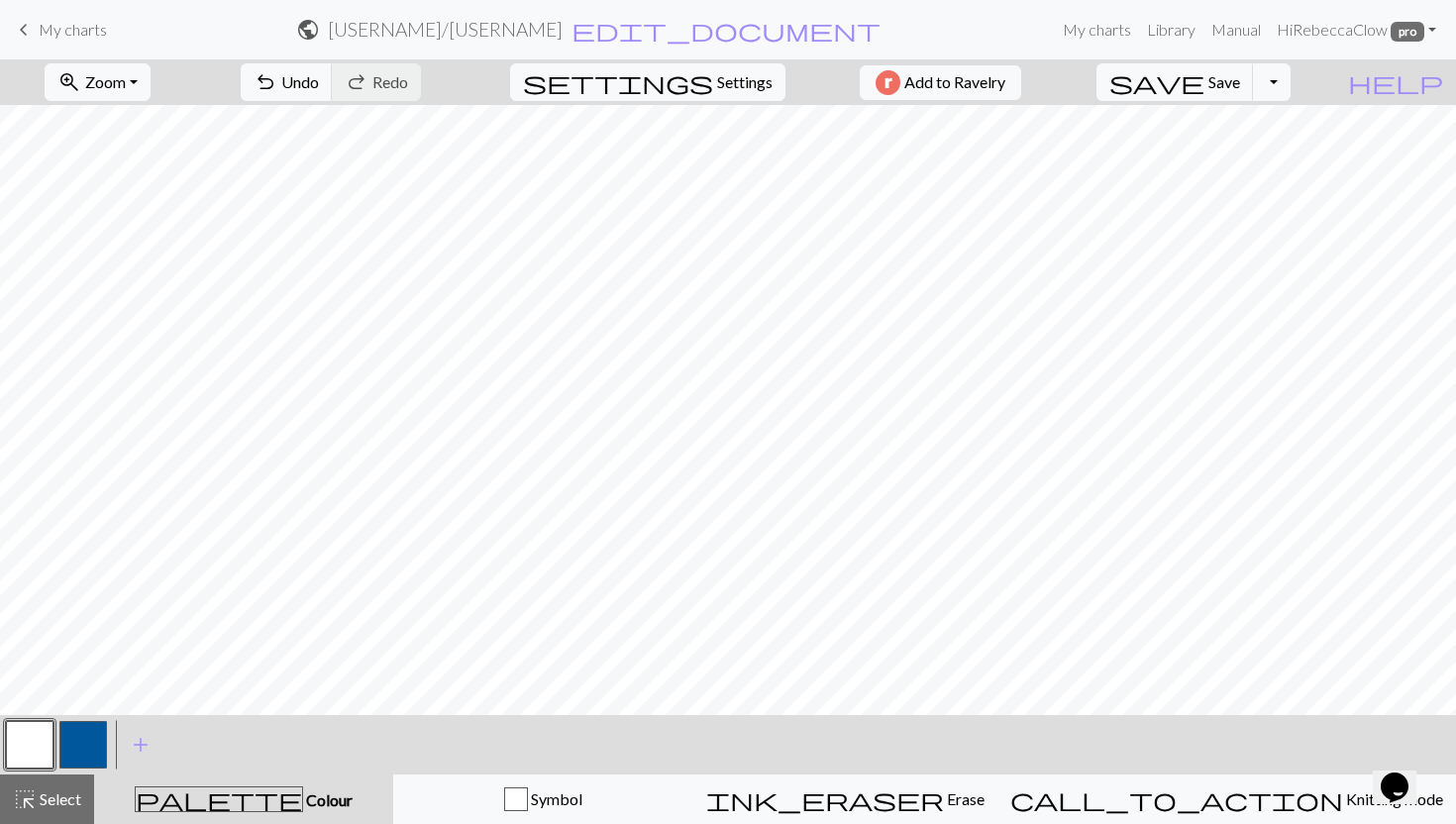 click at bounding box center [83, 745] 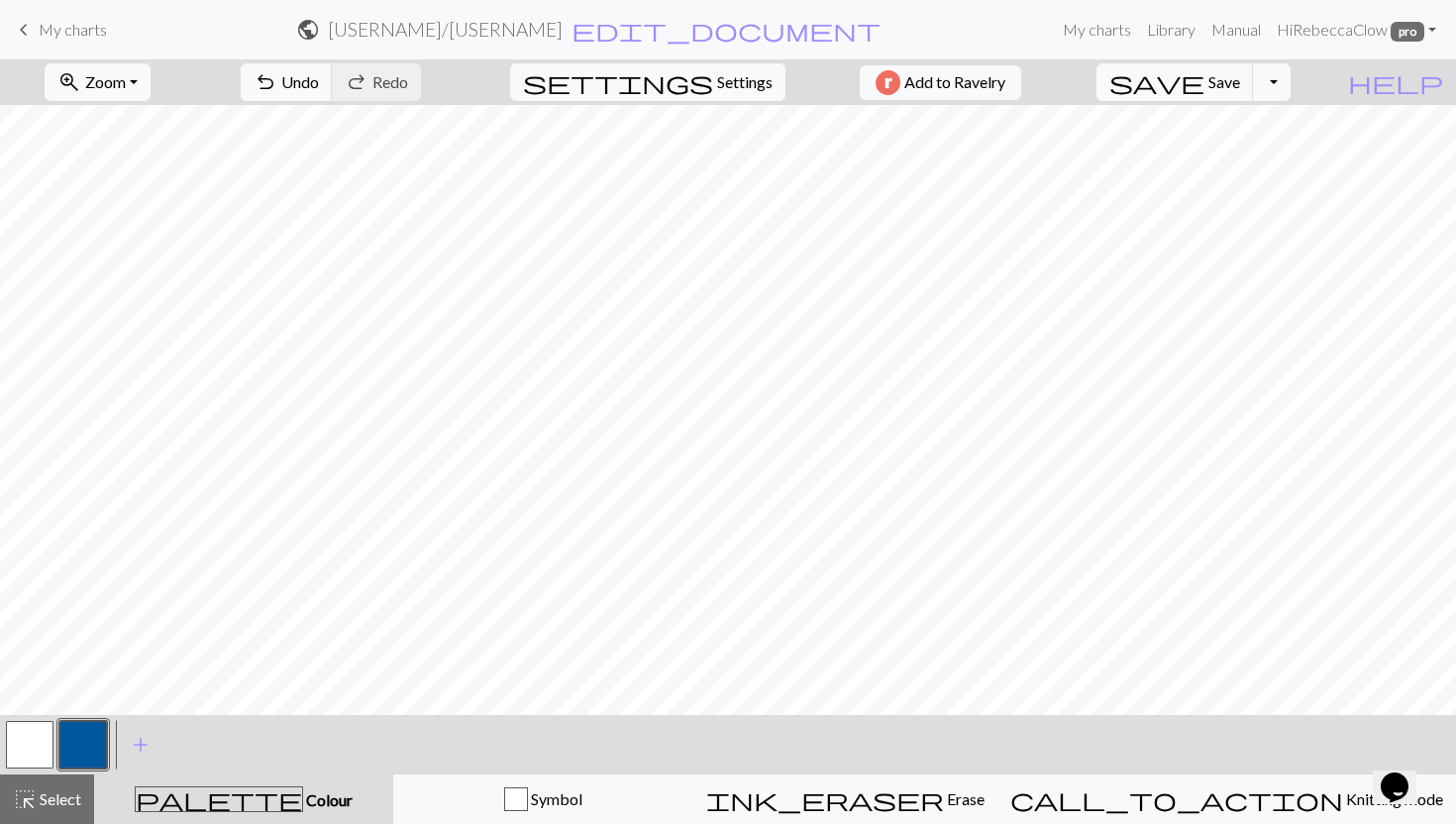 click at bounding box center [30, 745] 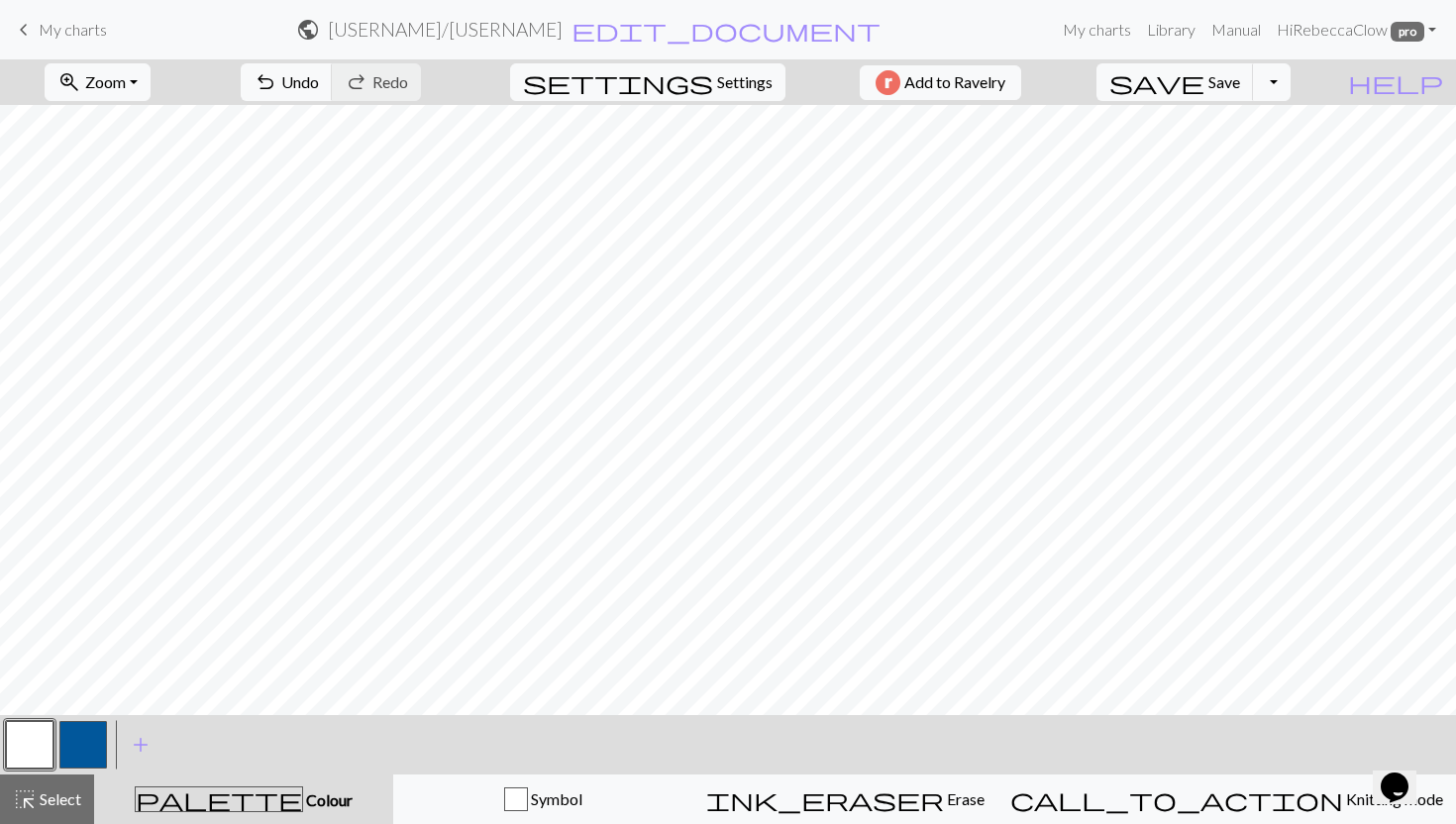click at bounding box center [83, 745] 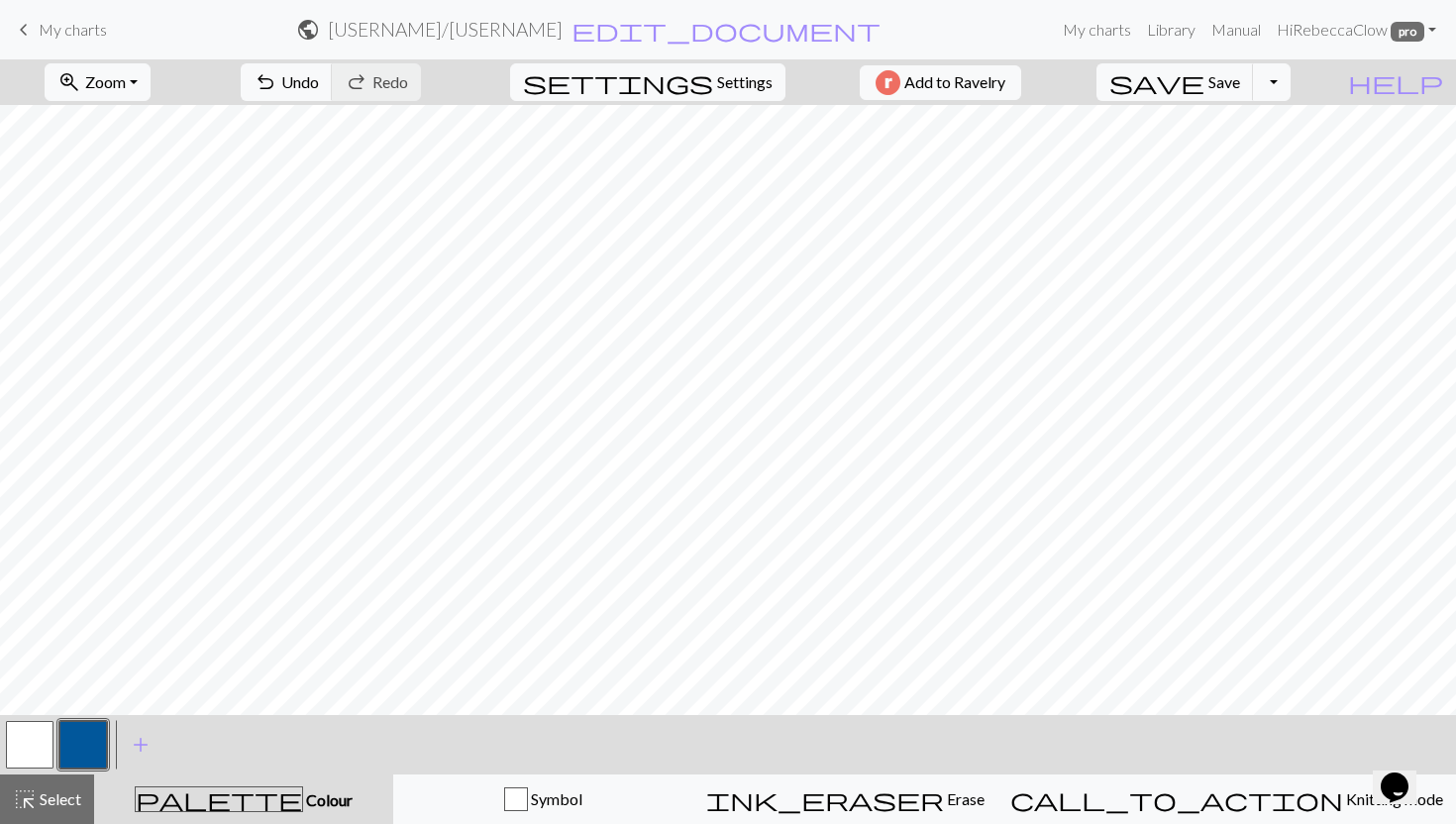 click at bounding box center [30, 745] 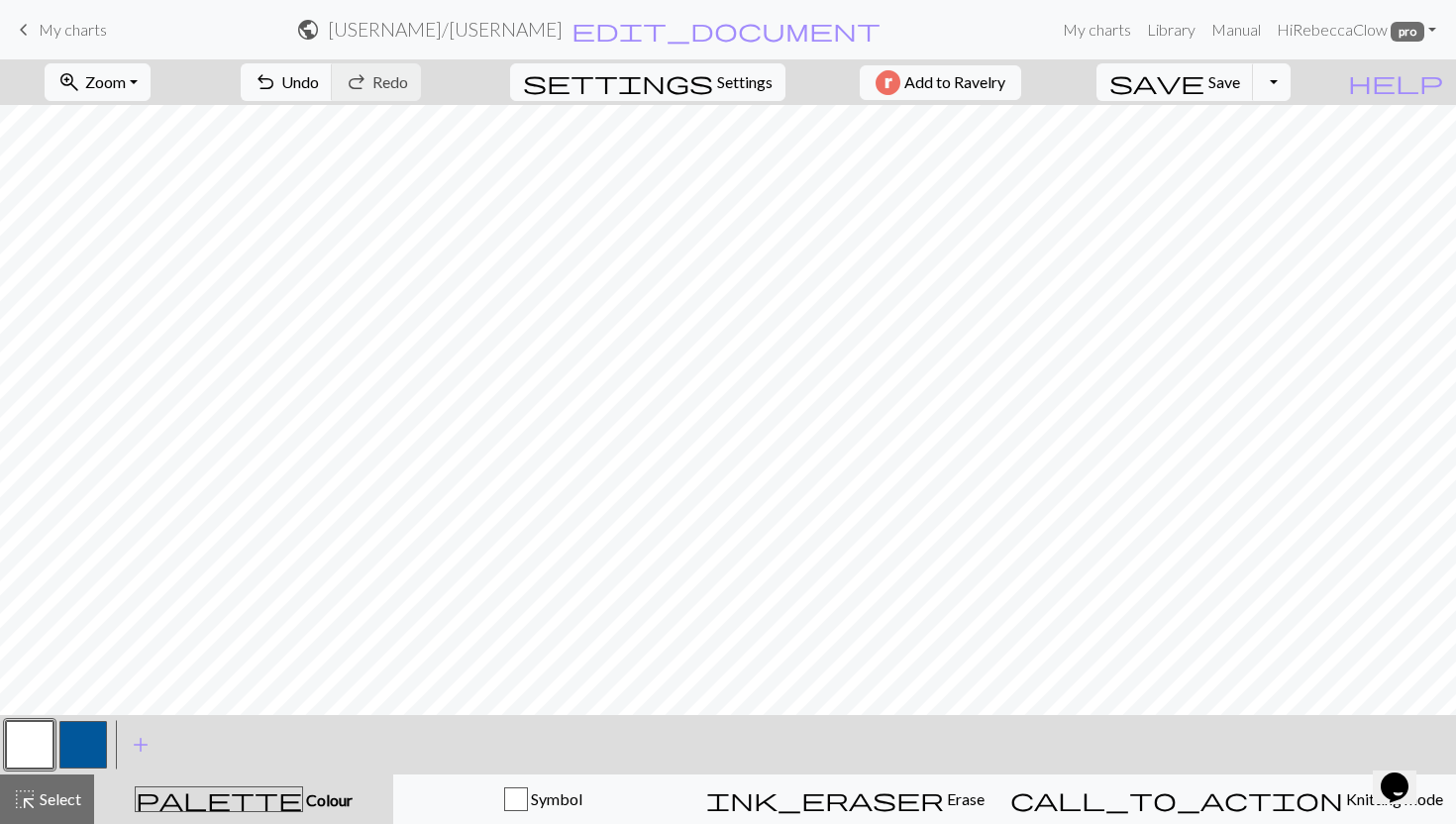 click at bounding box center [83, 745] 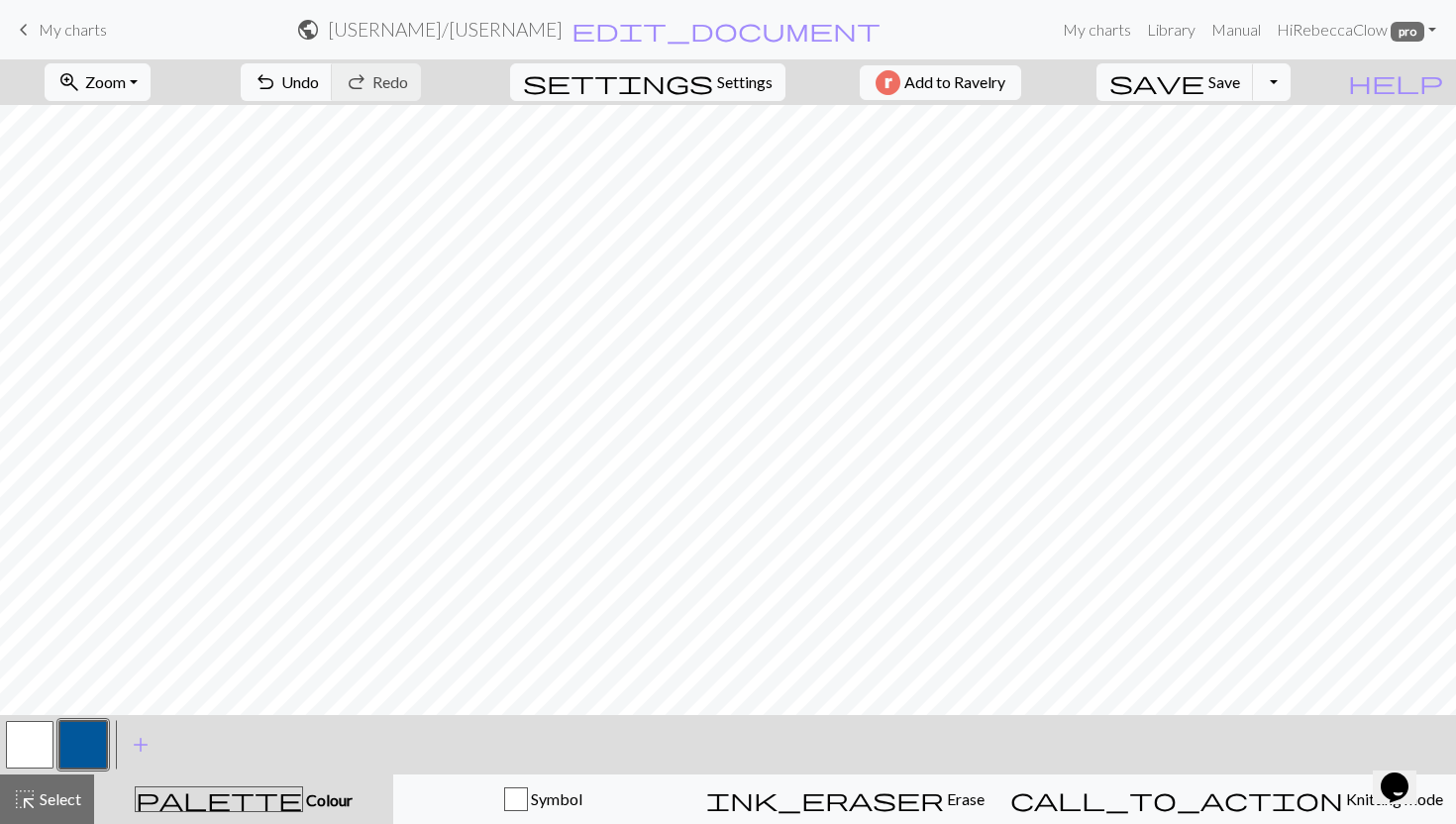 click at bounding box center [30, 745] 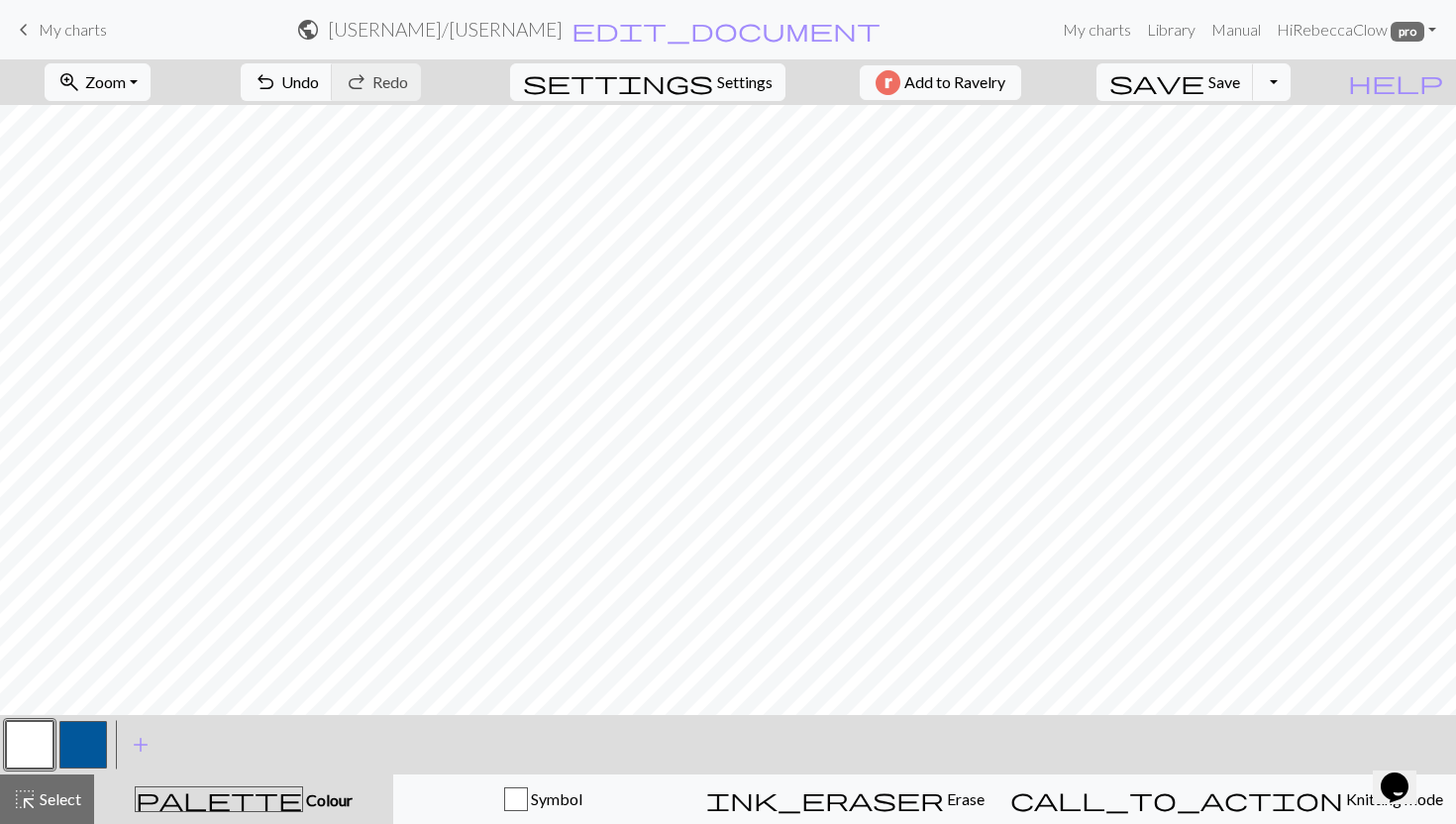 click on "My charts" at bounding box center (72, 29) 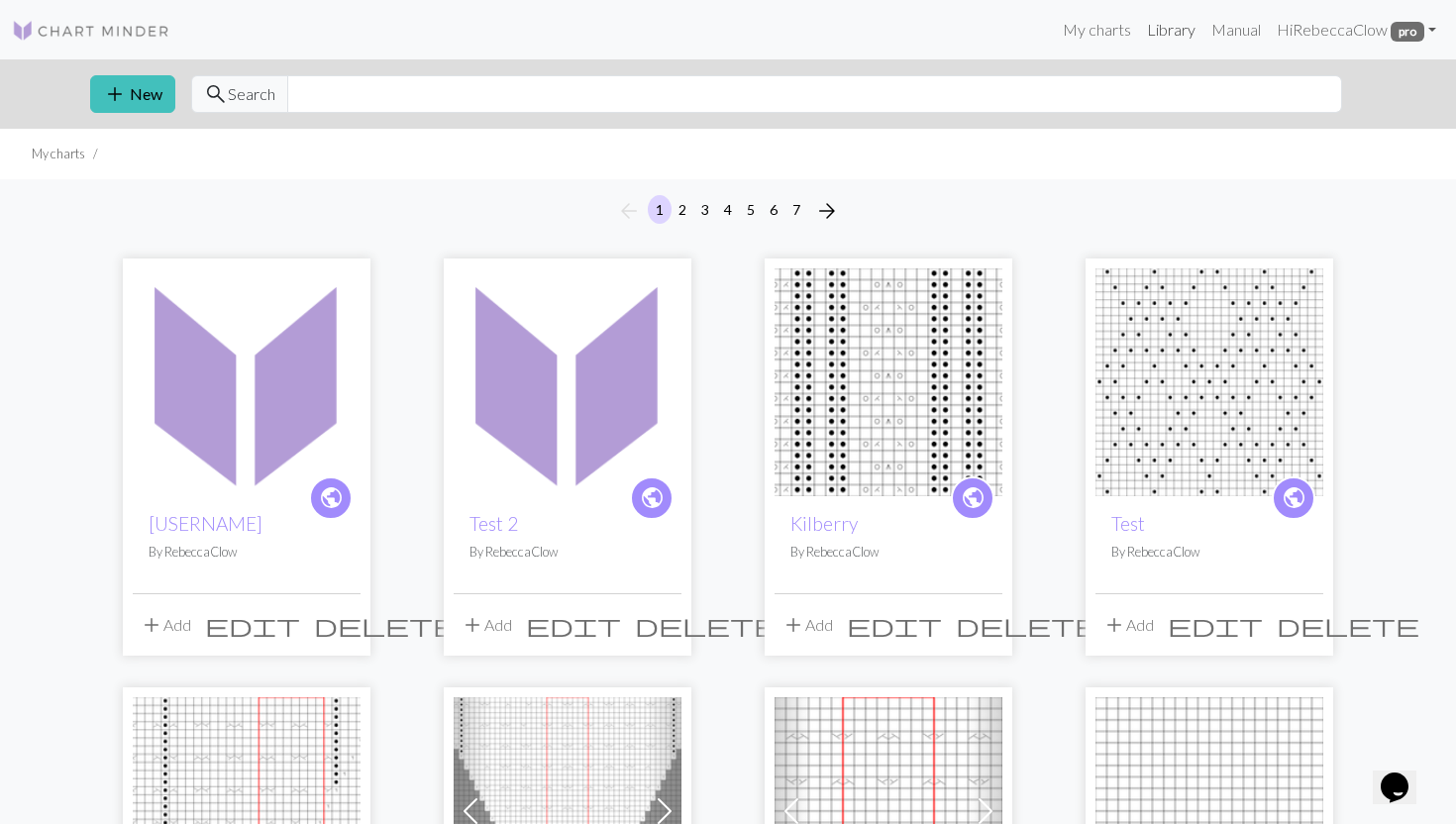 click on "Library" at bounding box center [1171, 30] 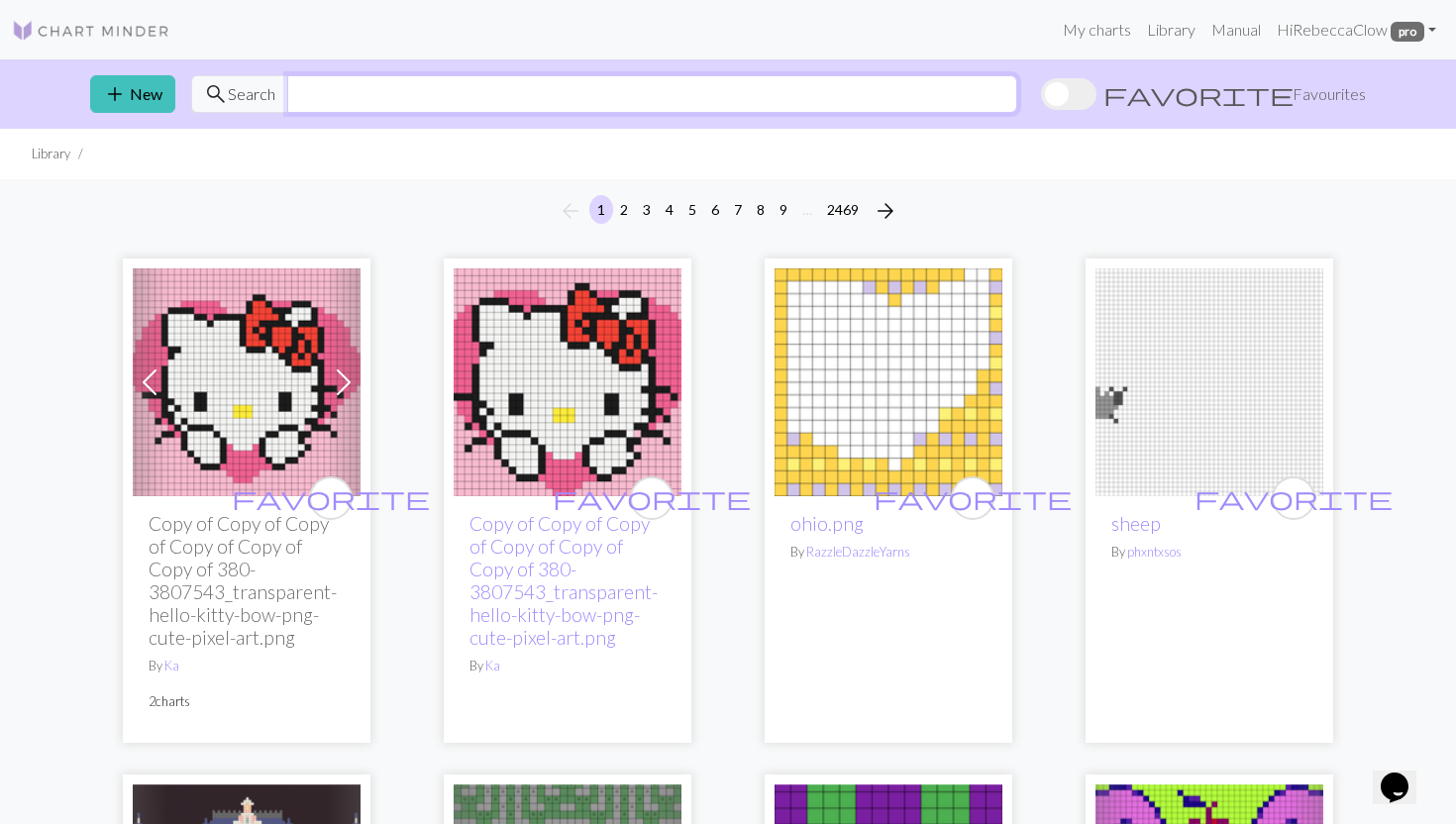 click at bounding box center [652, 94] 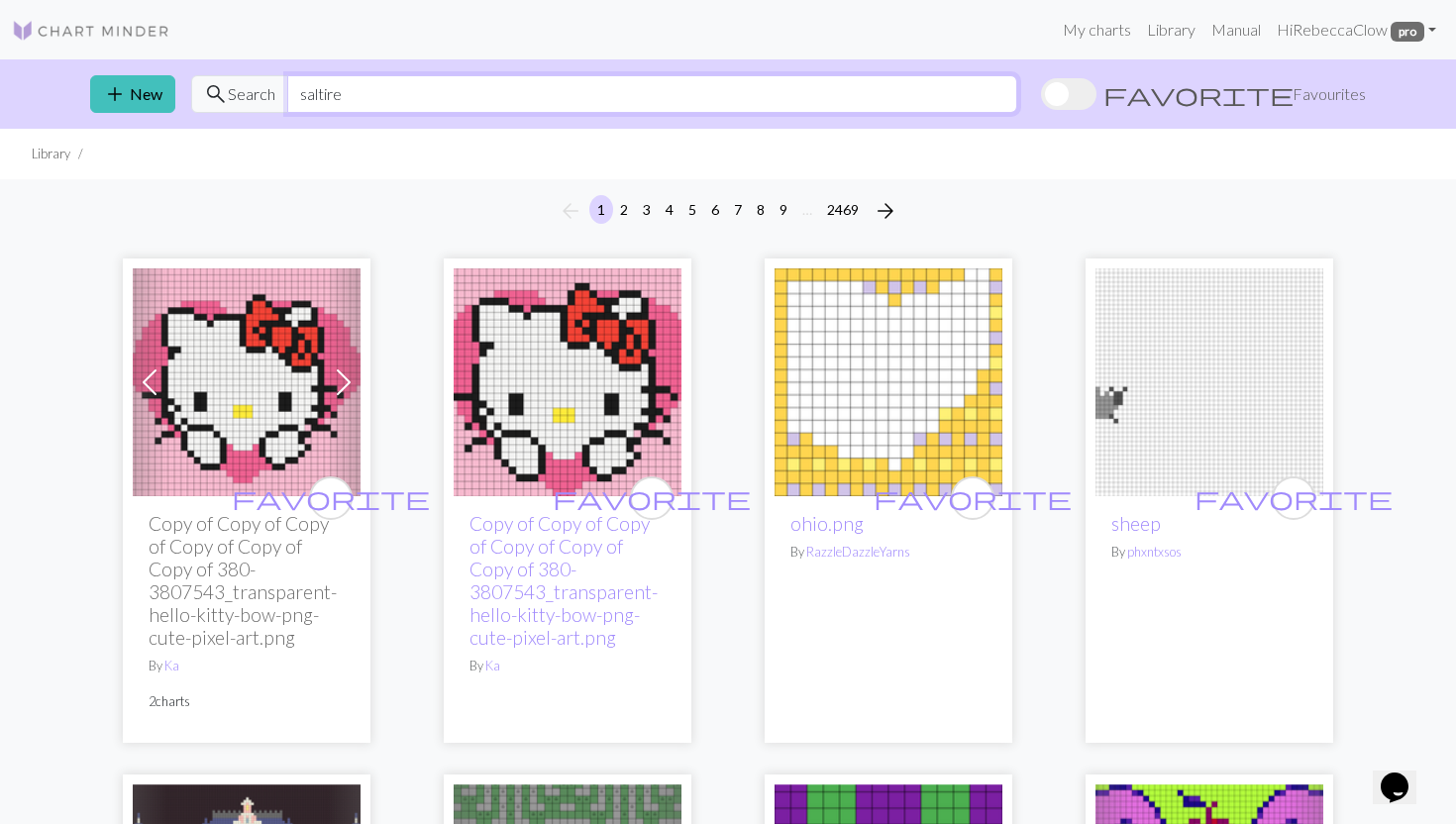 type on "saltire" 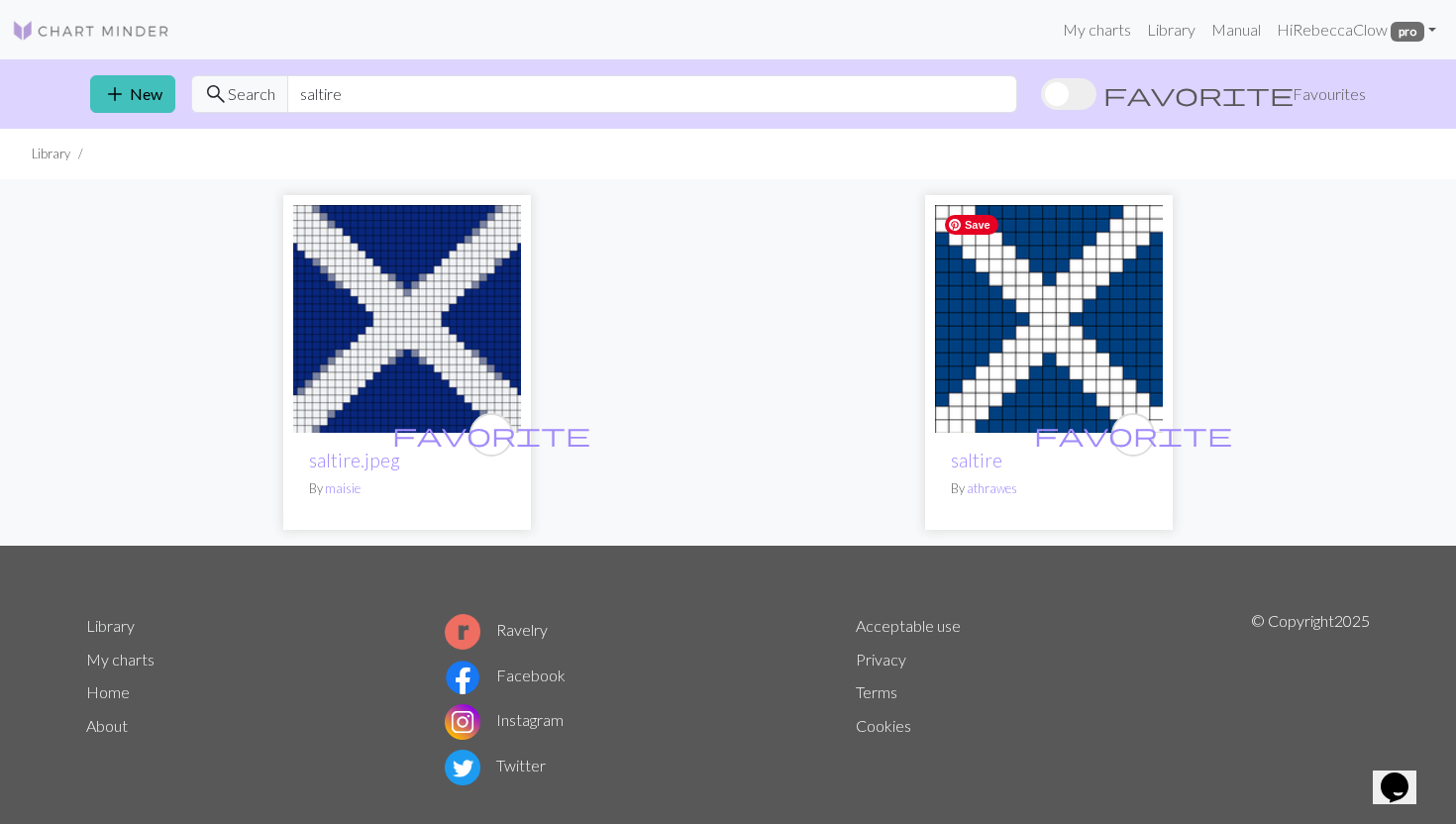 click at bounding box center [1049, 319] 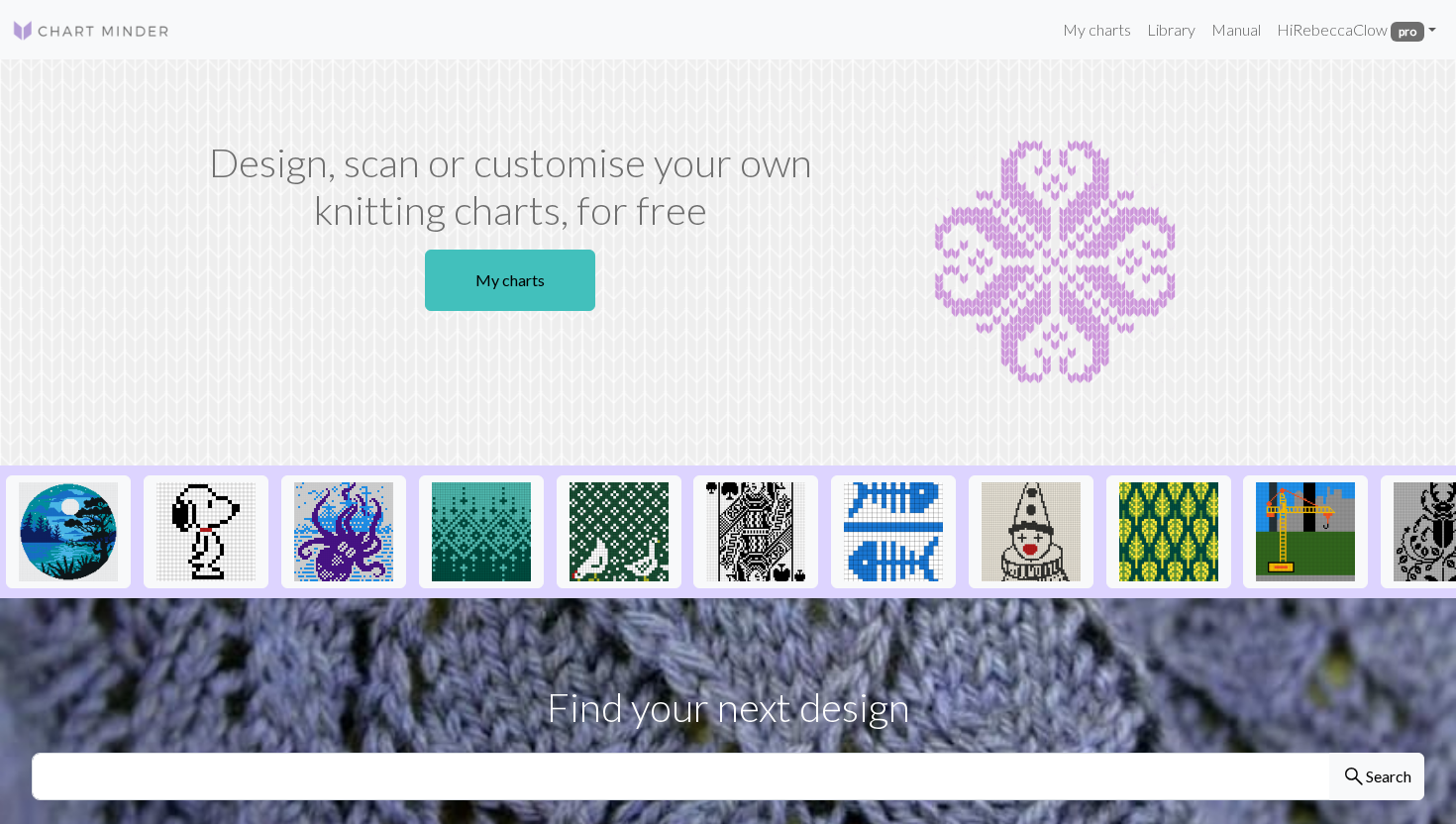 scroll, scrollTop: 0, scrollLeft: 0, axis: both 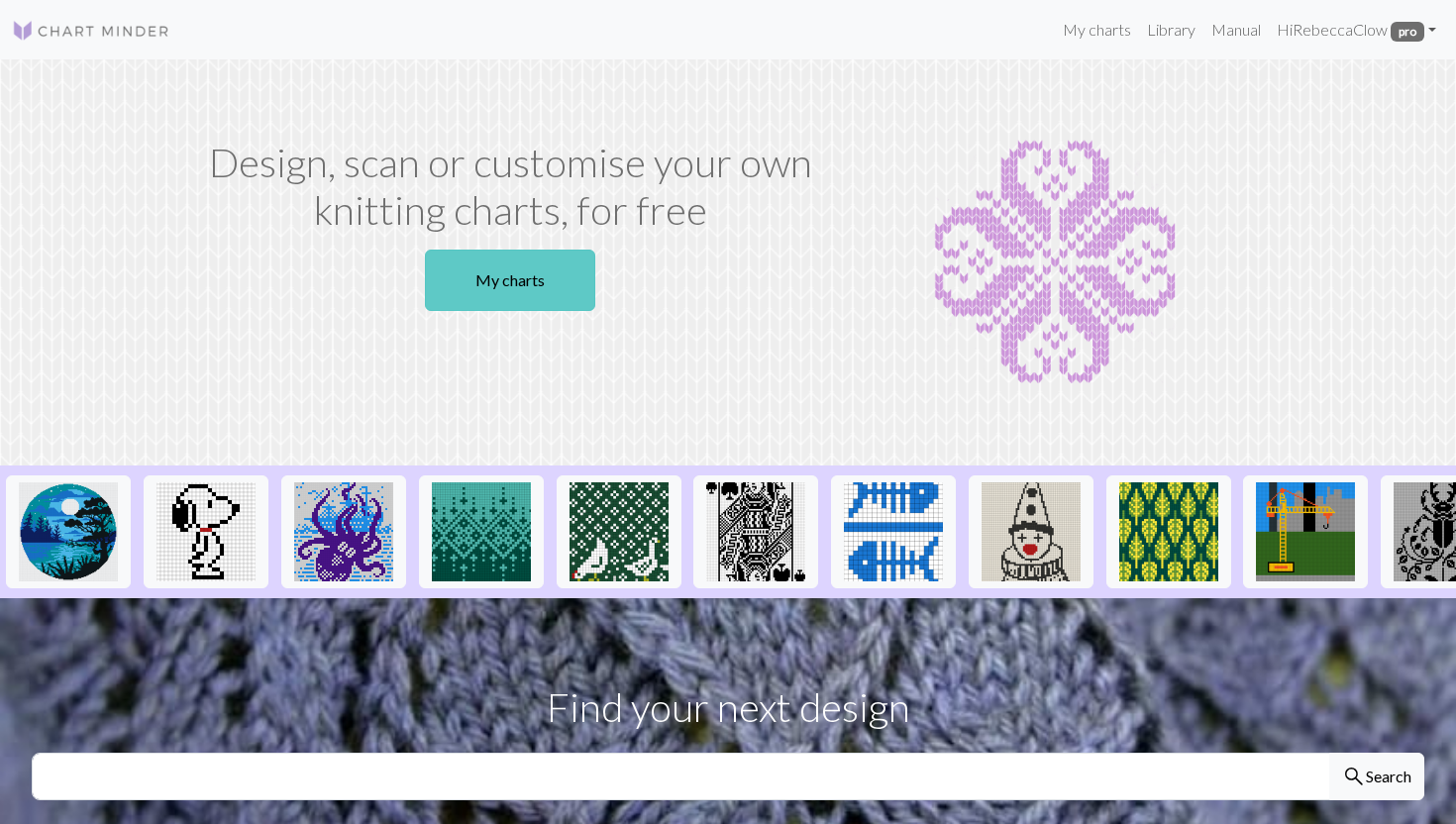 click on "My charts" at bounding box center [510, 280] 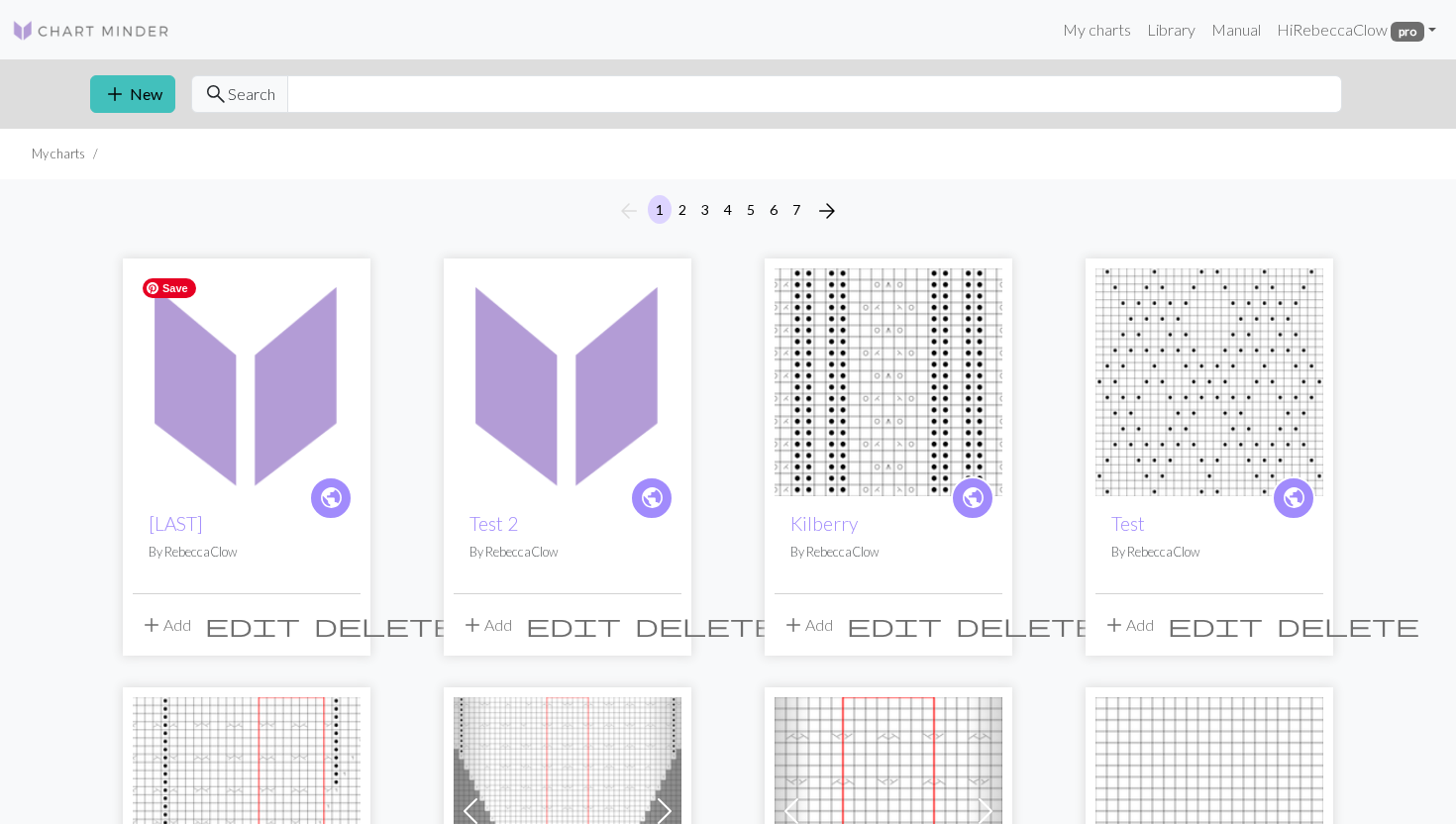 click at bounding box center [247, 382] 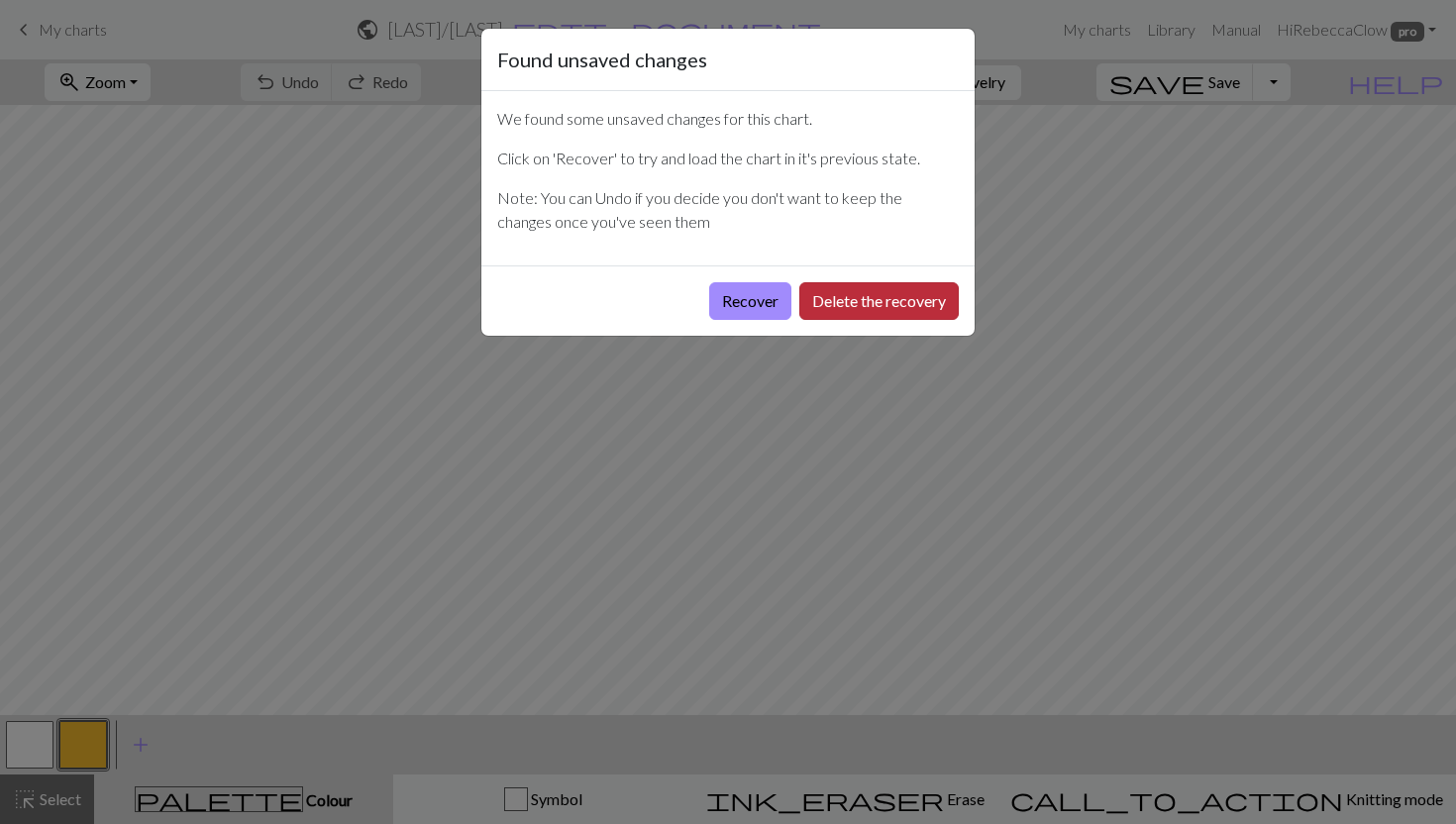 click on "Delete the recovery" at bounding box center [879, 301] 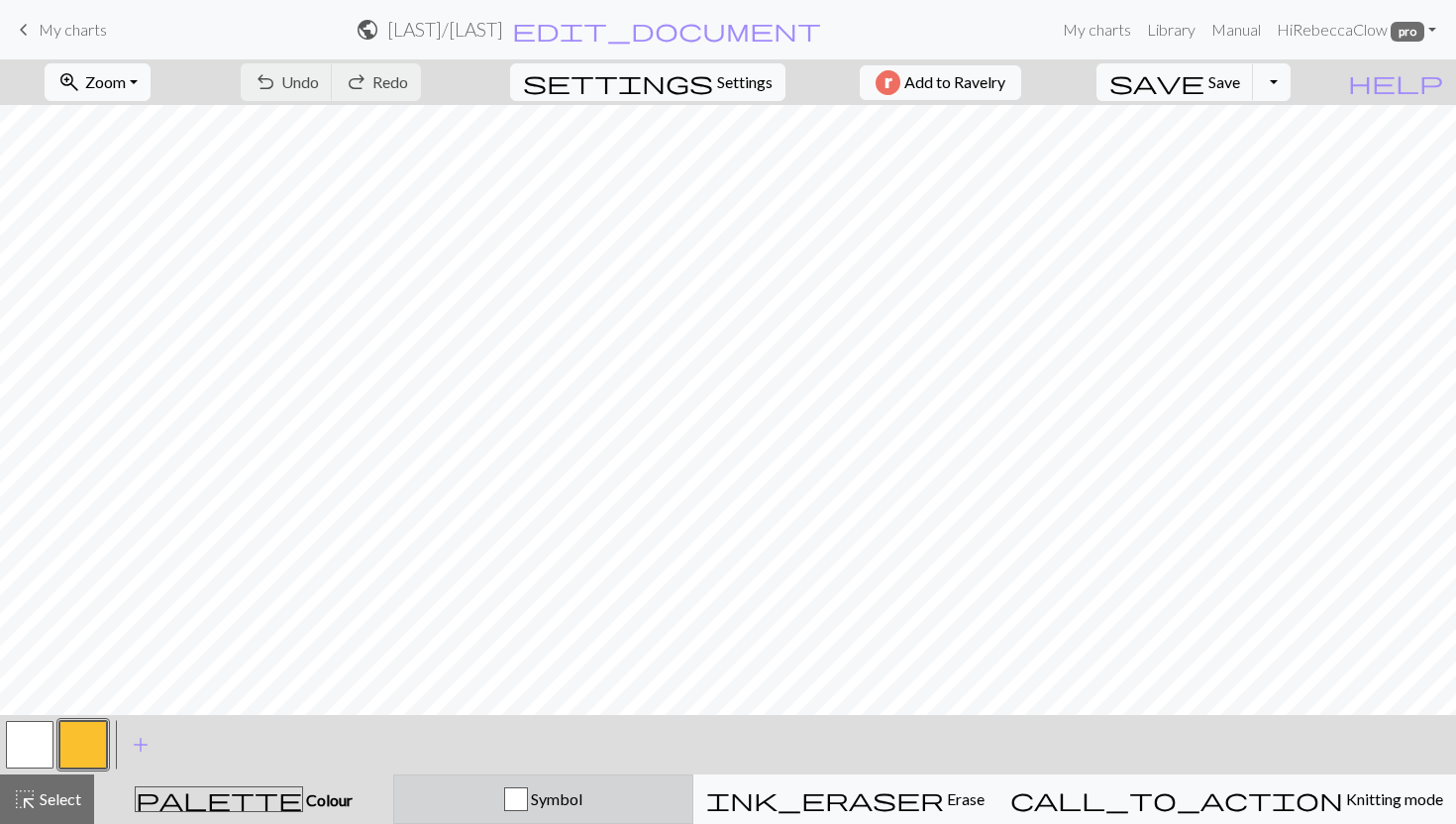 click on "Symbol" at bounding box center (543, 799) 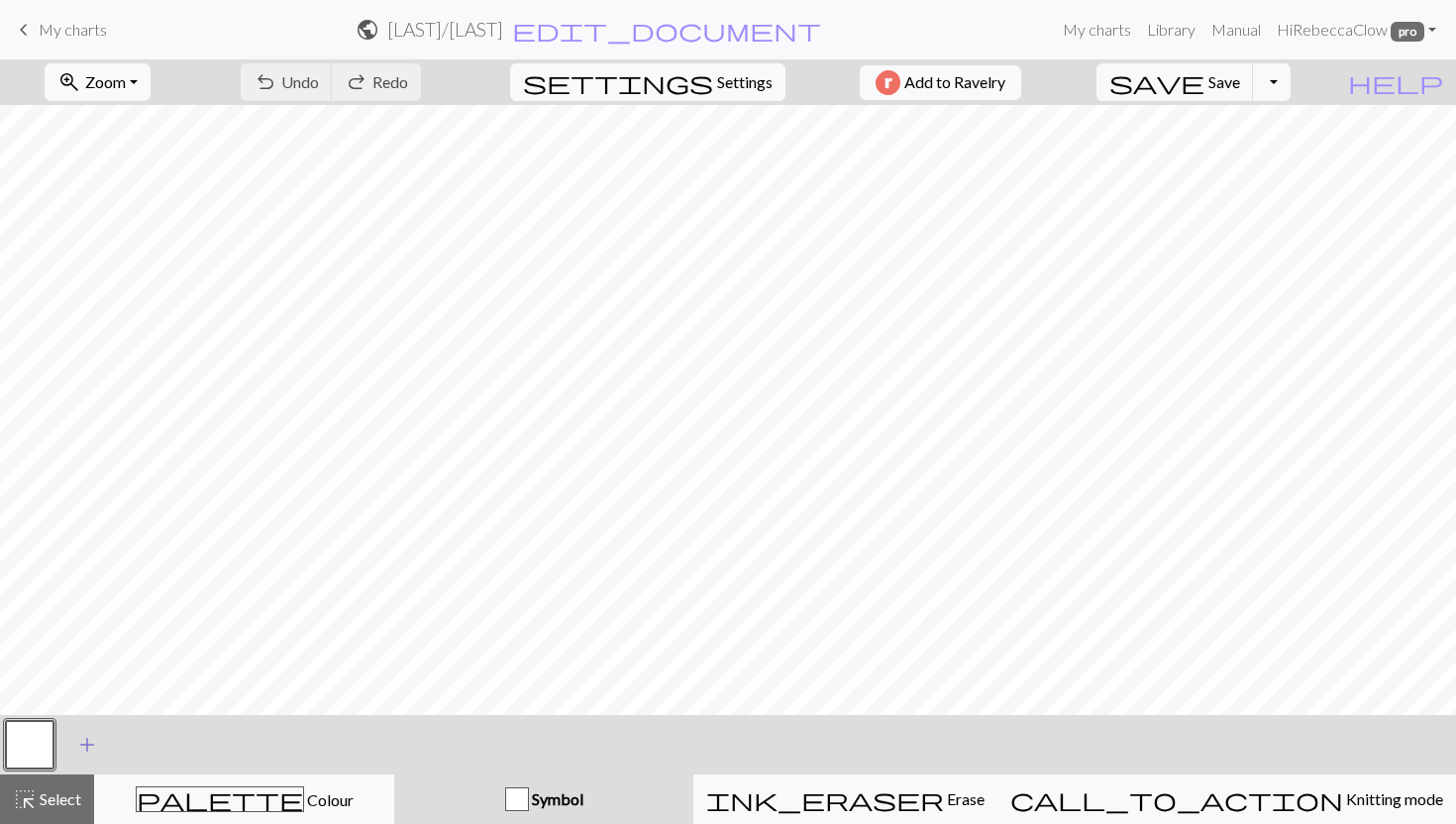 click on "add" at bounding box center (87, 745) 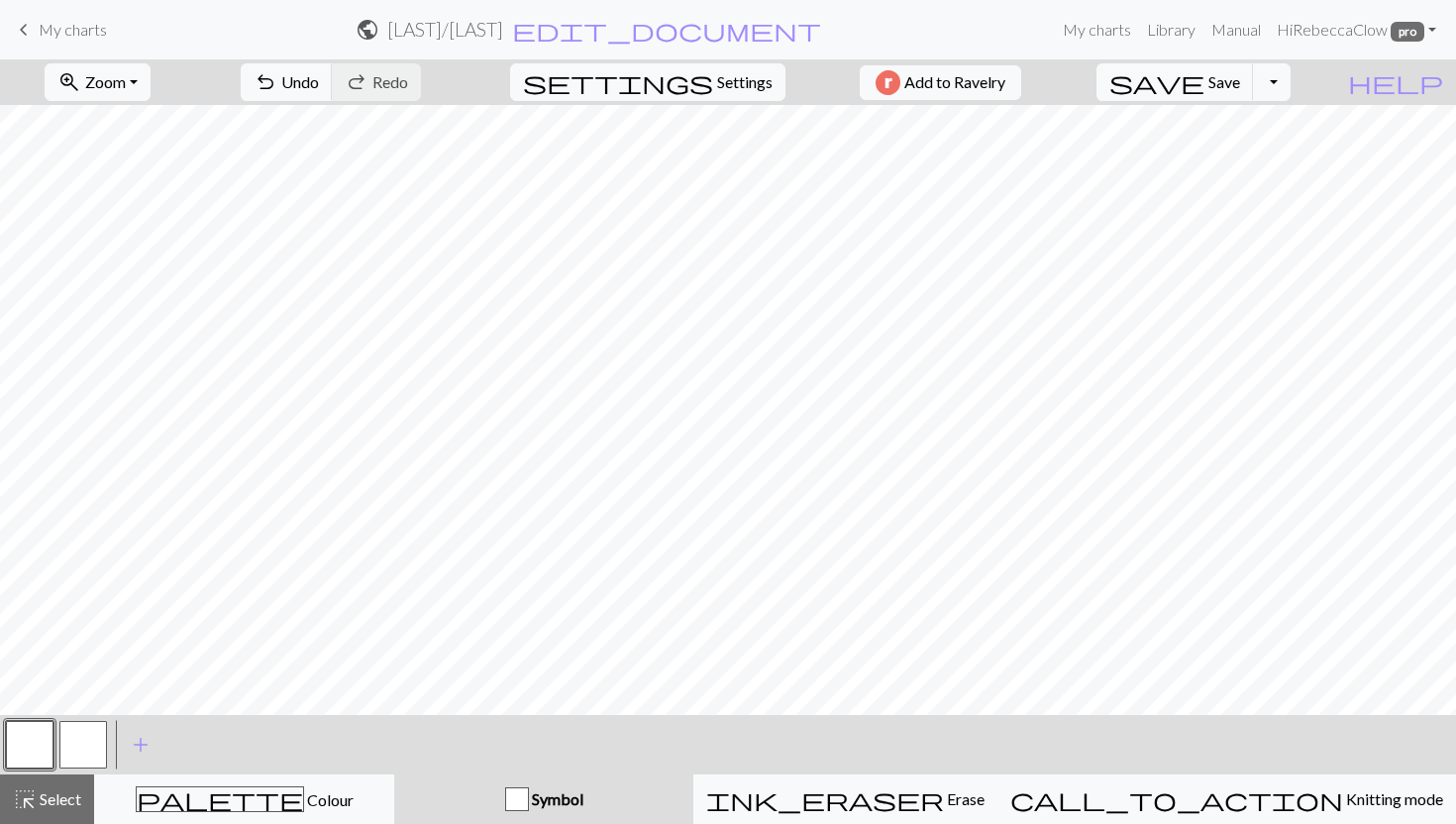 click at bounding box center [83, 745] 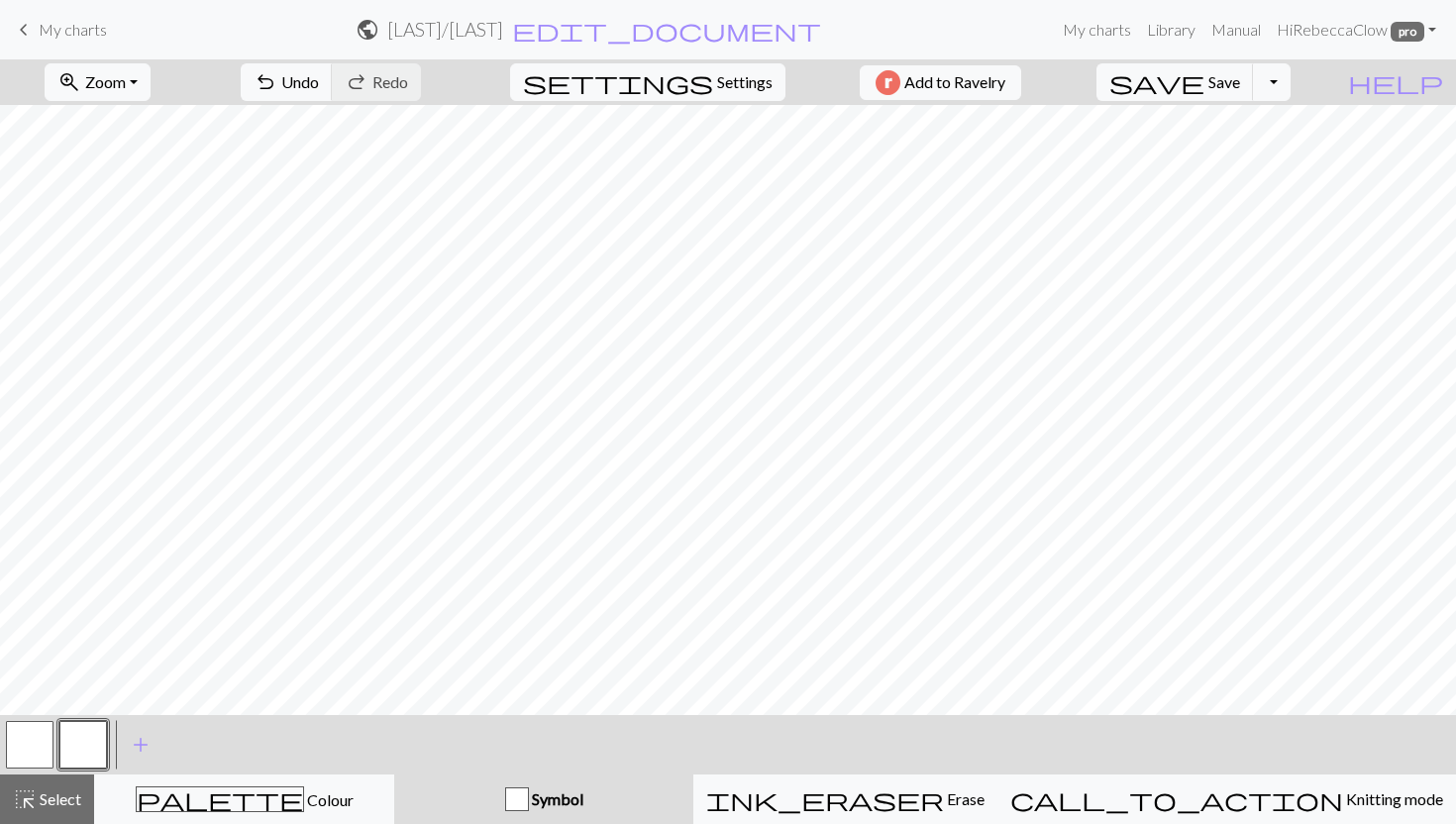 click at bounding box center [83, 745] 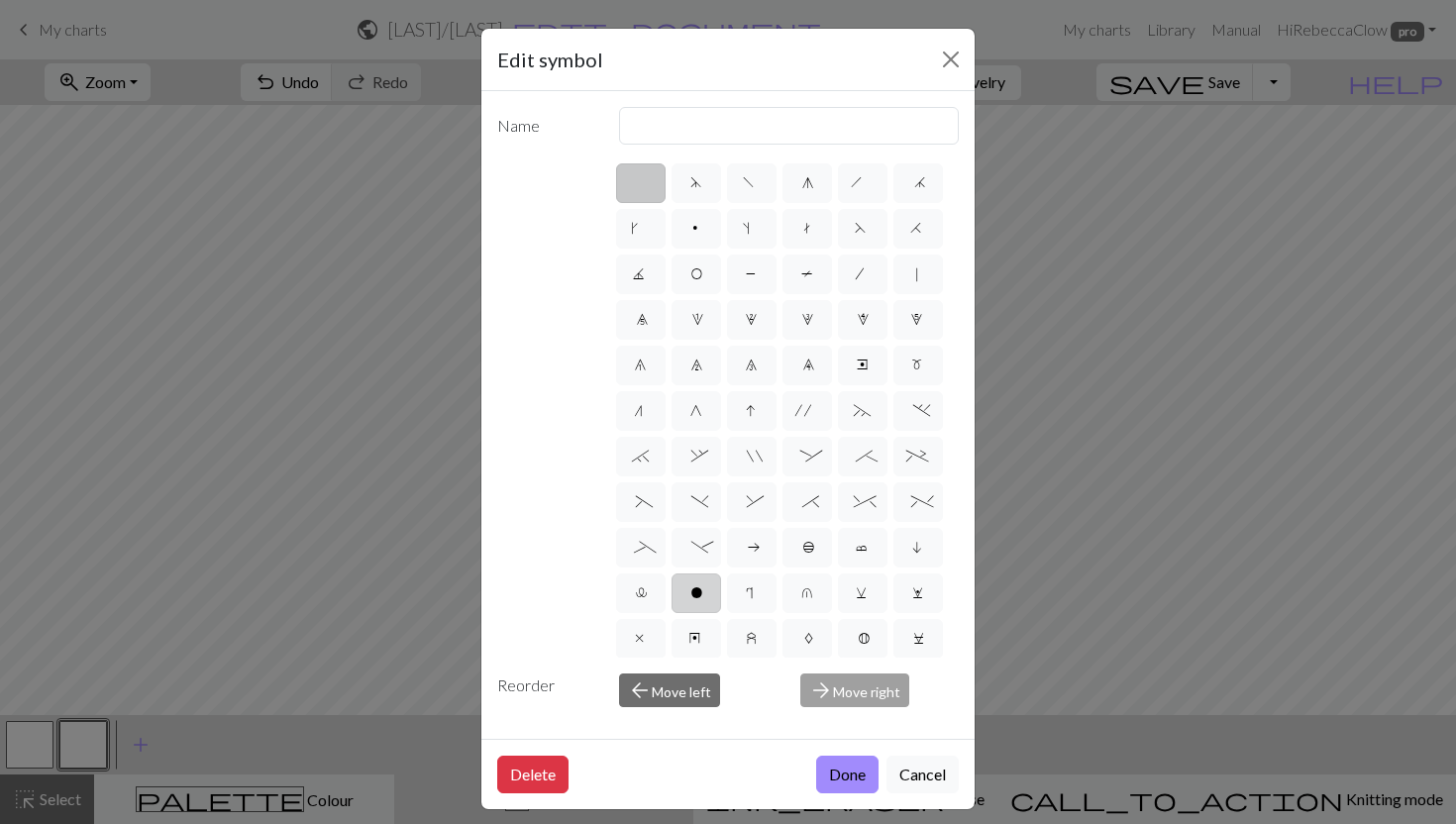 click on "o" at bounding box center [696, 593] 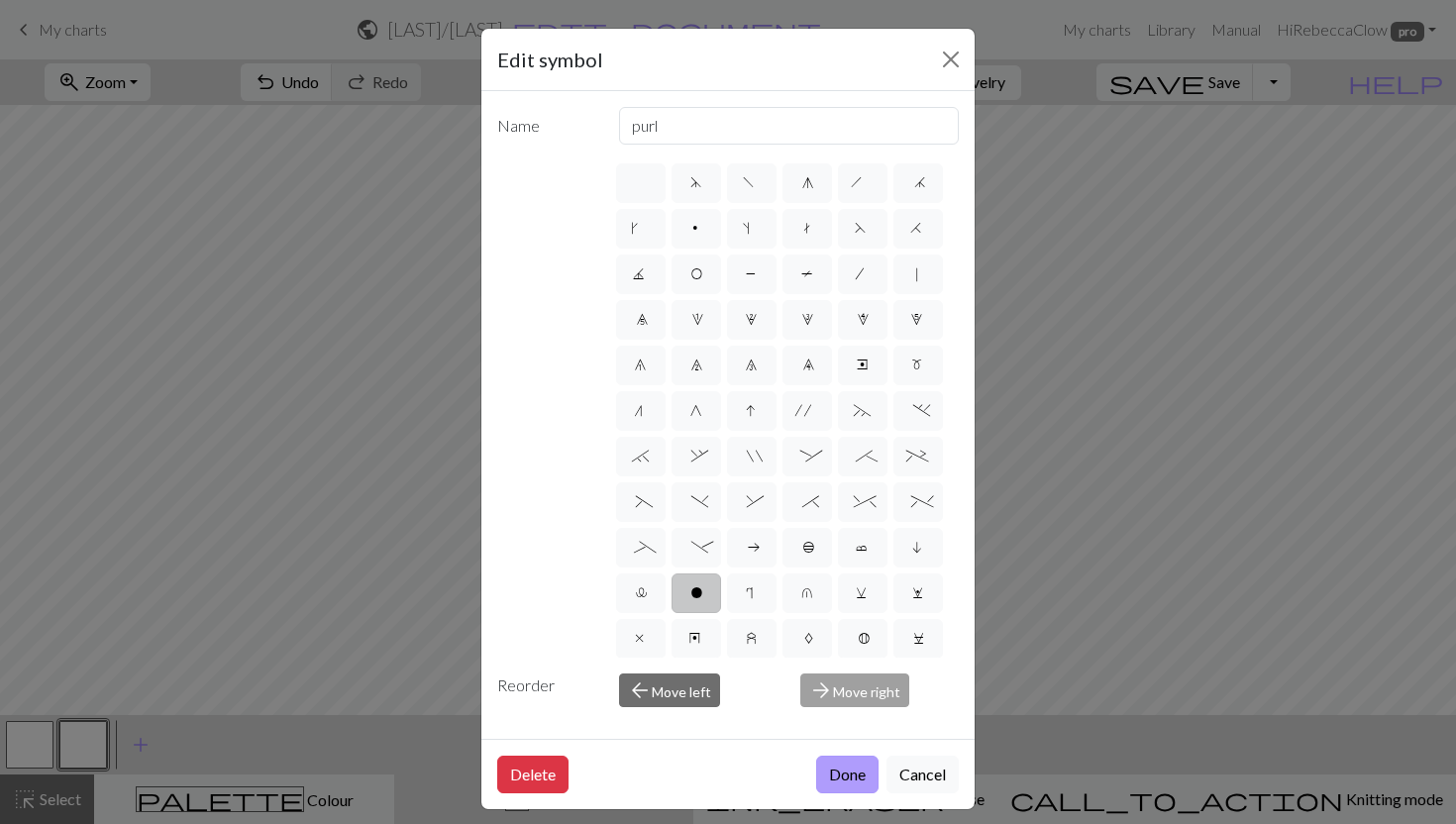 click on "Done" at bounding box center [847, 774] 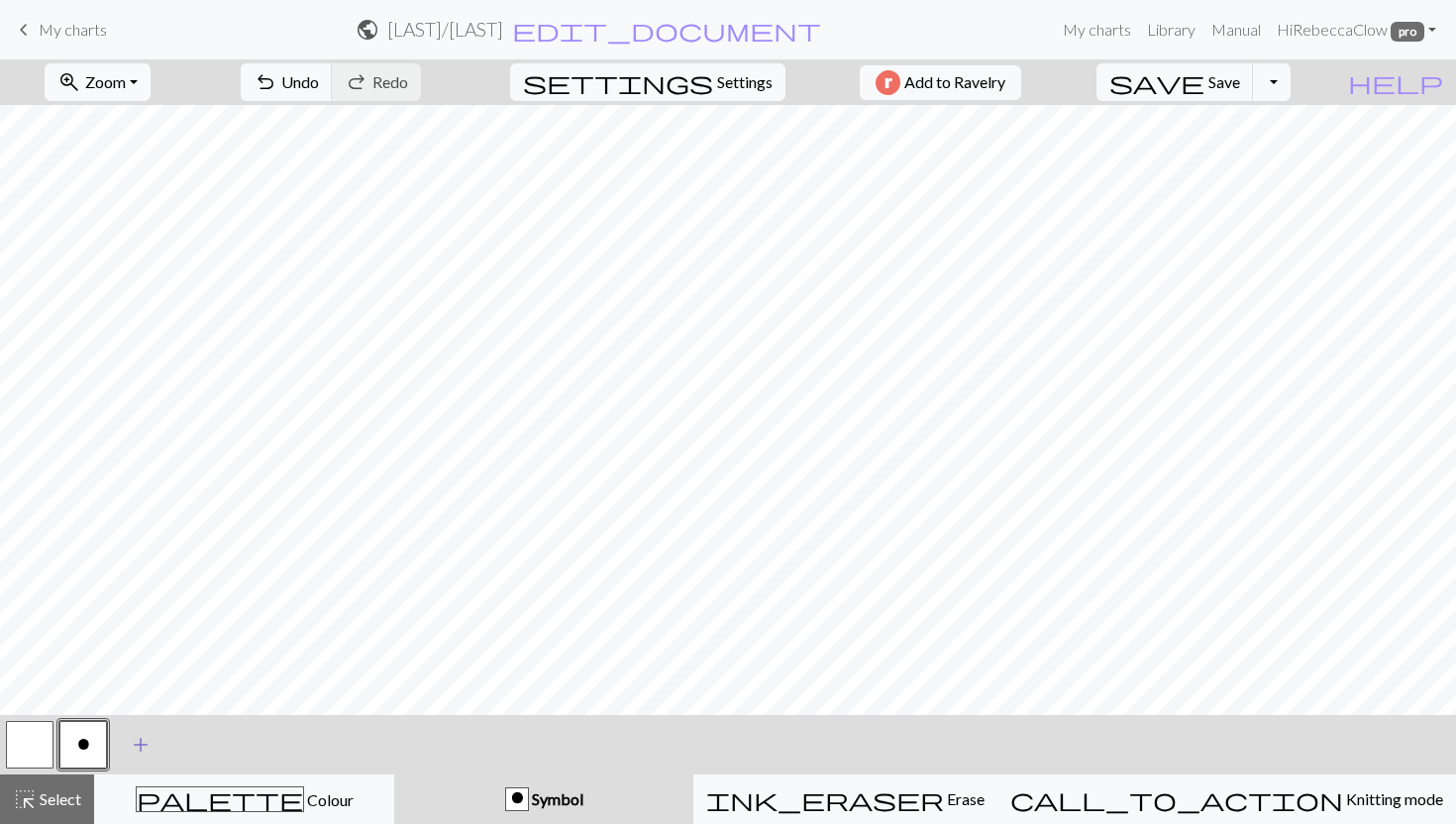 click on "add" at bounding box center (141, 745) 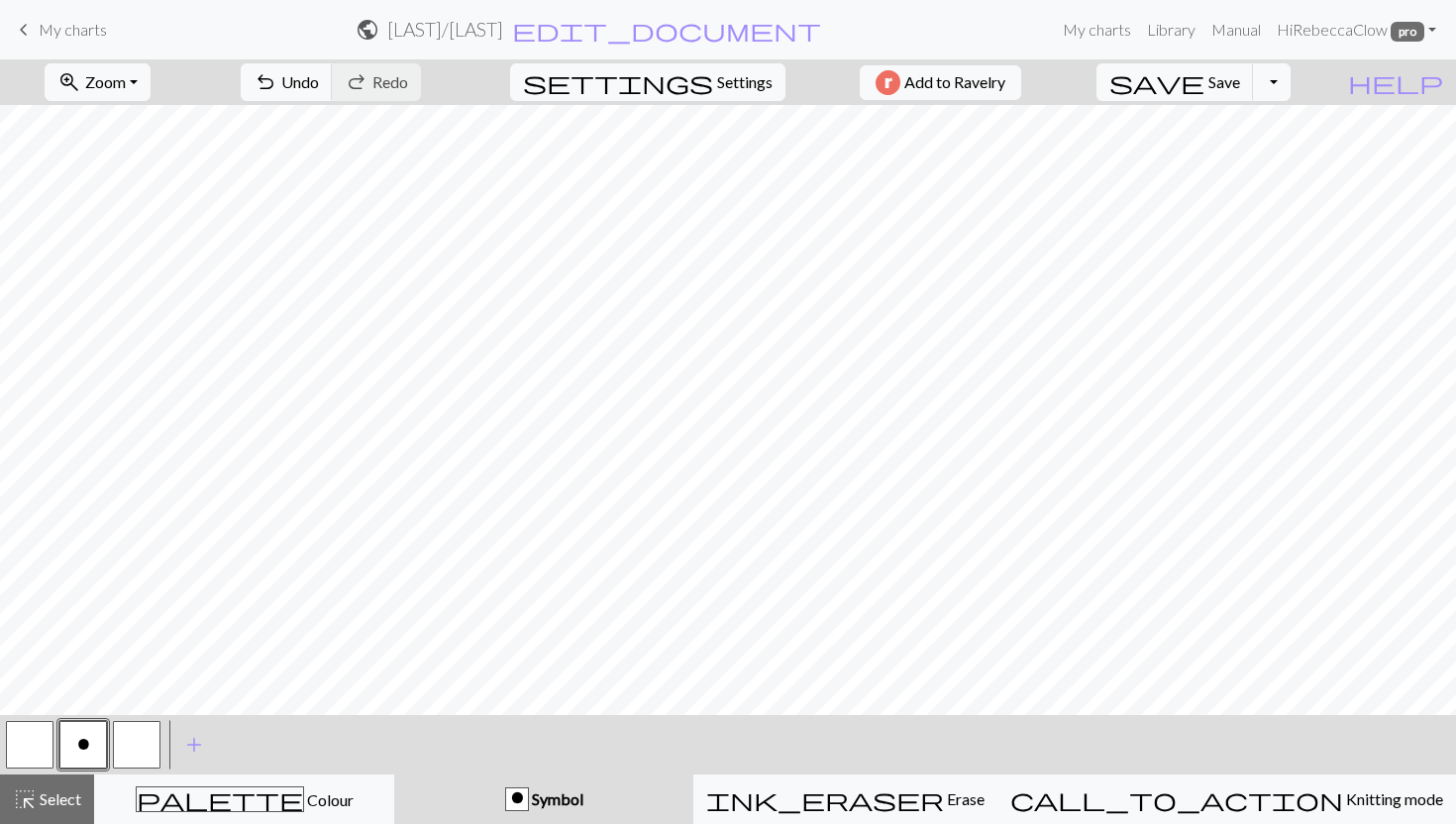 click at bounding box center (137, 745) 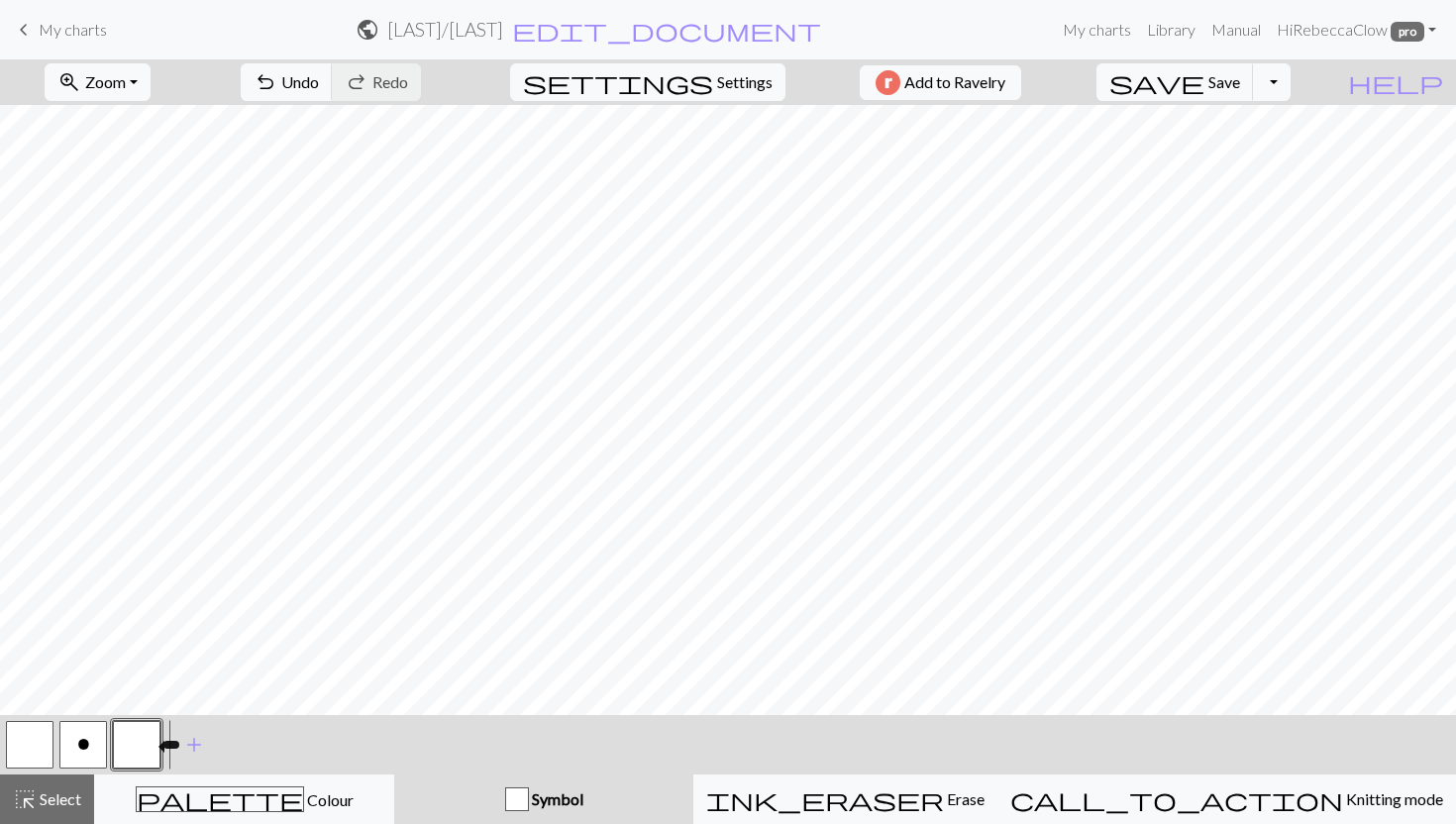 click at bounding box center (137, 745) 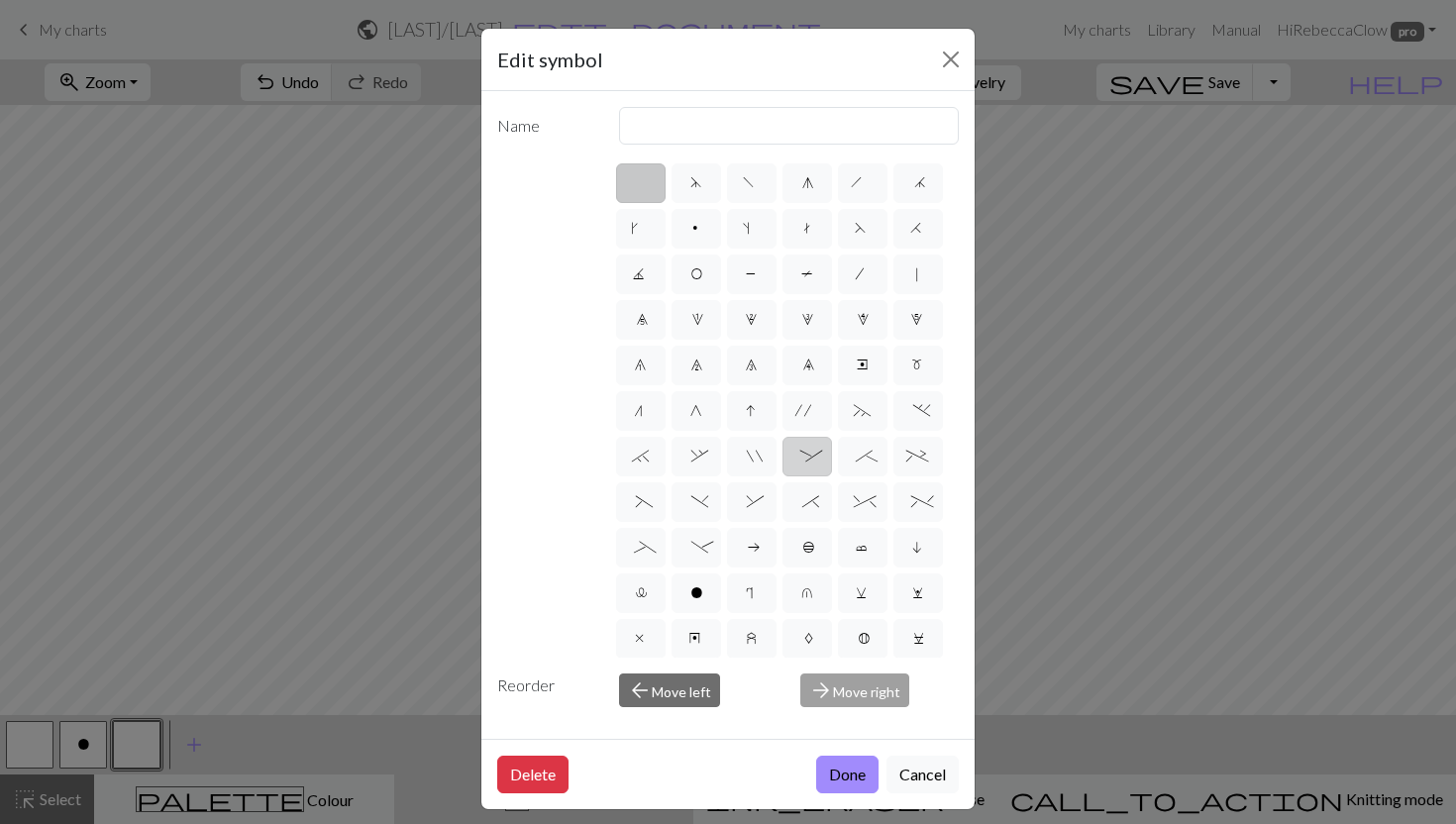 click on ":" at bounding box center [807, 459] 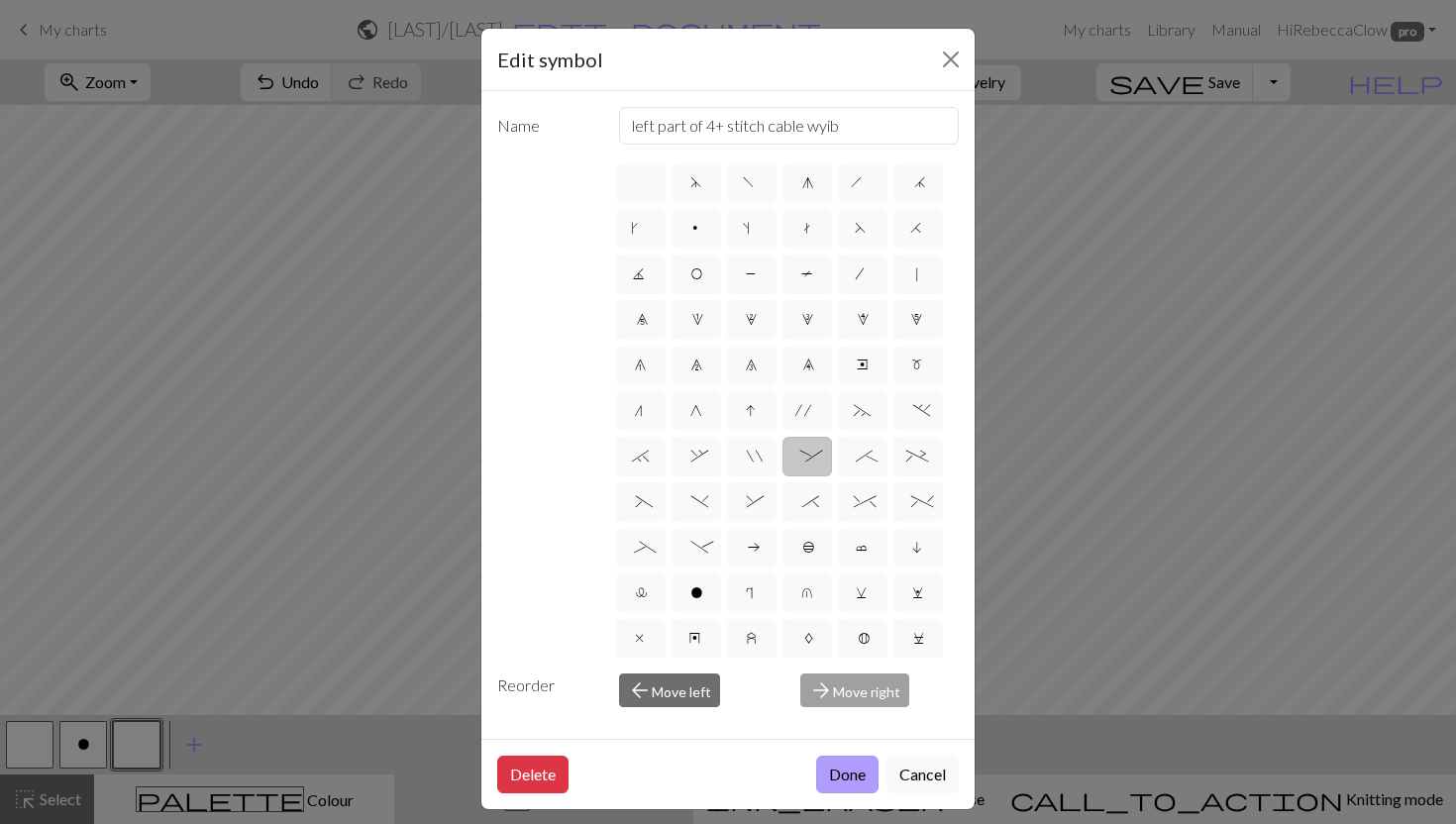 click on "Done" at bounding box center [847, 774] 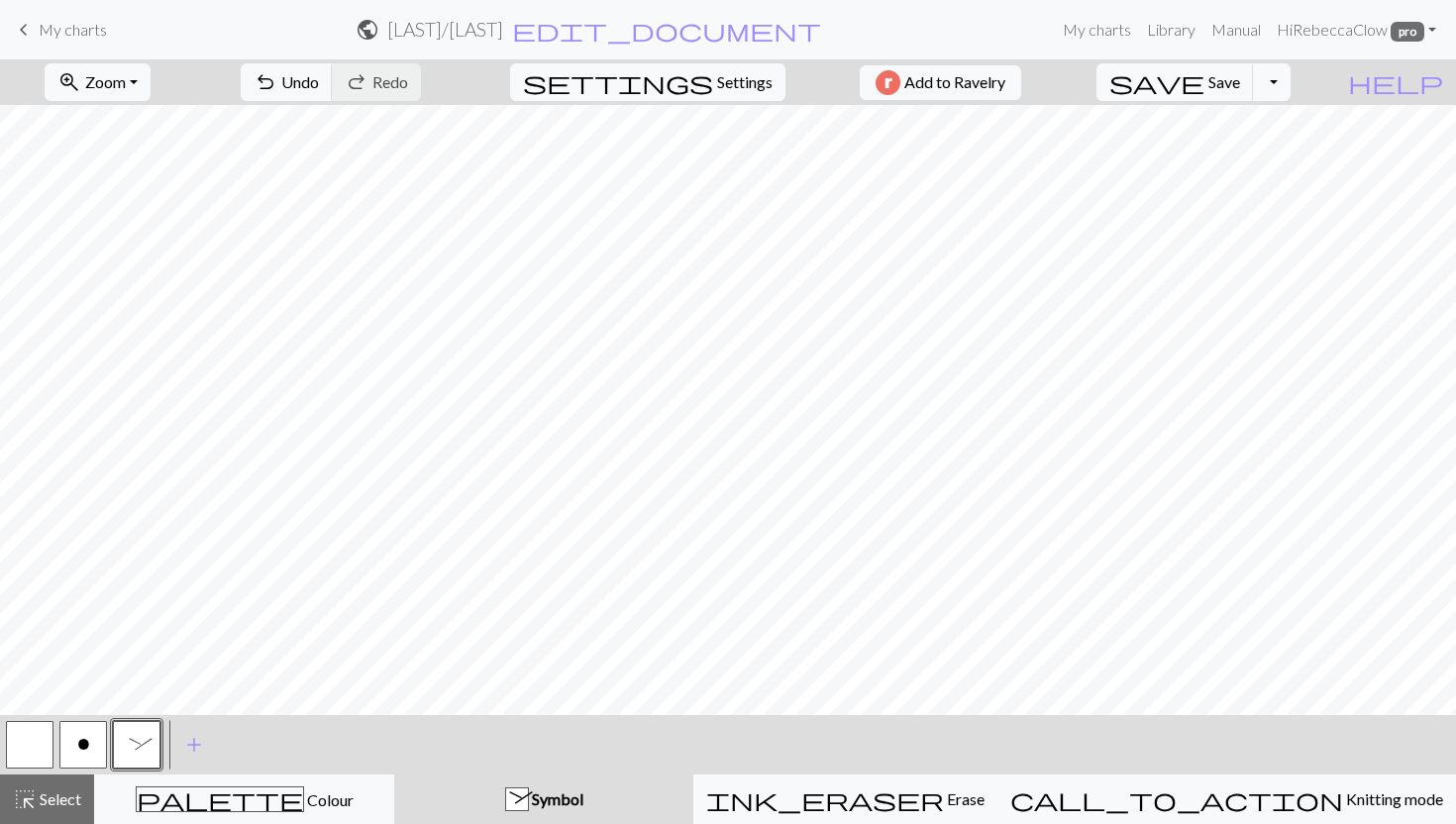 click on "o" at bounding box center (83, 745) 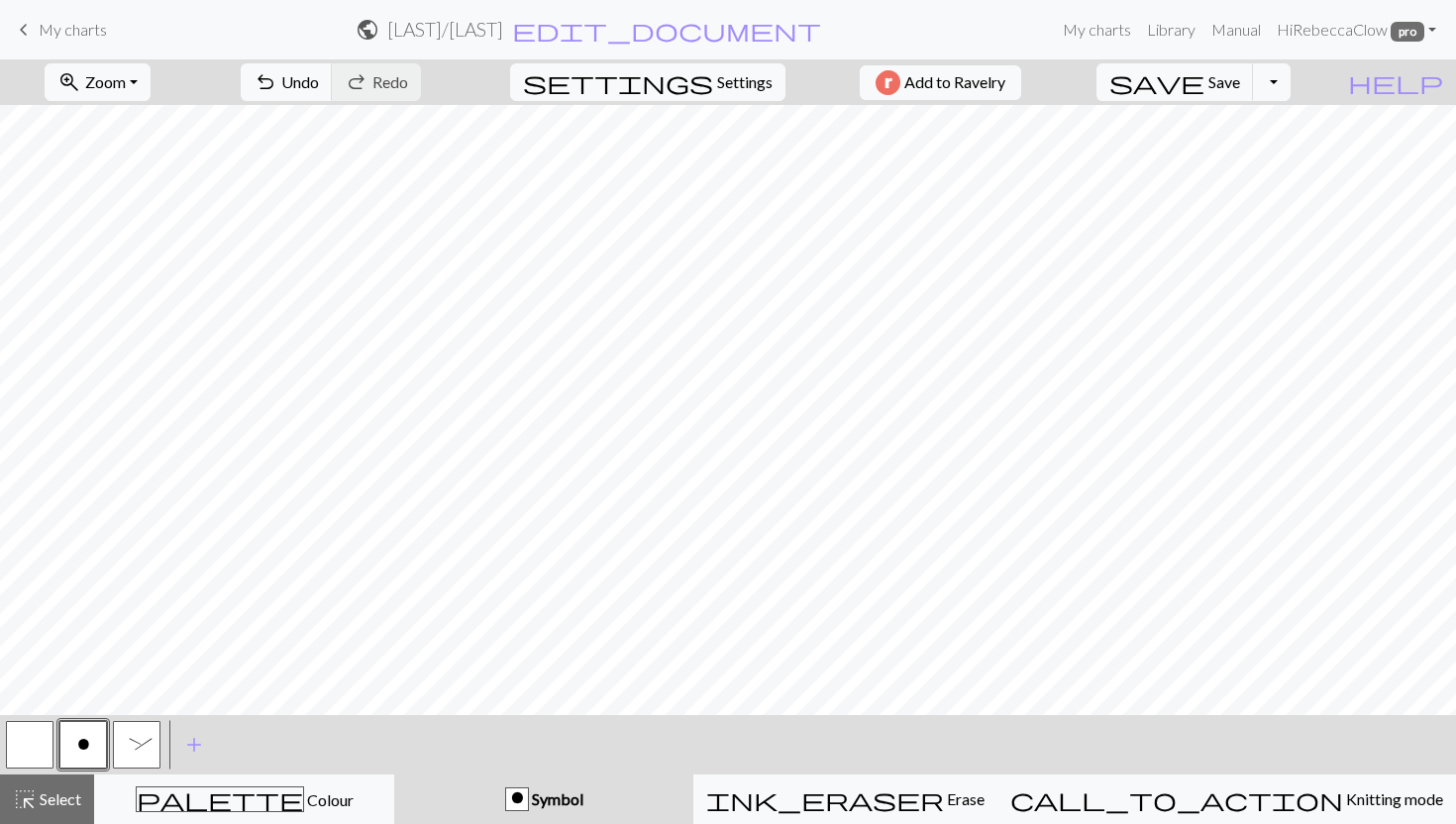 click on ":" at bounding box center (137, 745) 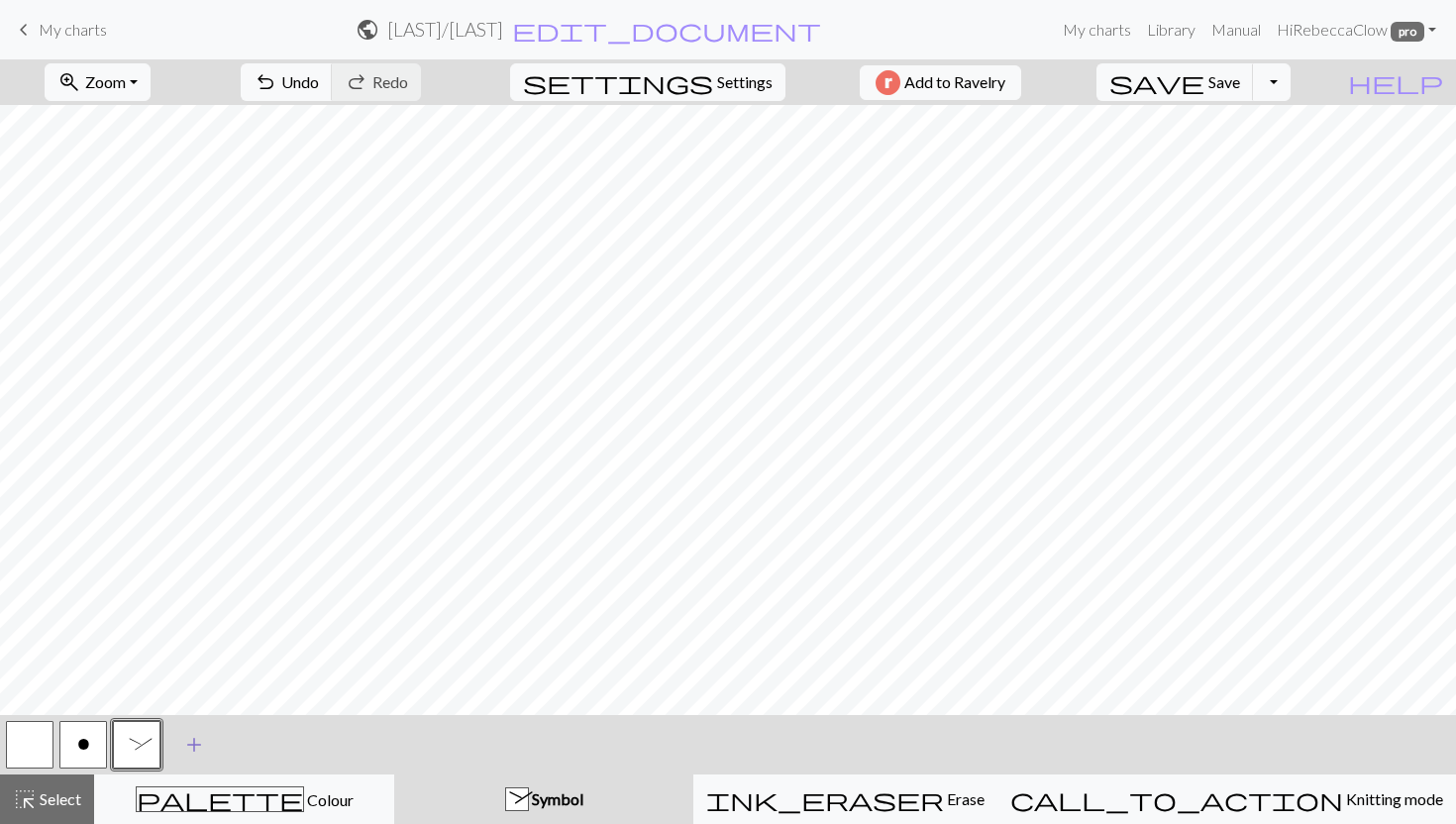 click on "add Add a  symbol" at bounding box center (194, 745) 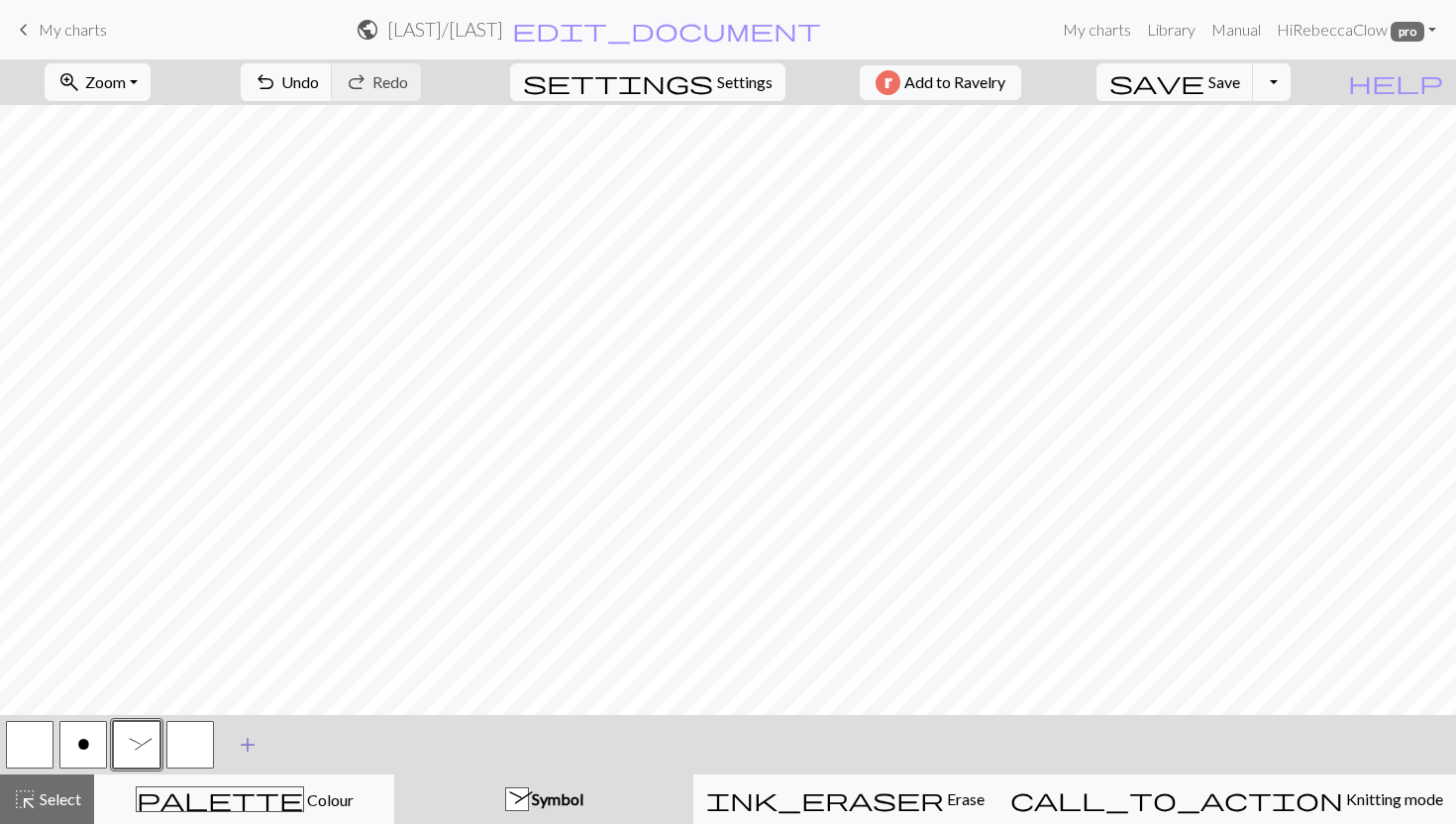 click at bounding box center [190, 745] 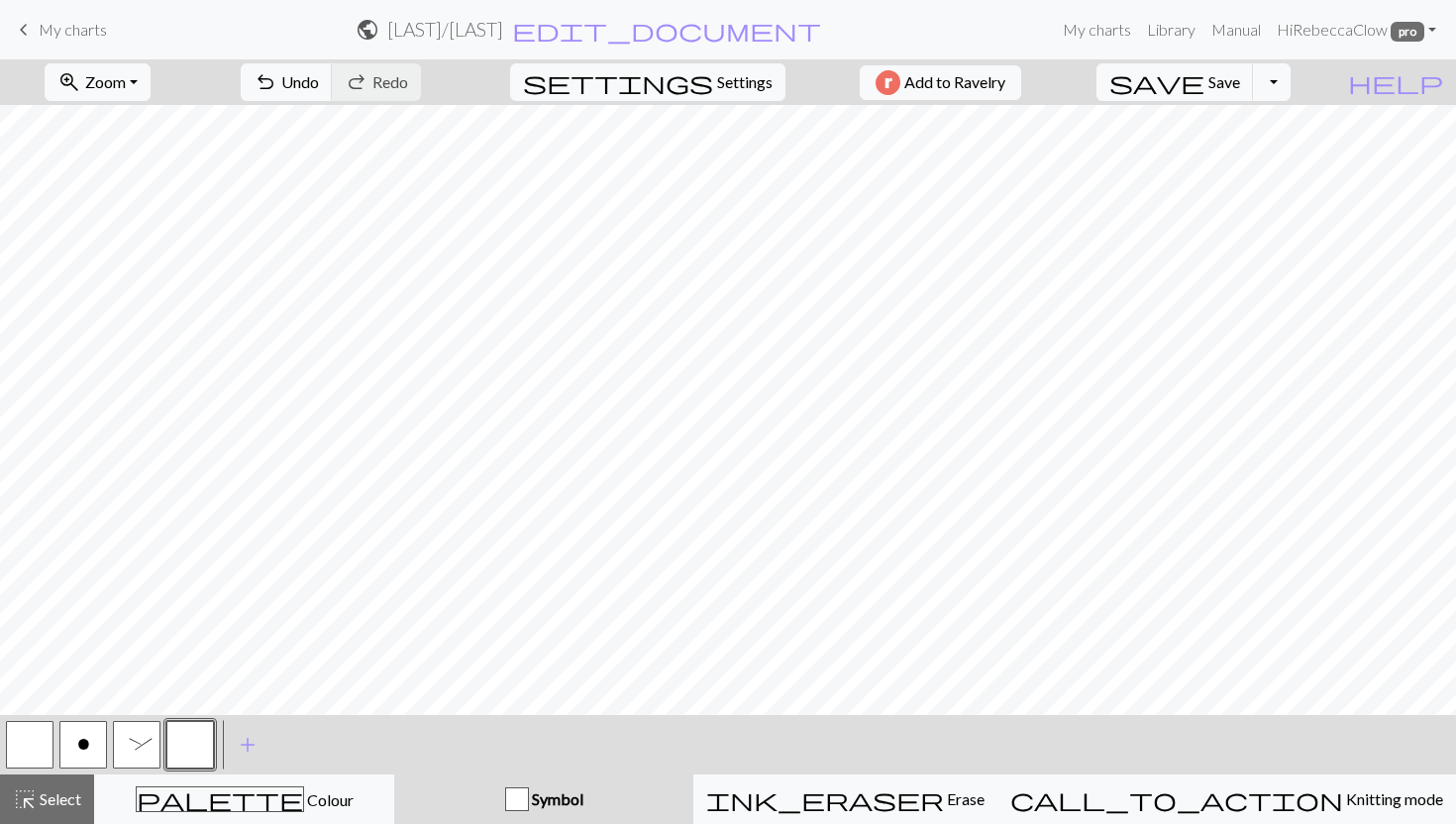 click at bounding box center (190, 745) 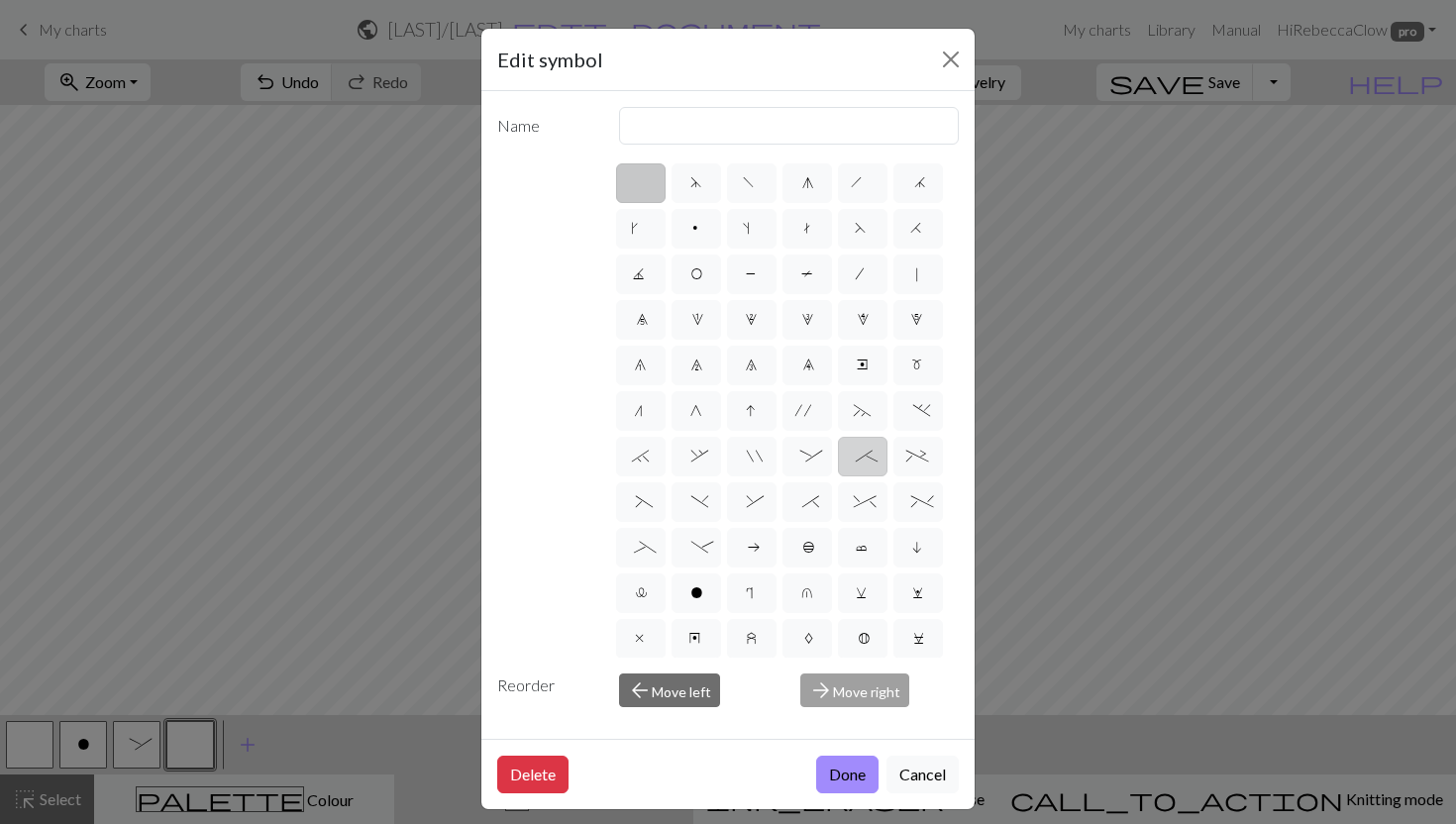 click on ";" at bounding box center (862, 459) 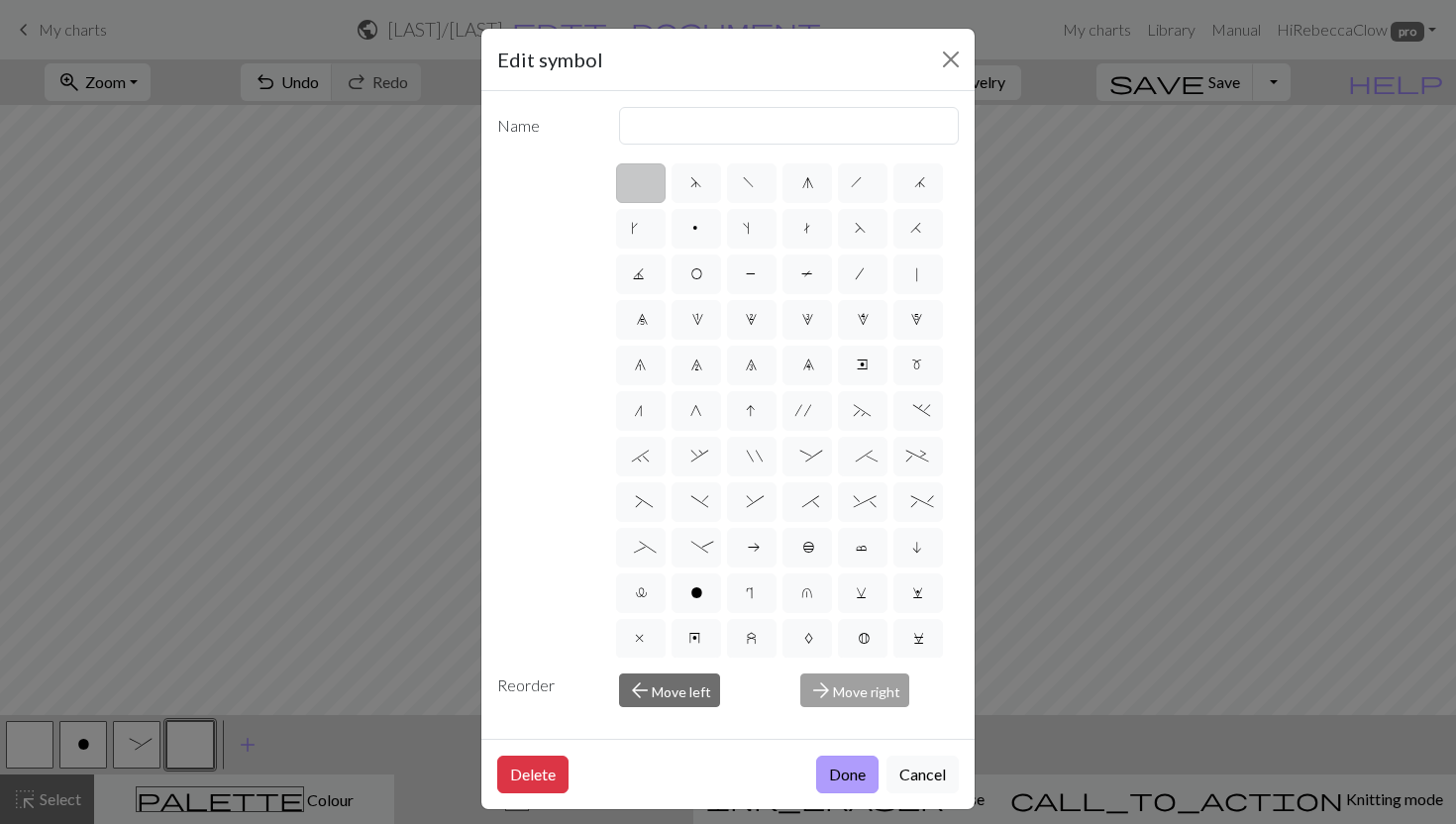 type on "right part of 4+ stitch cable wyib" 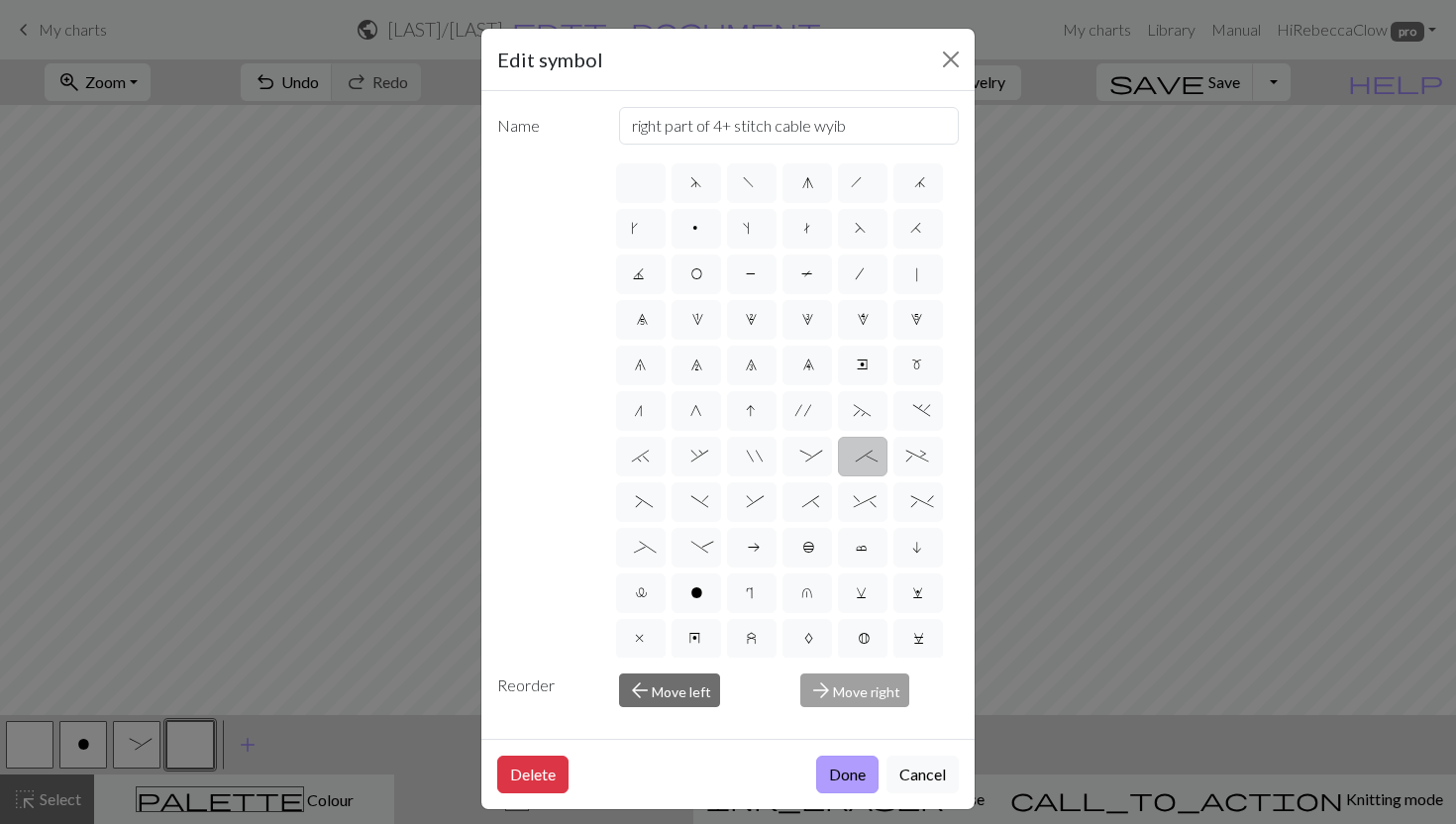 click on "Done" at bounding box center [847, 774] 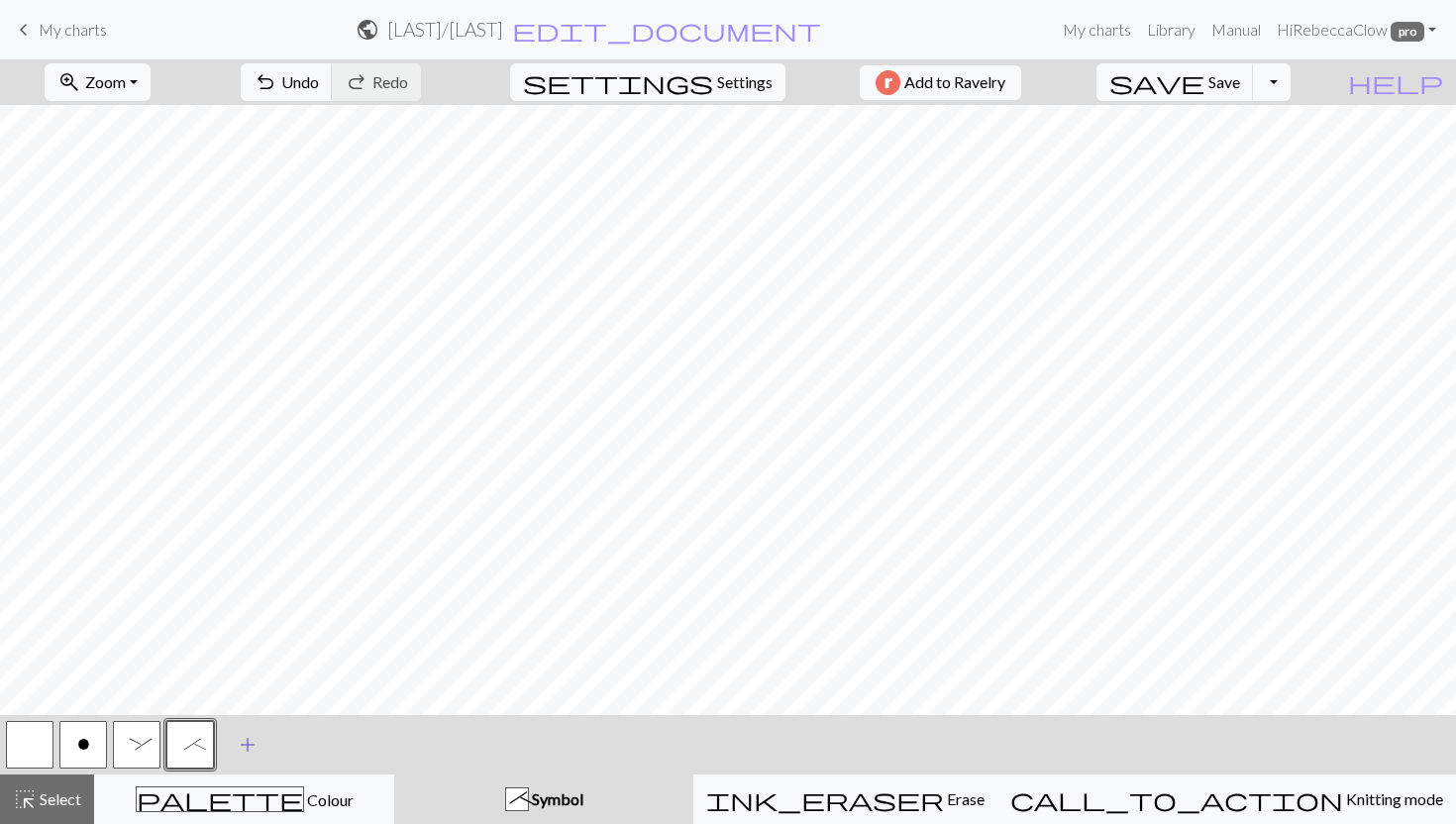 click on "add" at bounding box center [248, 745] 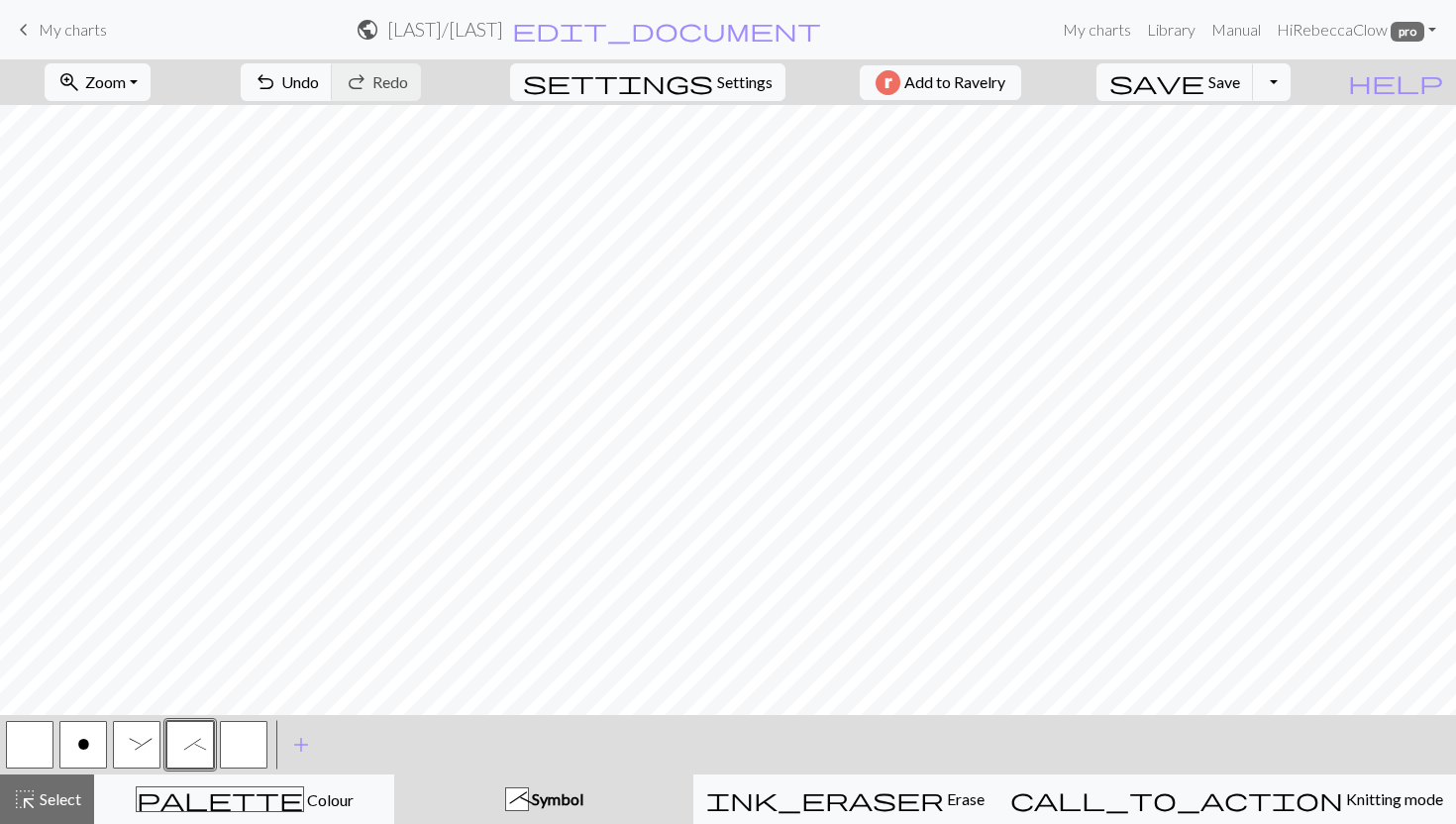 click at bounding box center [244, 745] 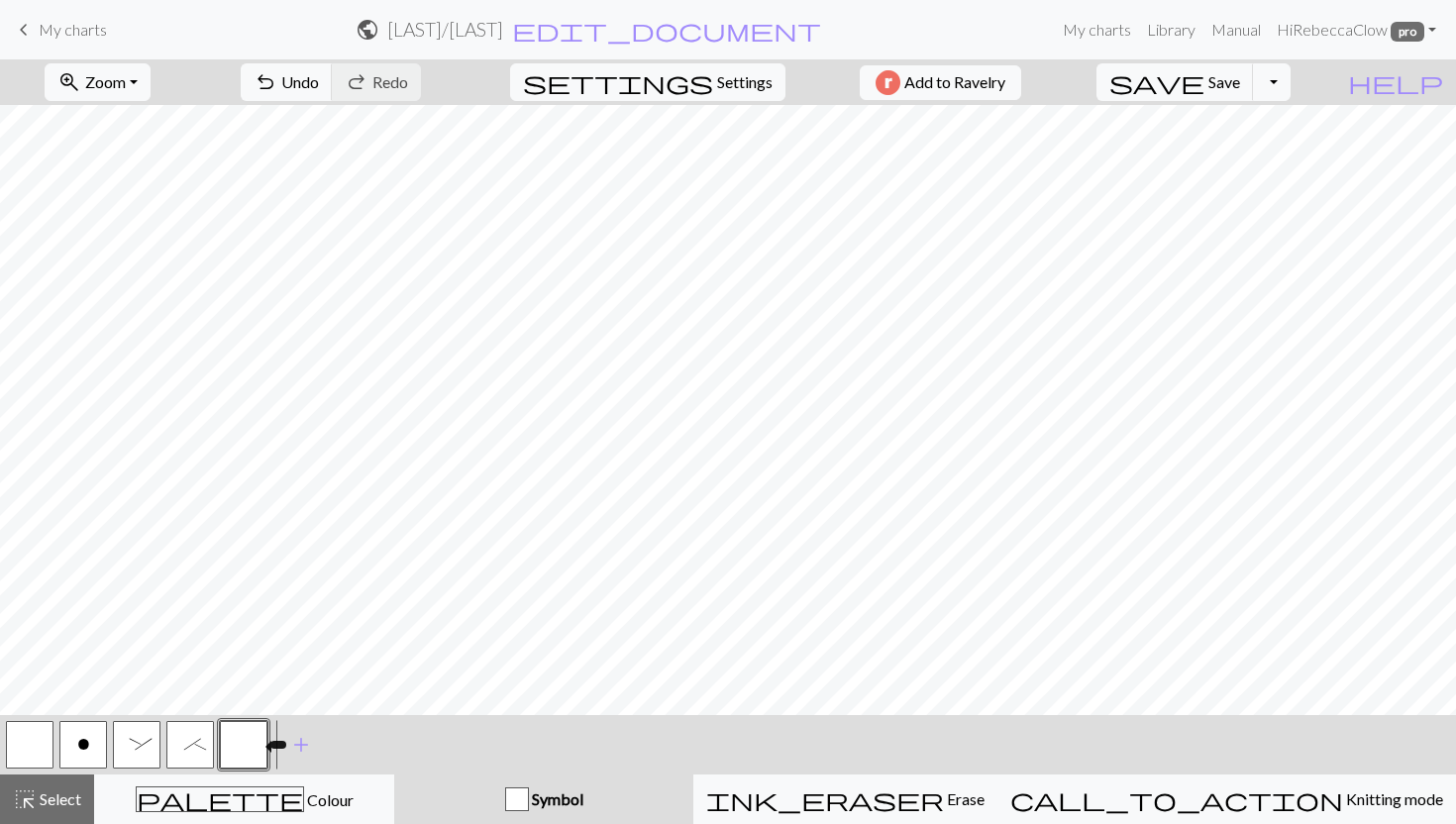 click at bounding box center [244, 745] 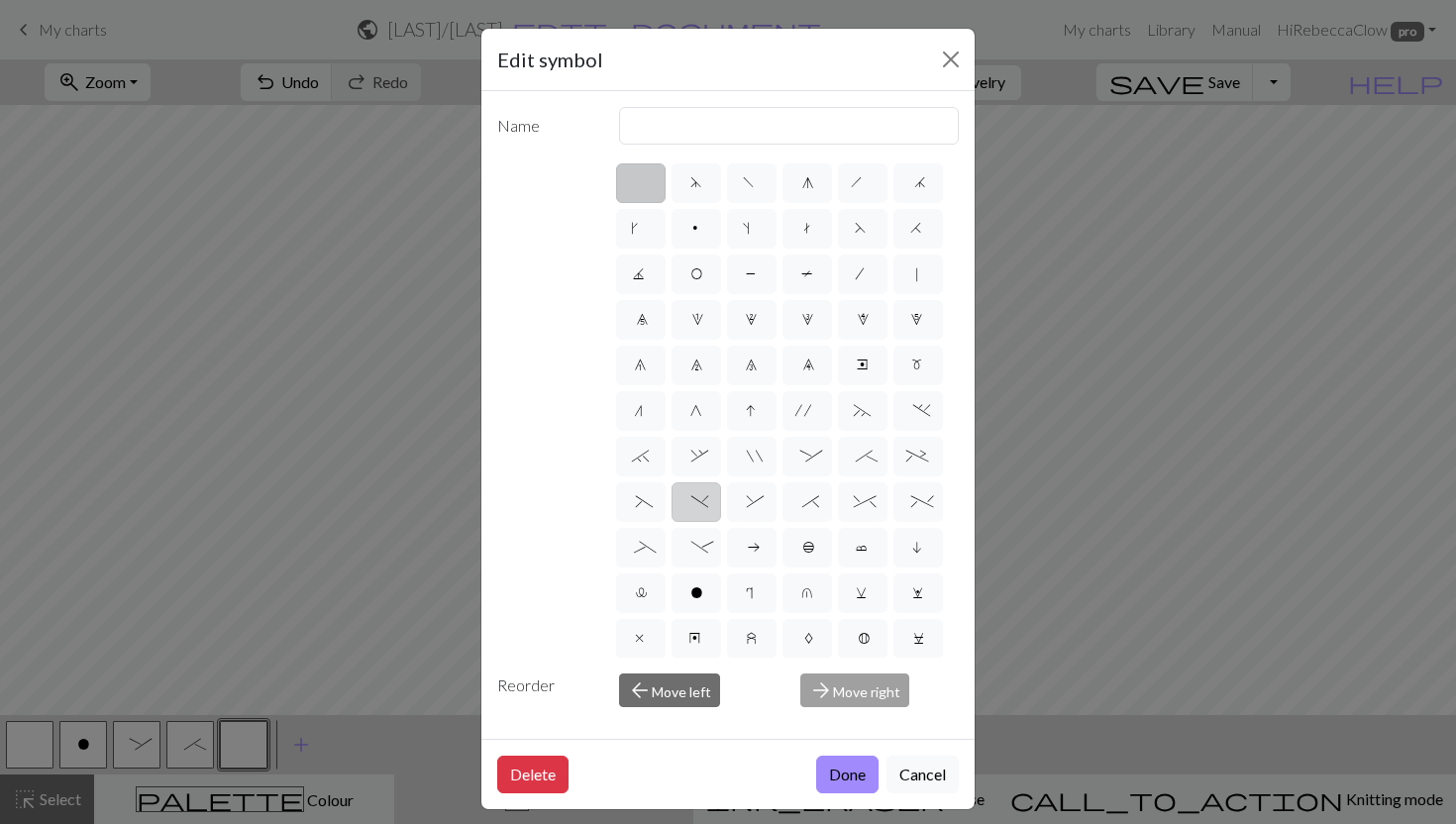click on ")" at bounding box center (695, 504) 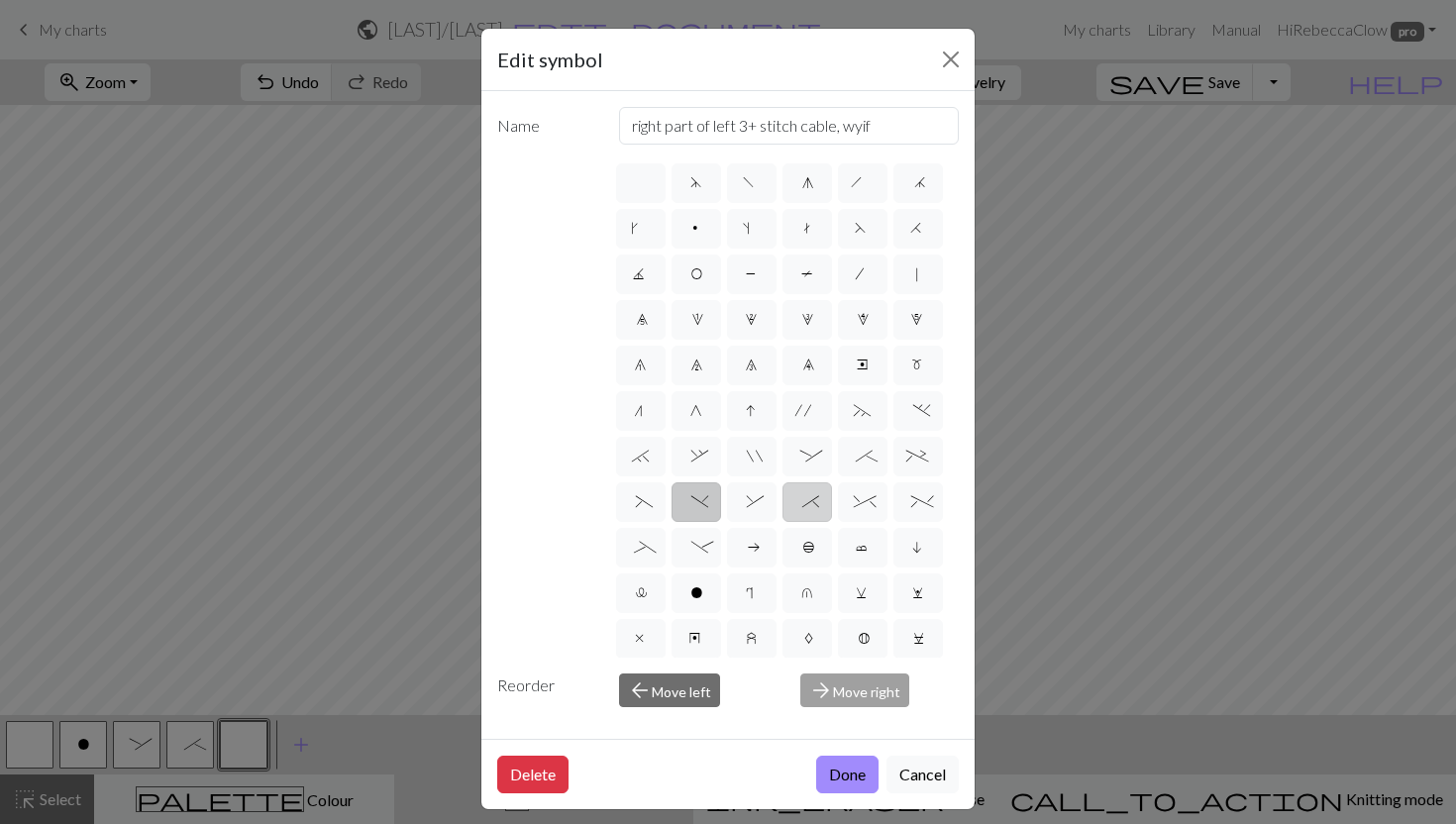 click on "*" at bounding box center (807, 502) 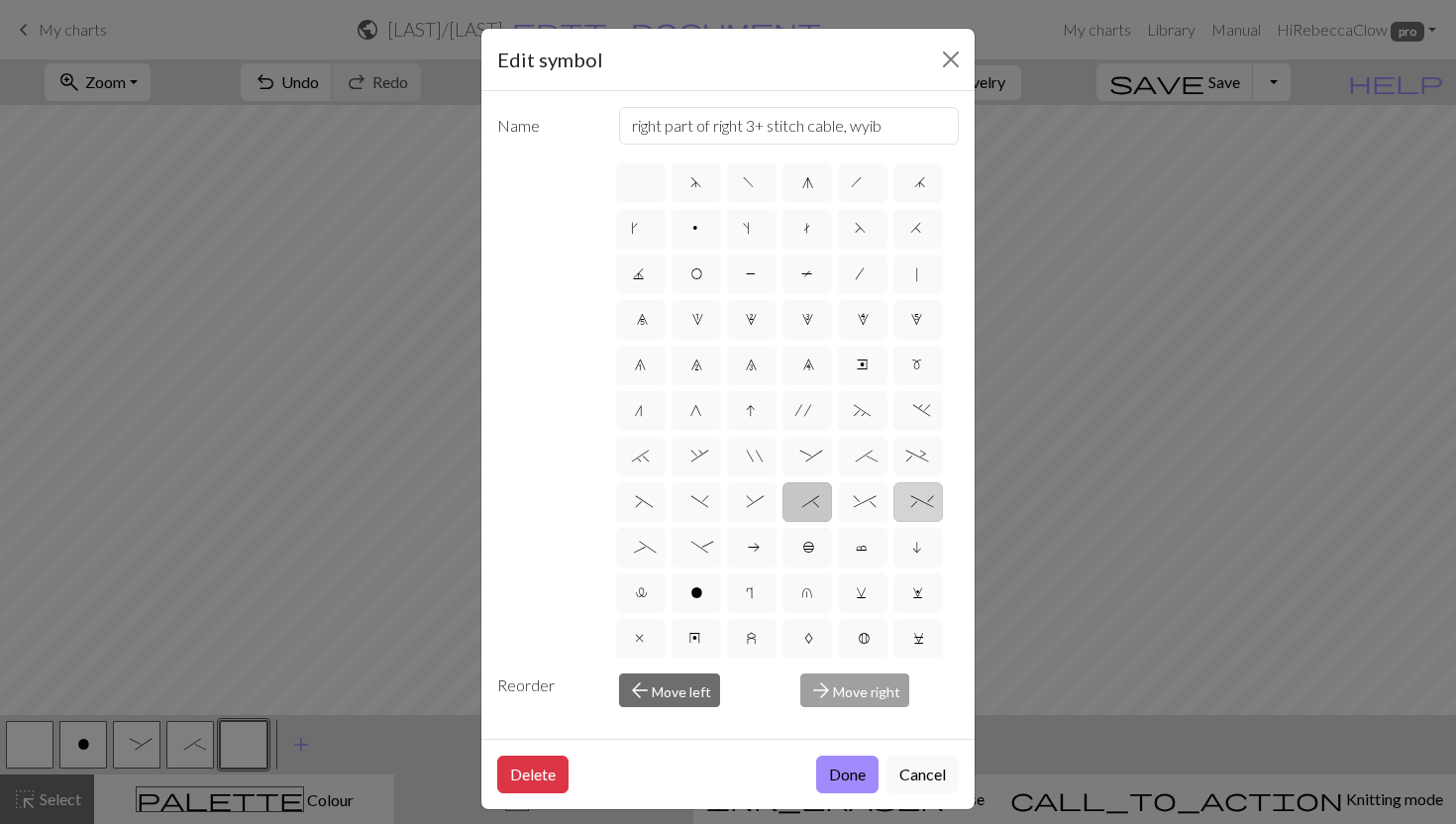 click on "%" at bounding box center [918, 502] 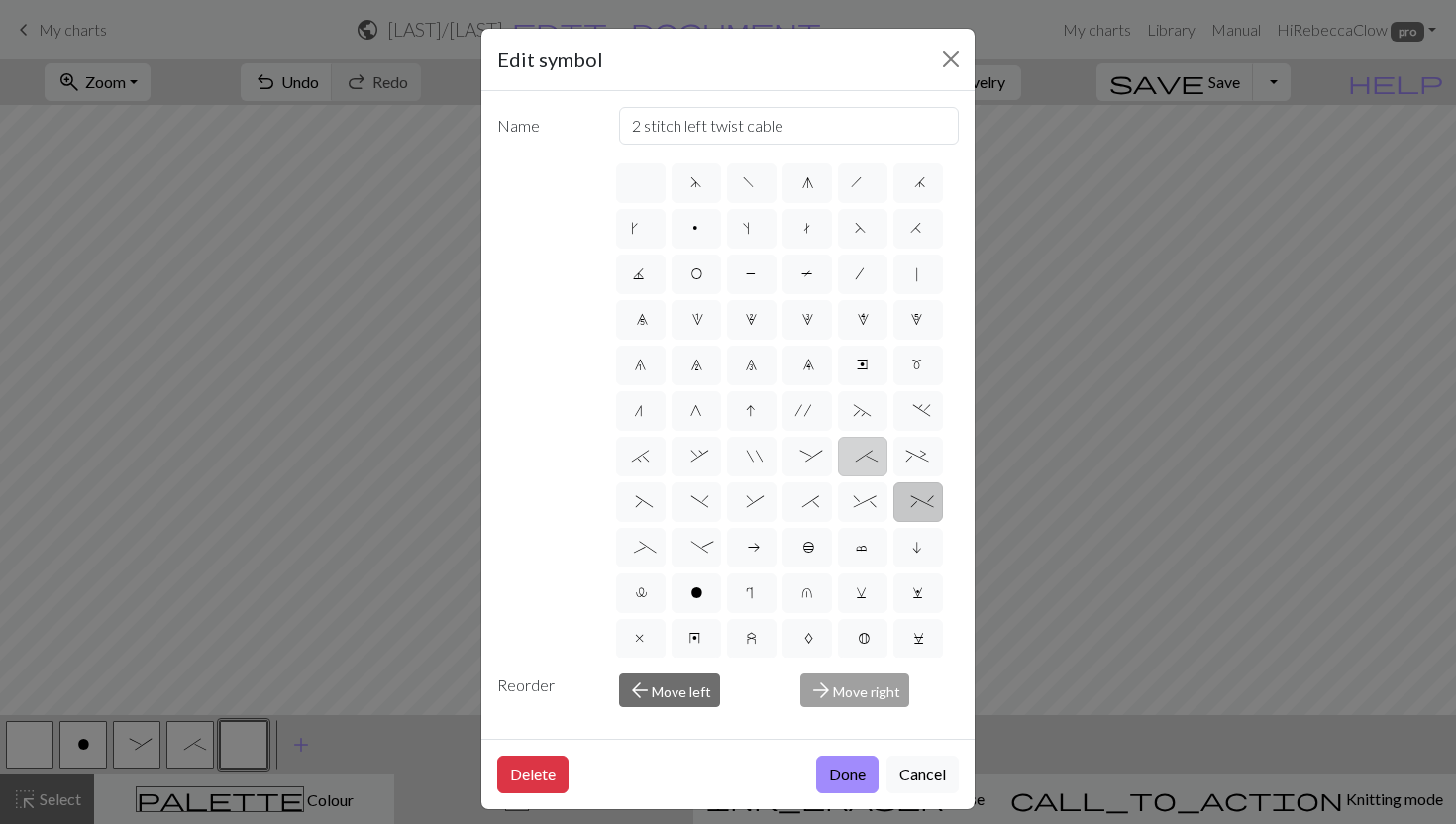 click on ";" at bounding box center [863, 457] 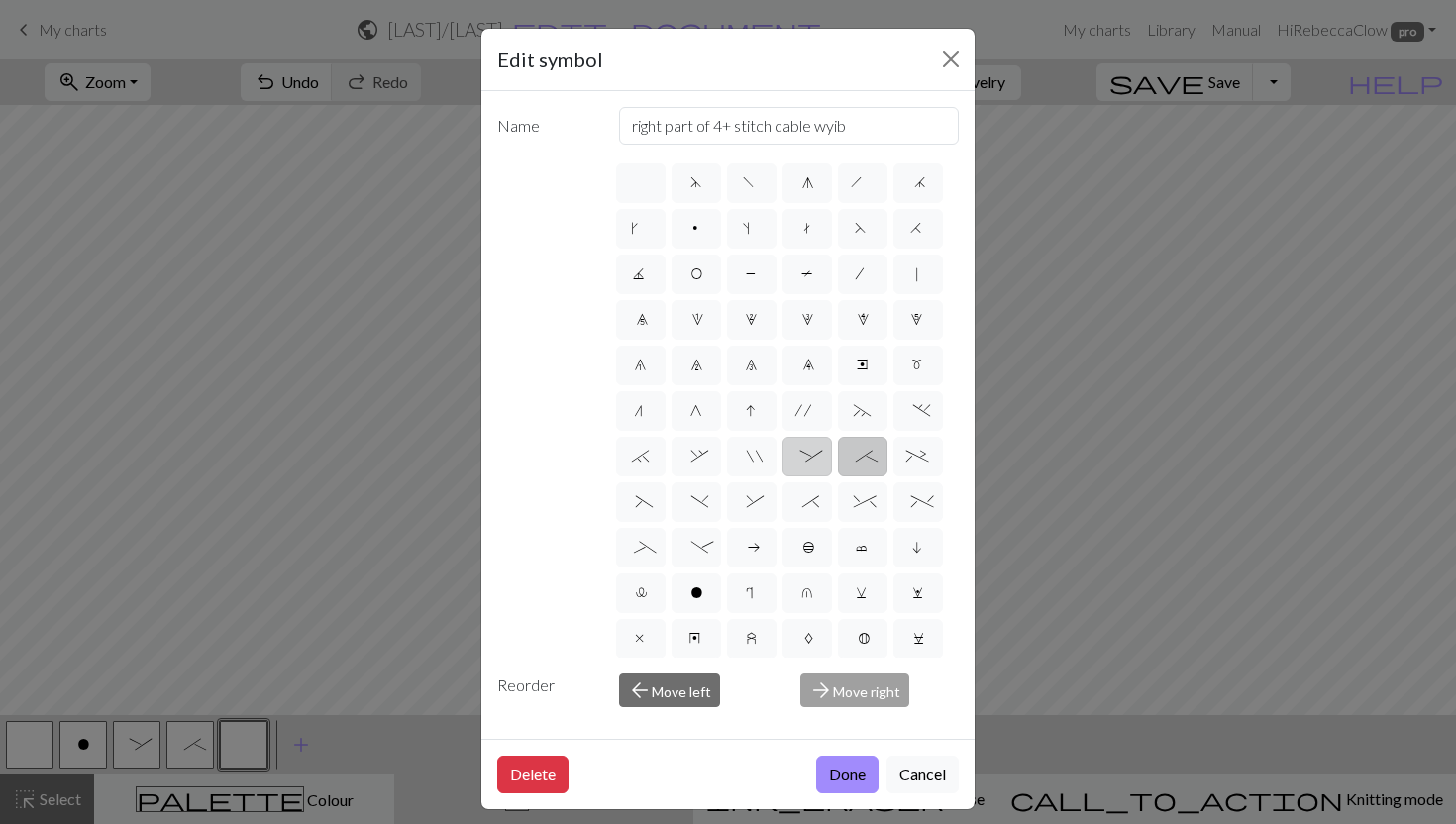 click on ":" at bounding box center (807, 457) 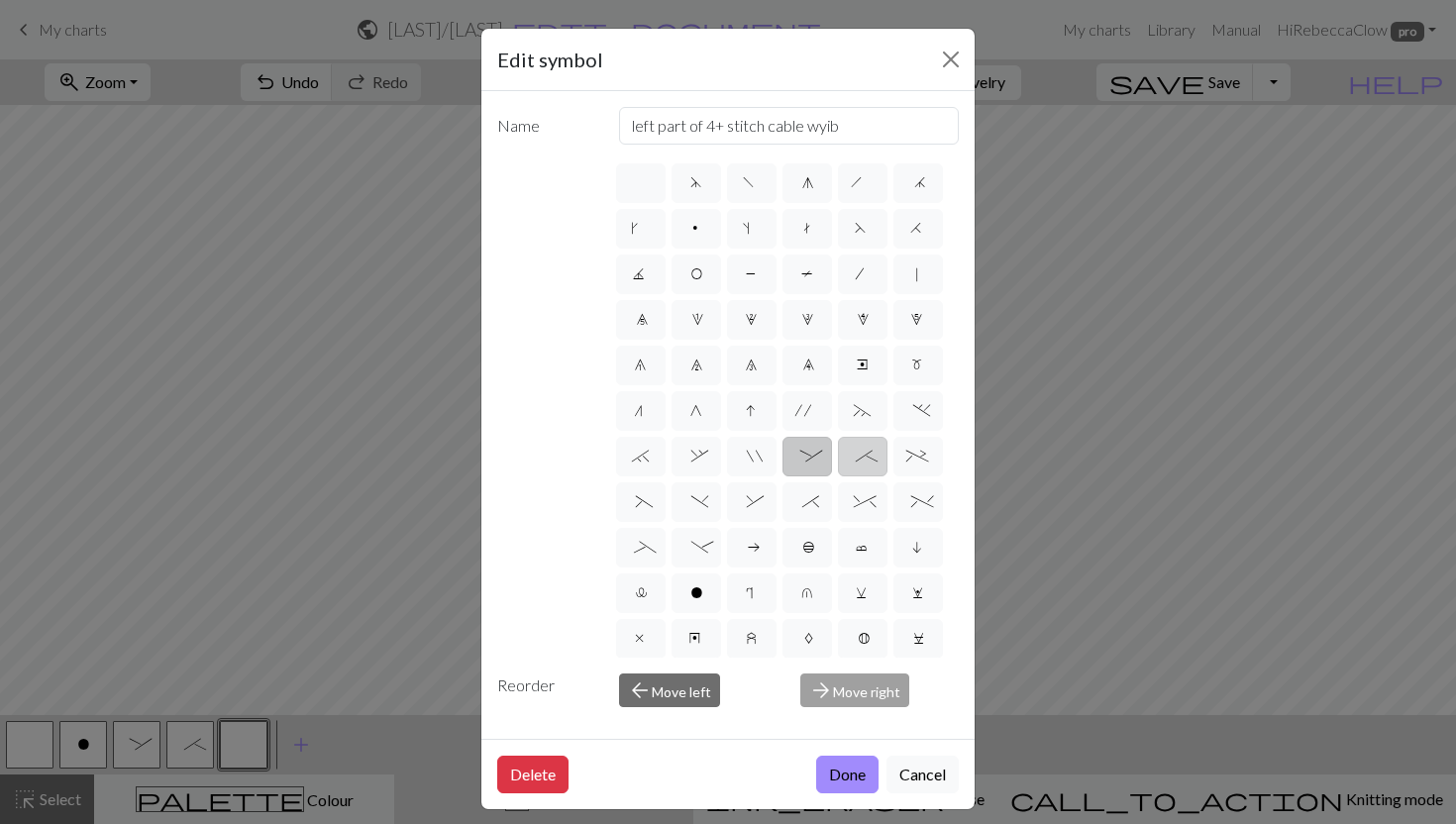 click on ";" at bounding box center (863, 457) 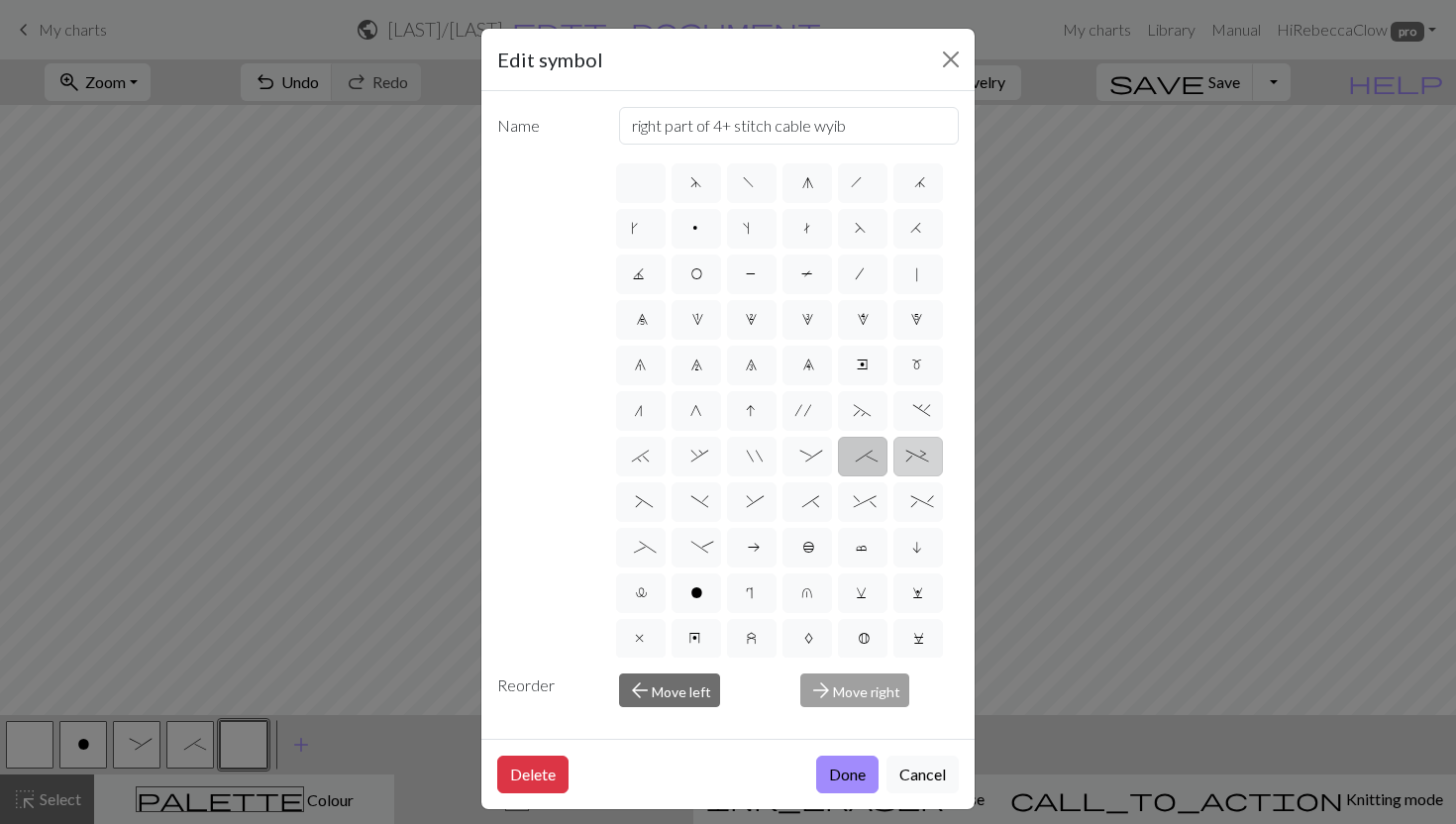 click on "+" at bounding box center (918, 459) 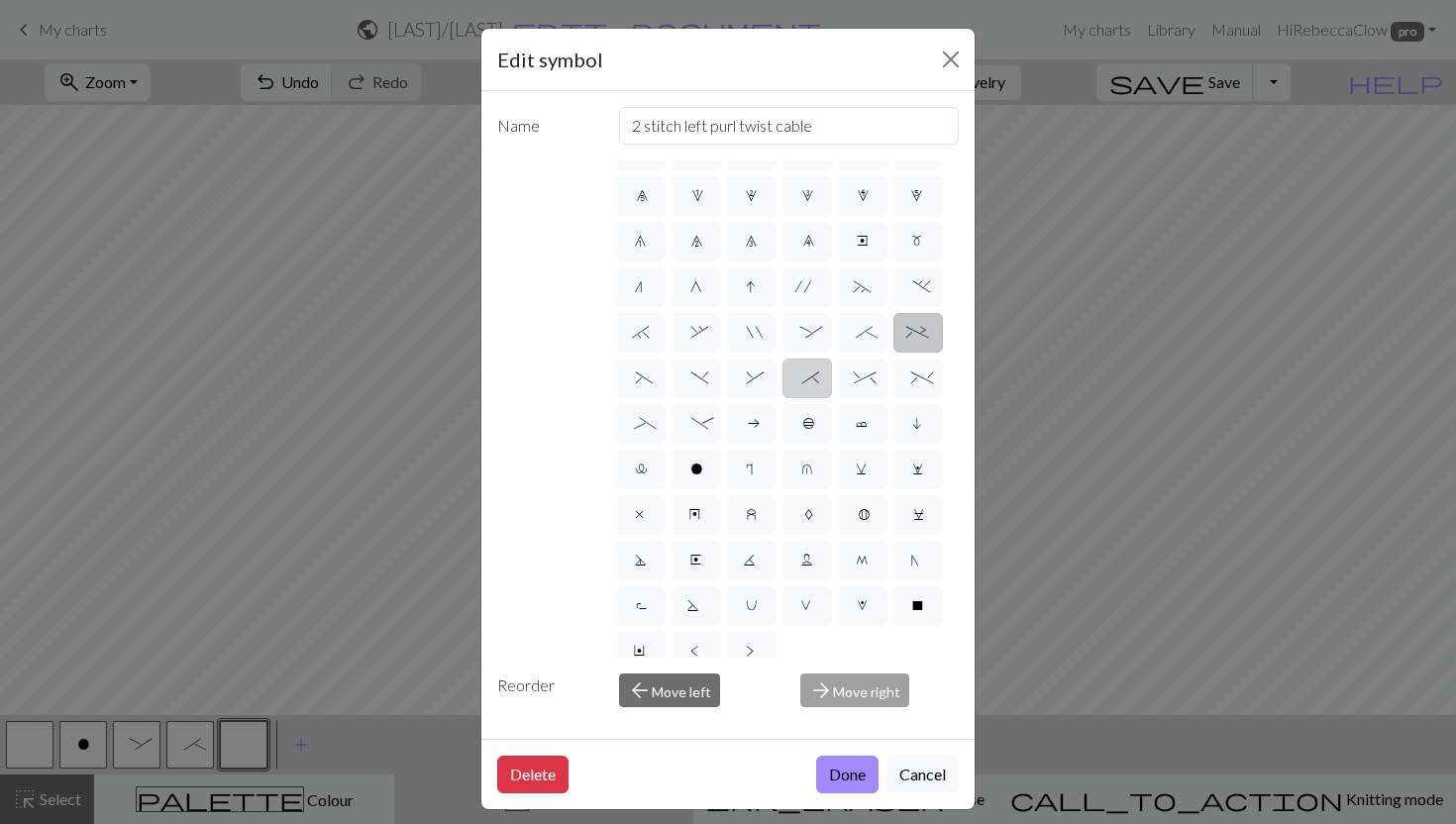 scroll, scrollTop: 130, scrollLeft: 0, axis: vertical 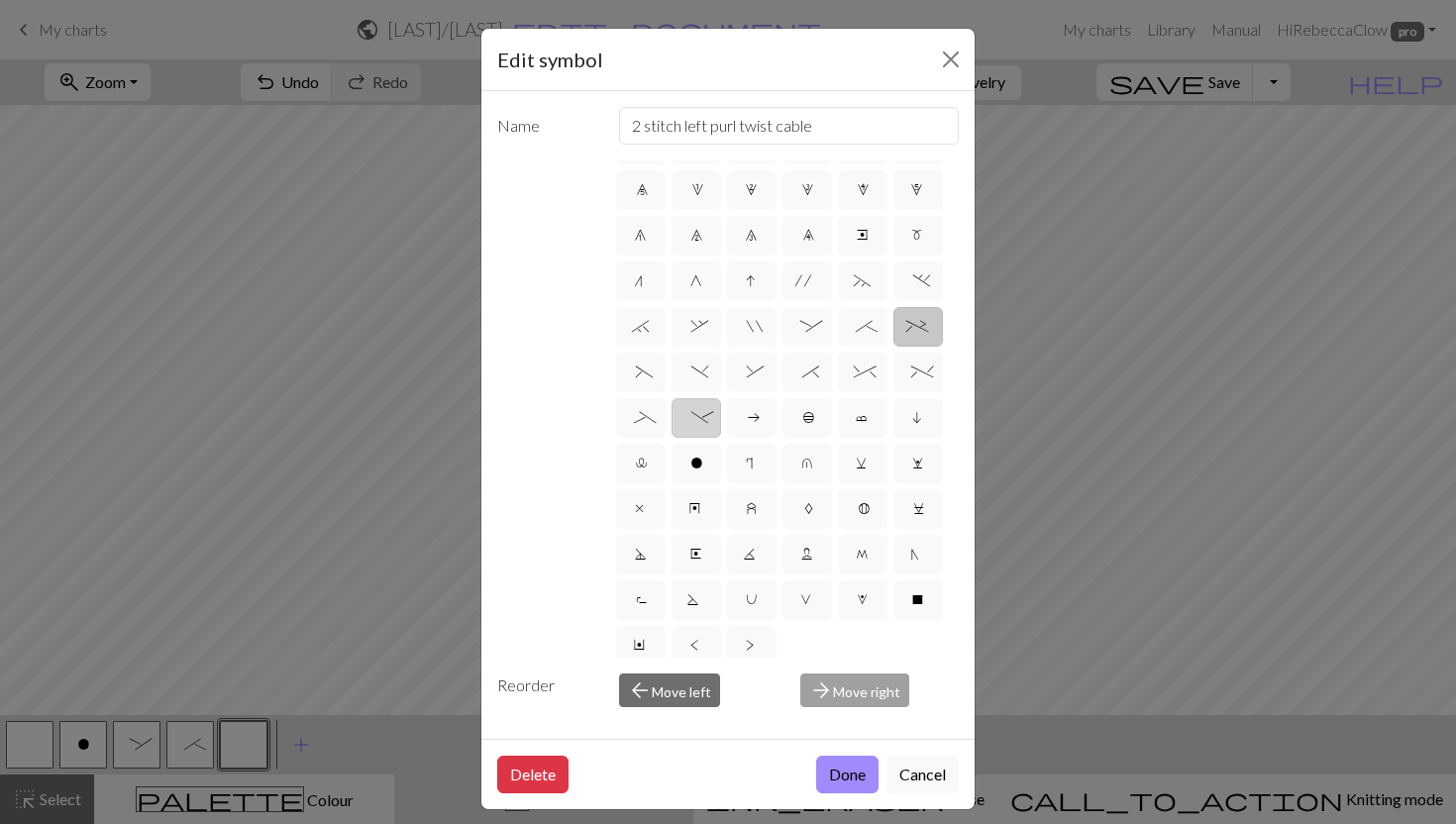 click on "-" at bounding box center [695, 420] 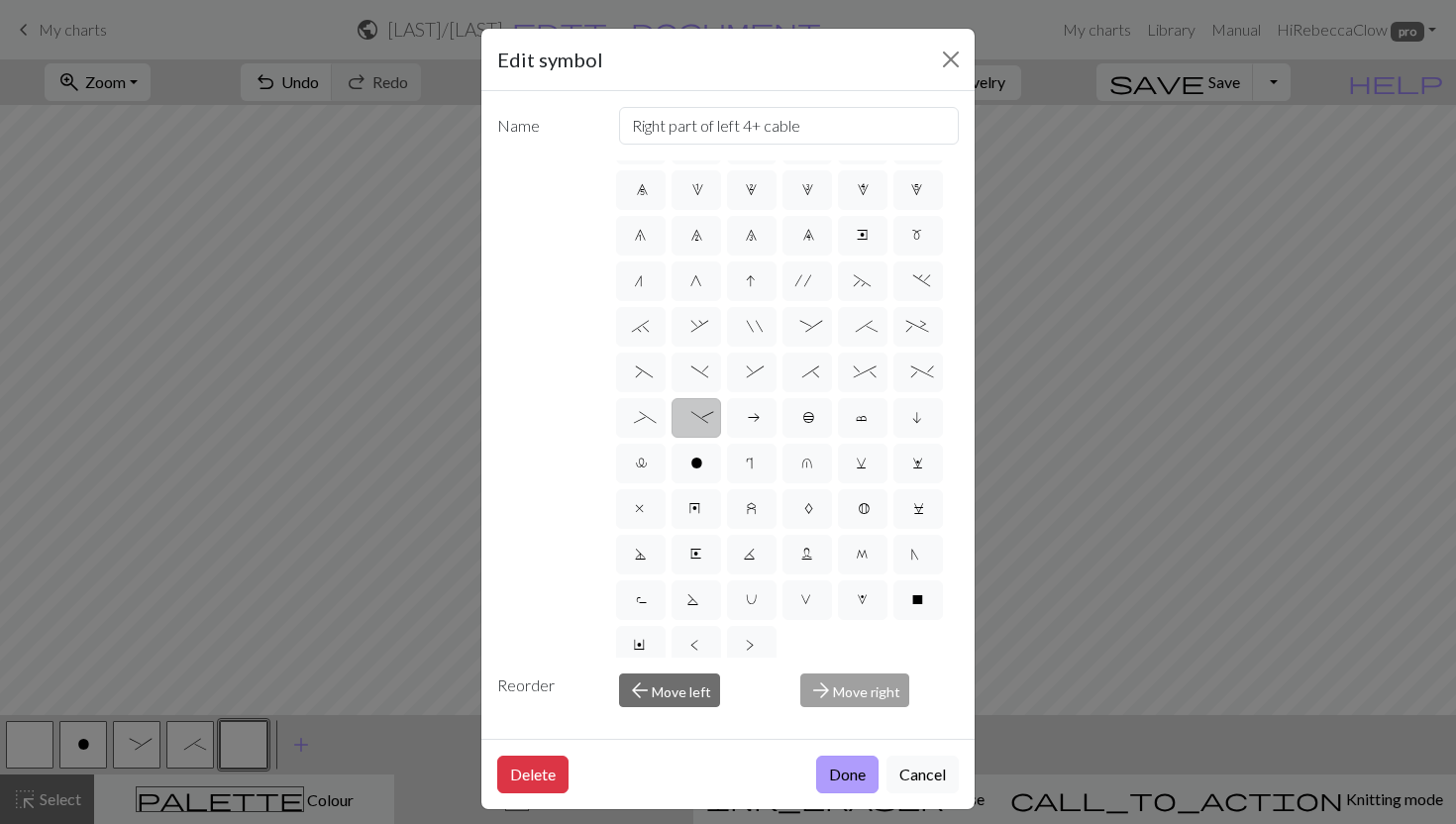 click on "Done" at bounding box center (847, 774) 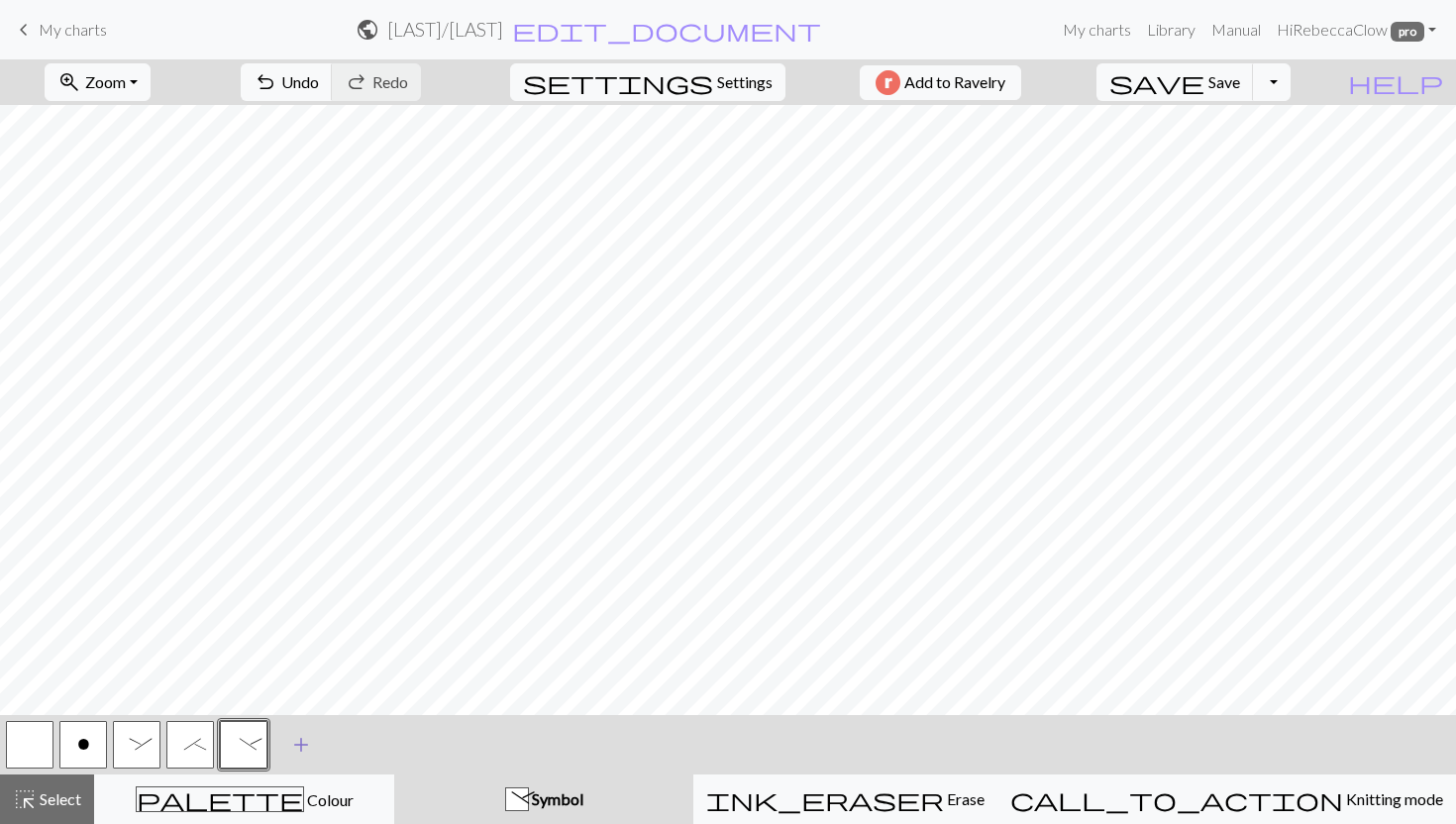 click on "add" at bounding box center [301, 745] 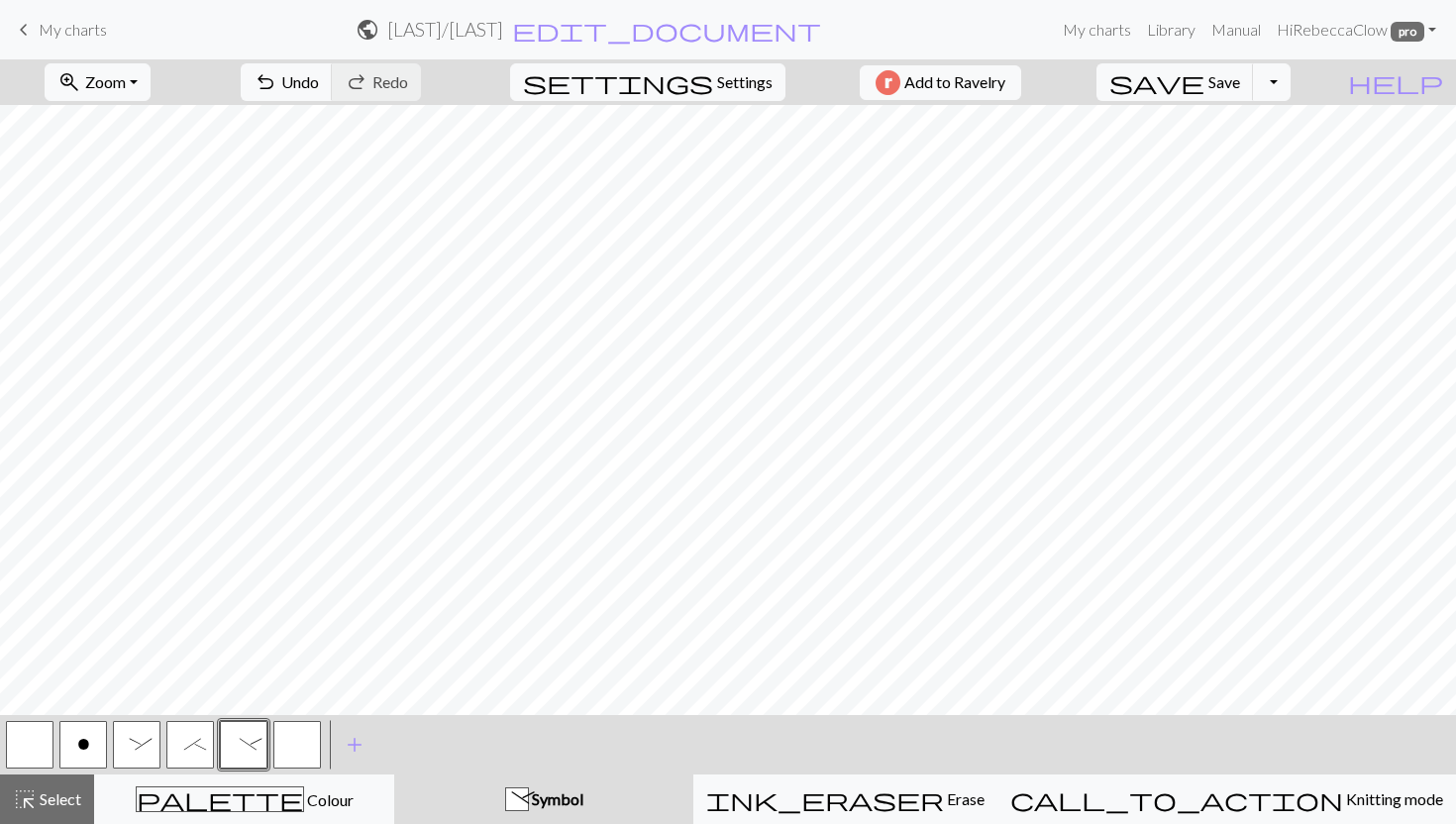 click at bounding box center [297, 745] 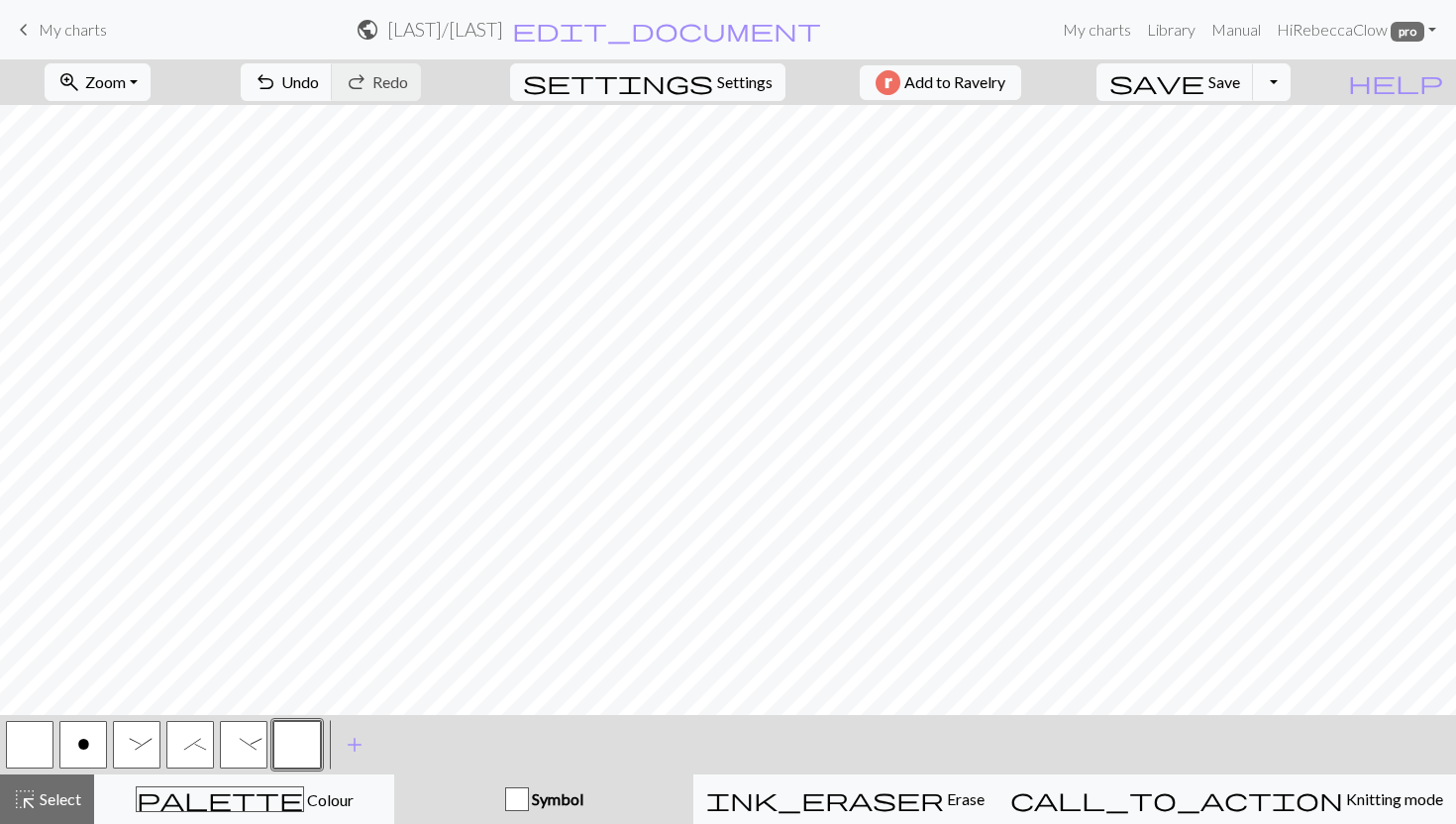 click at bounding box center [297, 745] 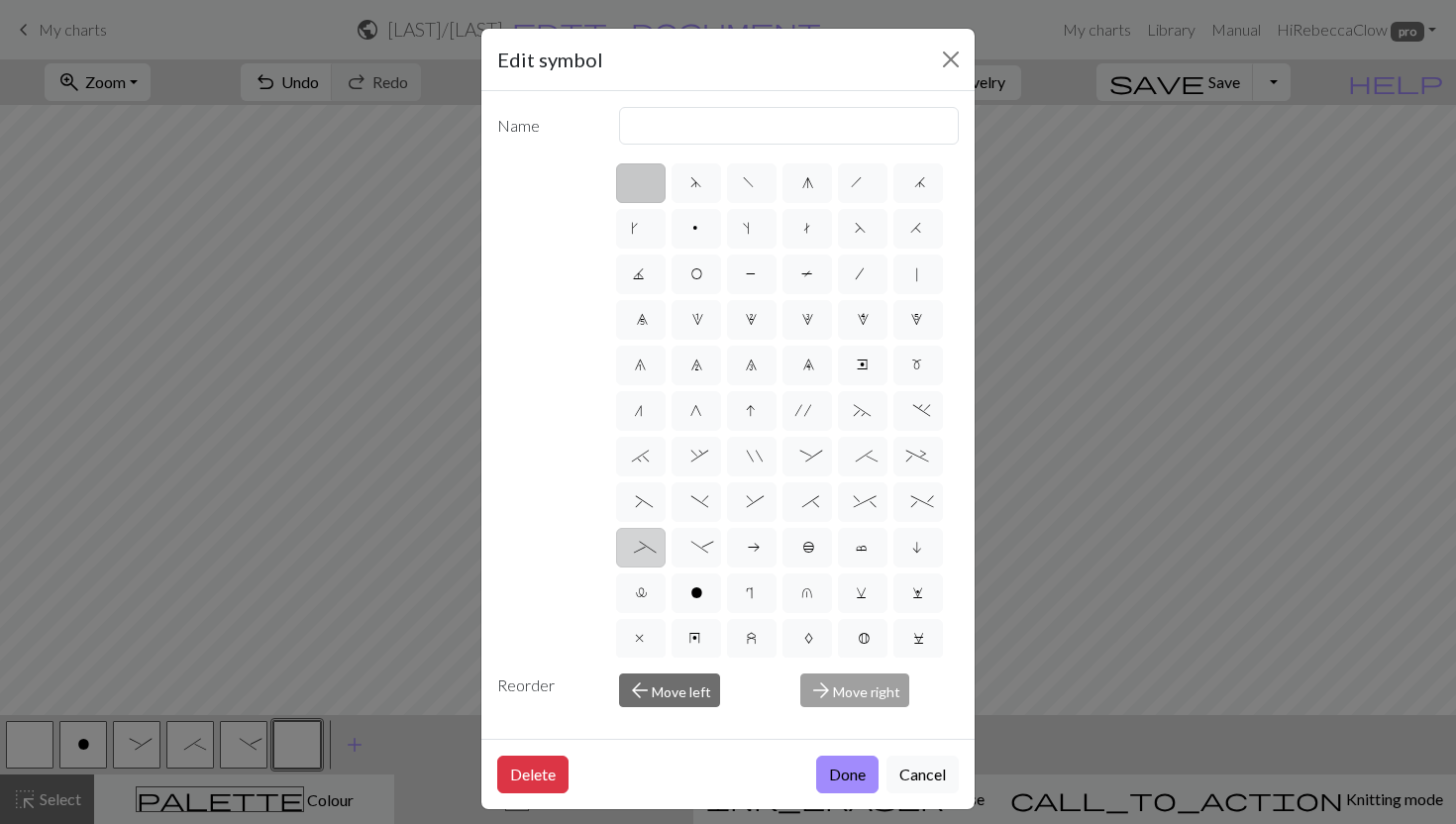 click on "_" at bounding box center [640, 550] 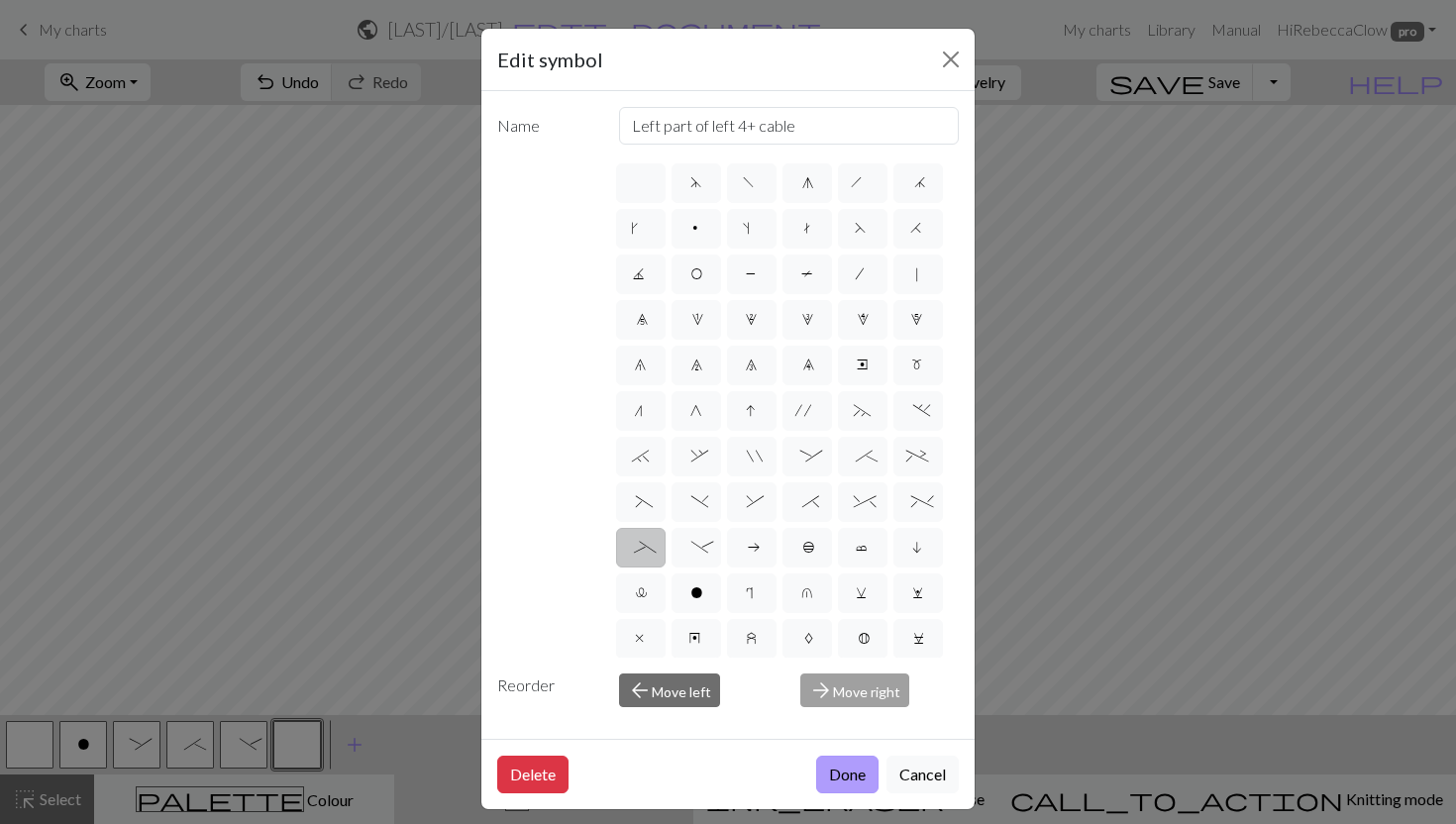 click on "Done" at bounding box center (847, 774) 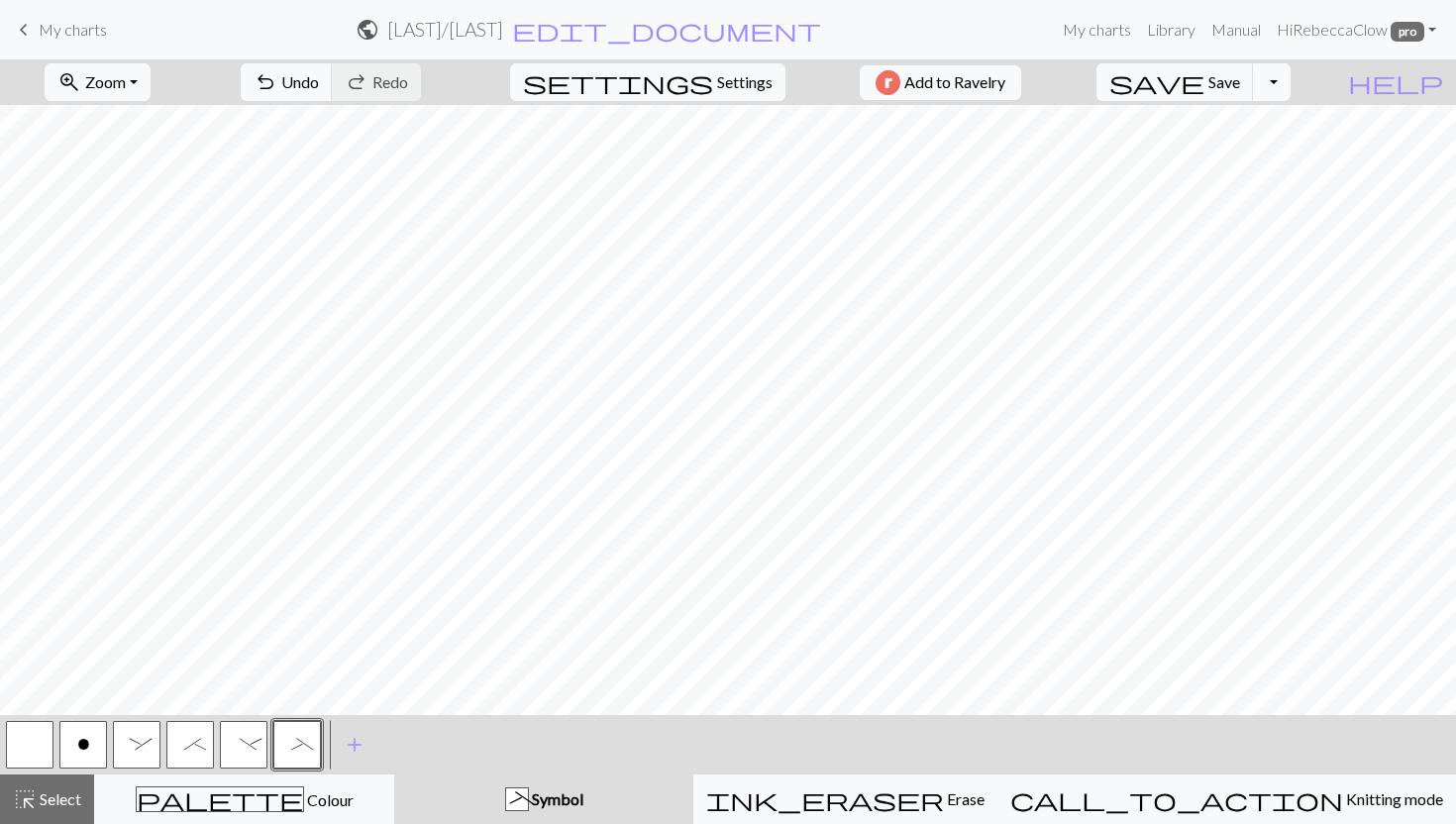 click on "-" at bounding box center (244, 747) 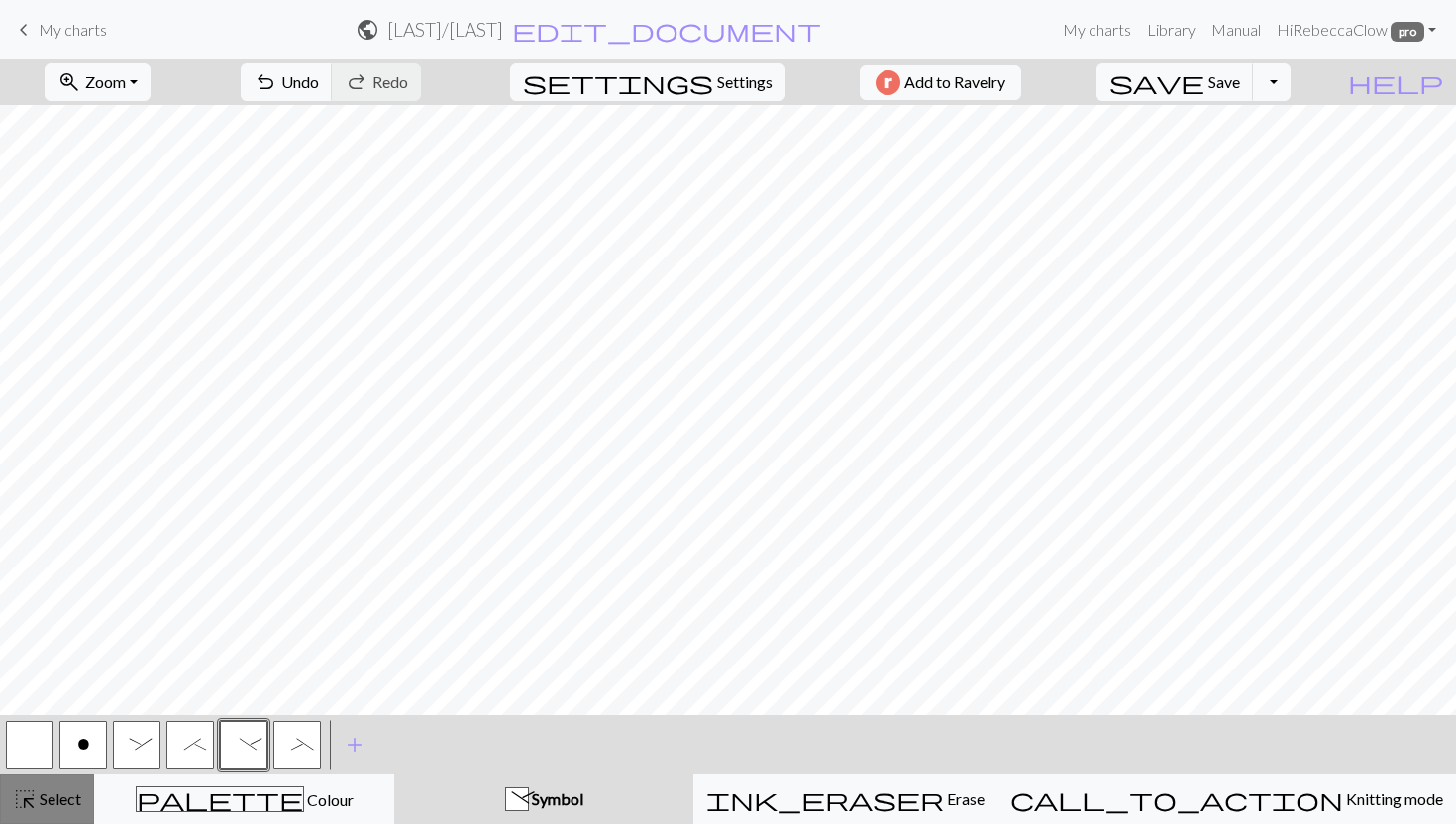 click on "Select" at bounding box center [58, 798] 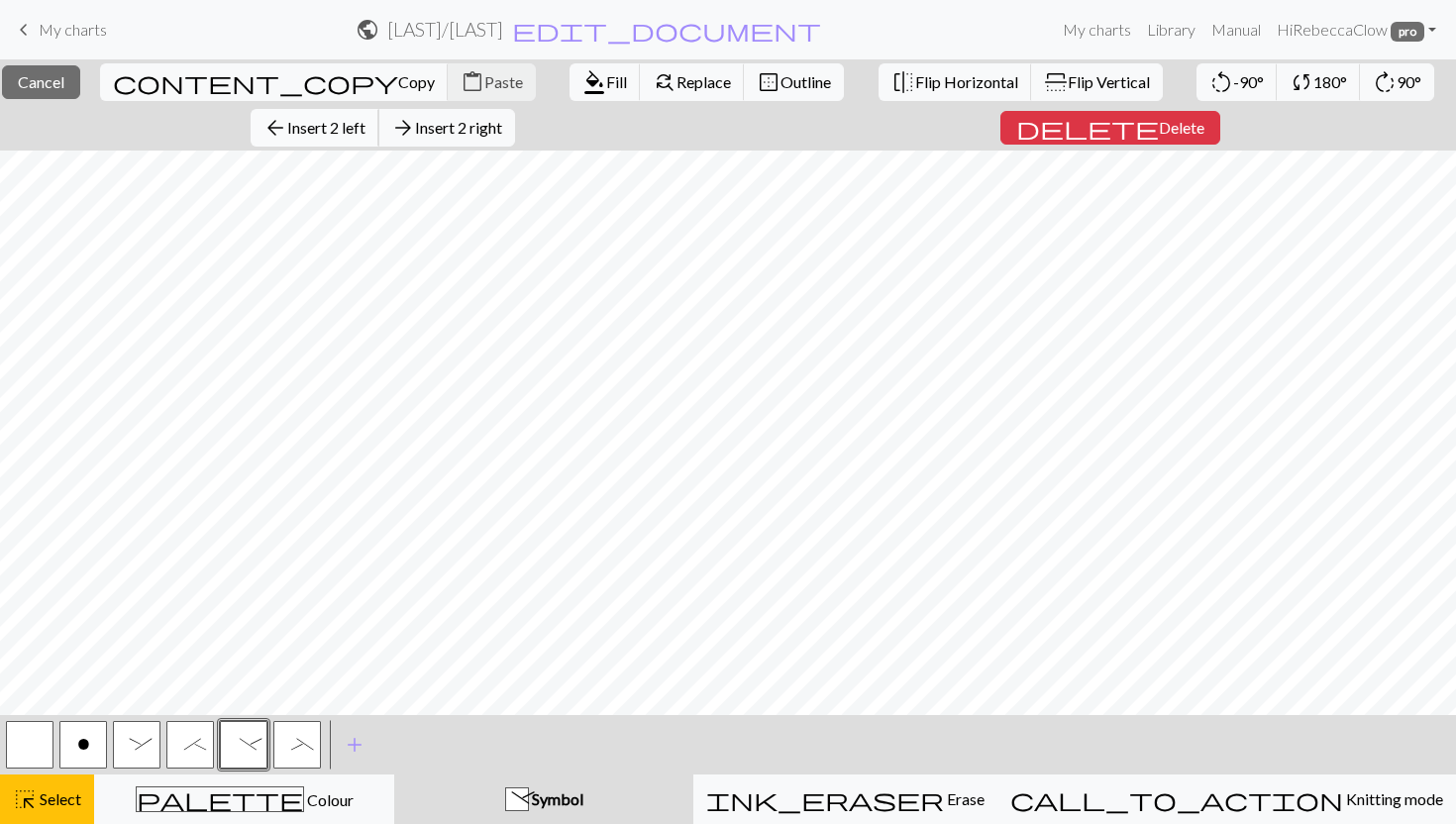 click on "Insert 2 left" at bounding box center (326, 127) 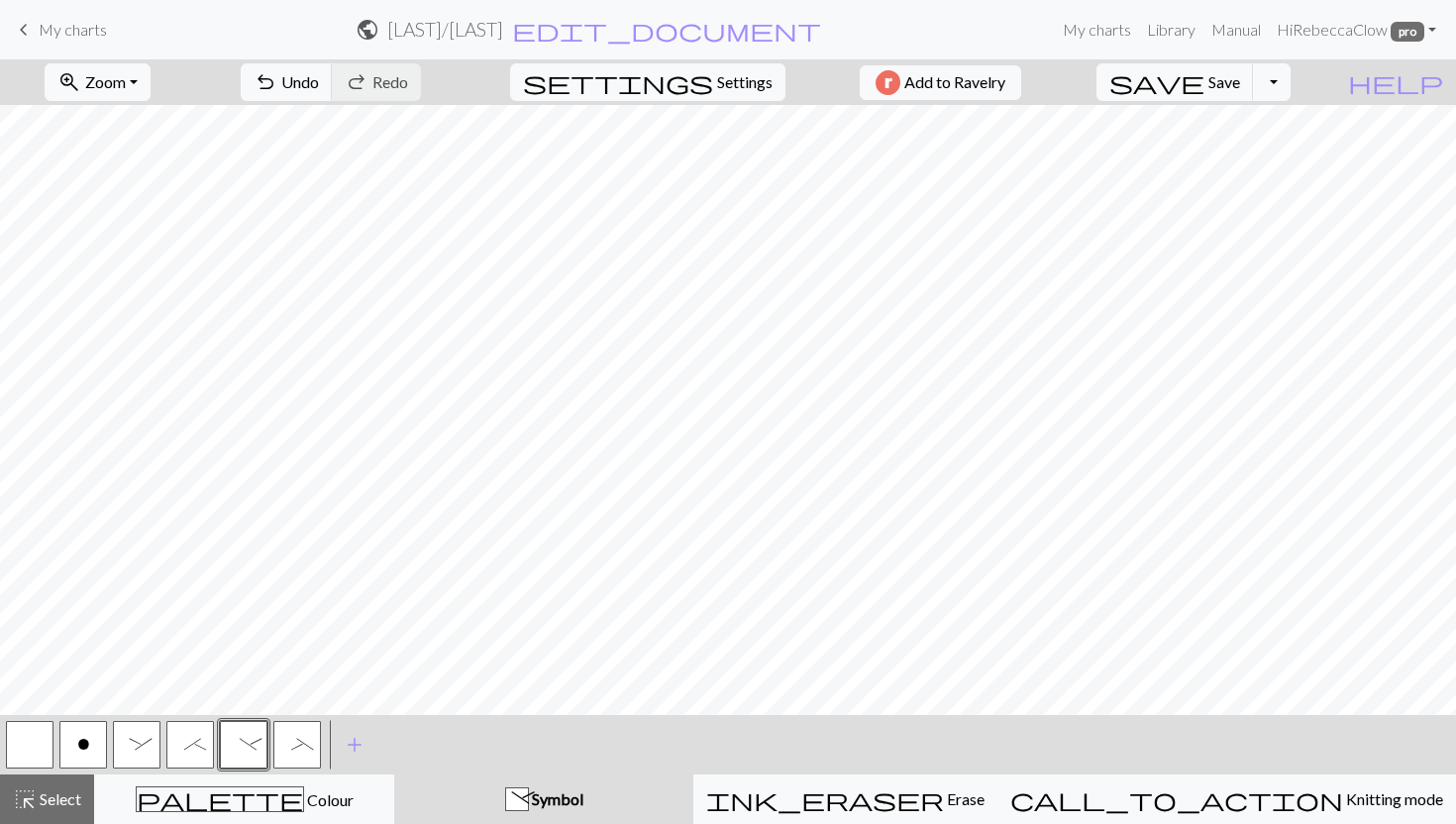 click on ";" at bounding box center (190, 745) 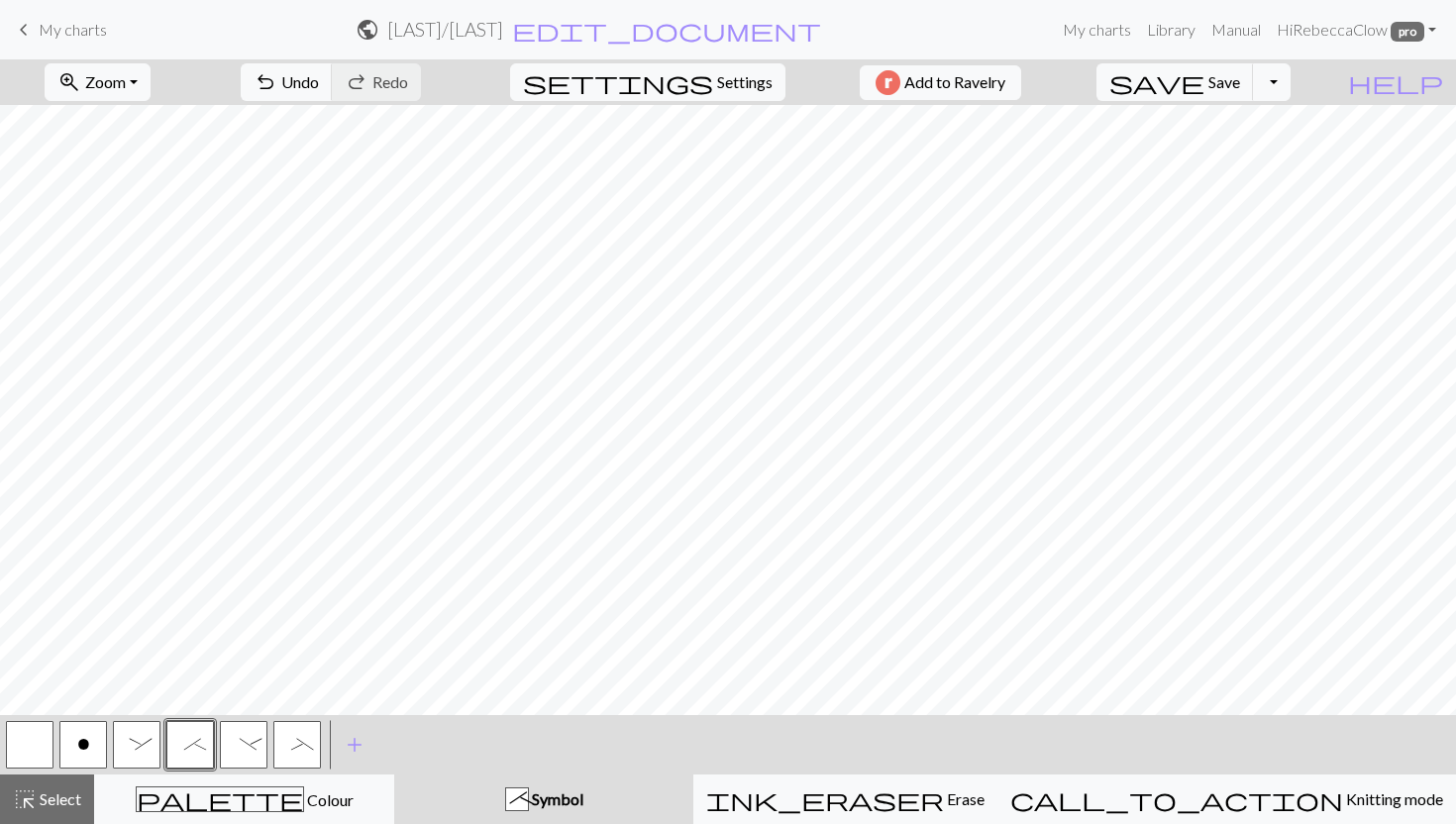 click on "_" at bounding box center (297, 747) 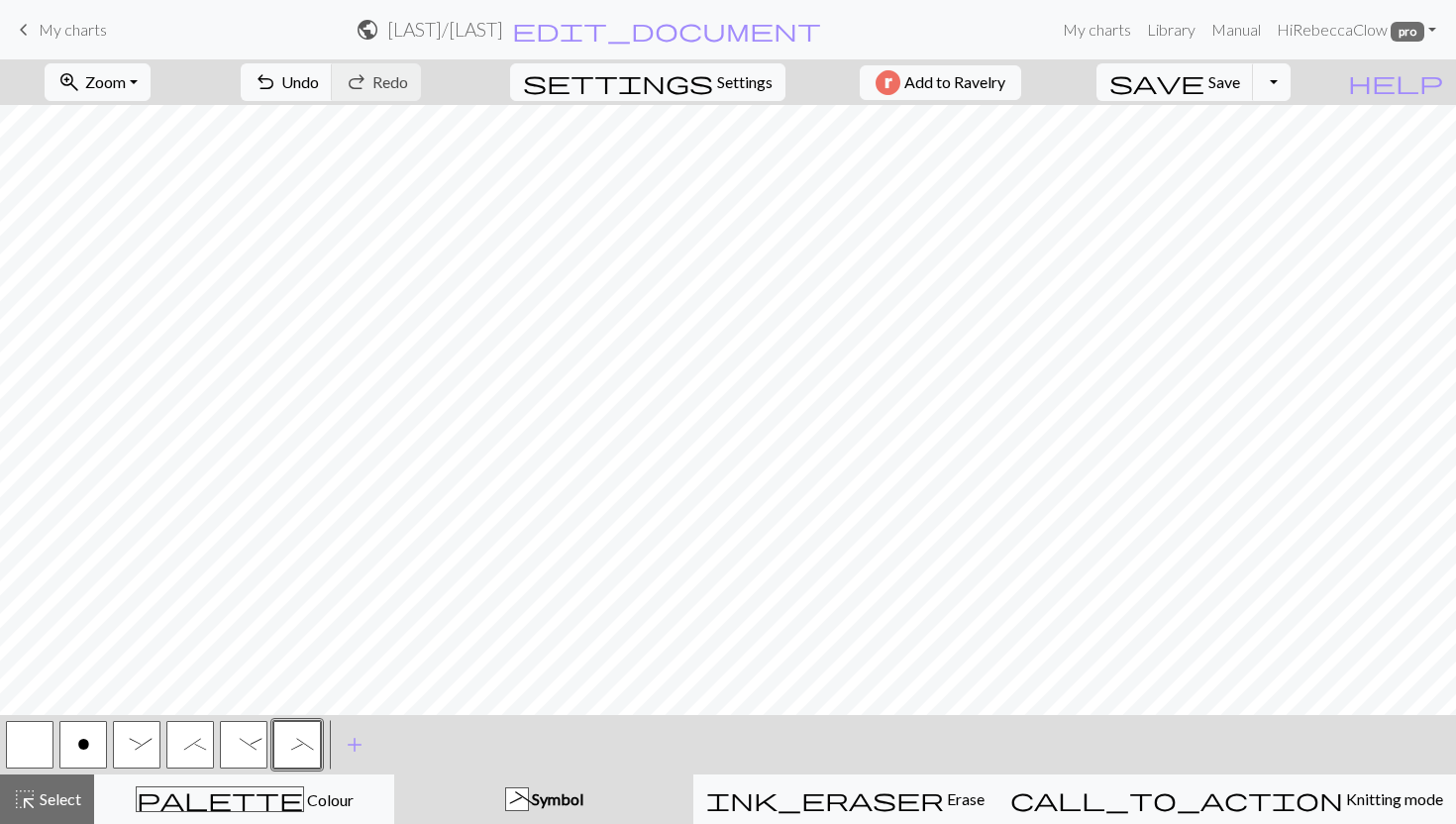 click on ":" at bounding box center [137, 745] 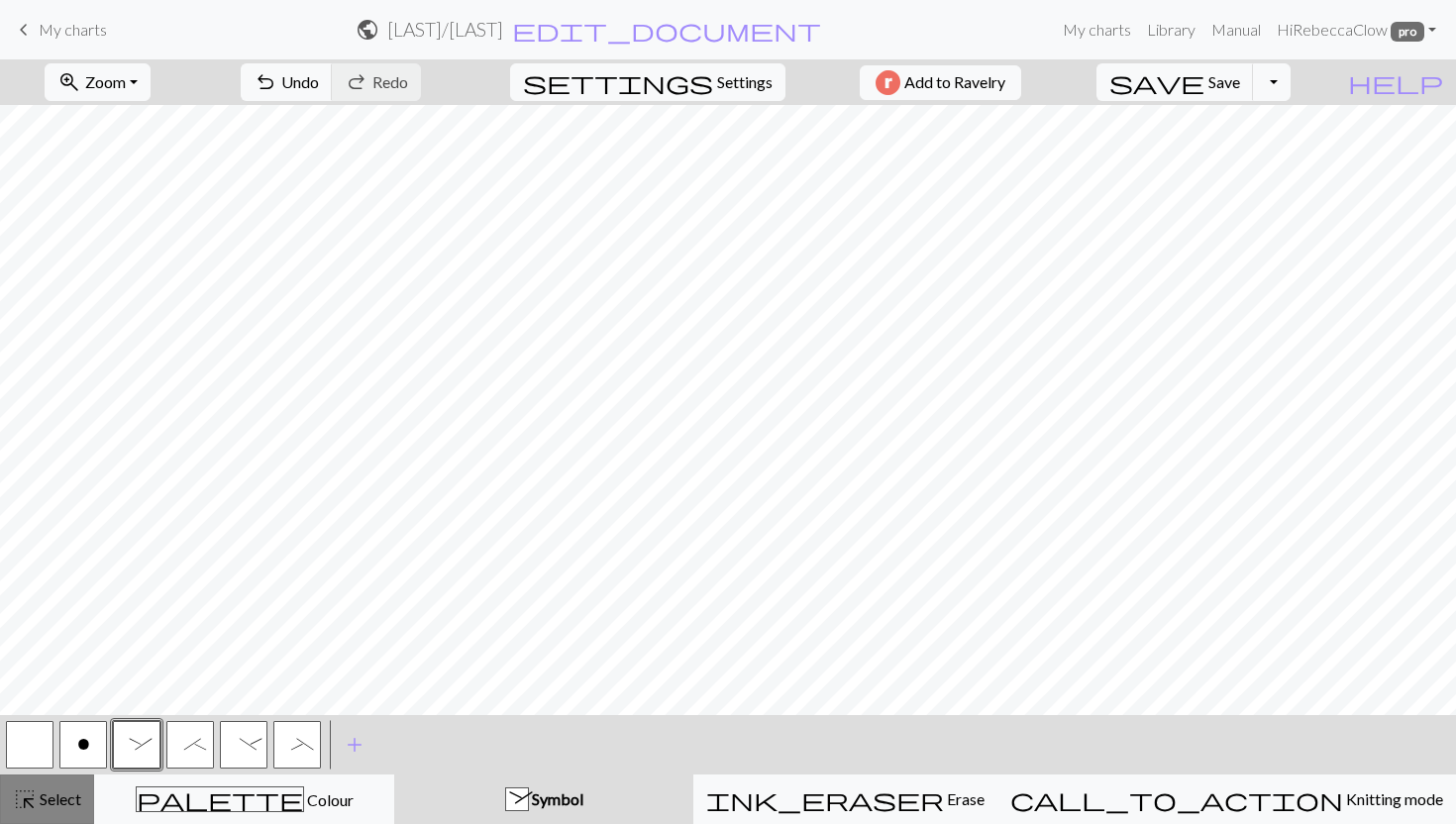 click on "highlight_alt   Select   Select" at bounding box center [47, 799] 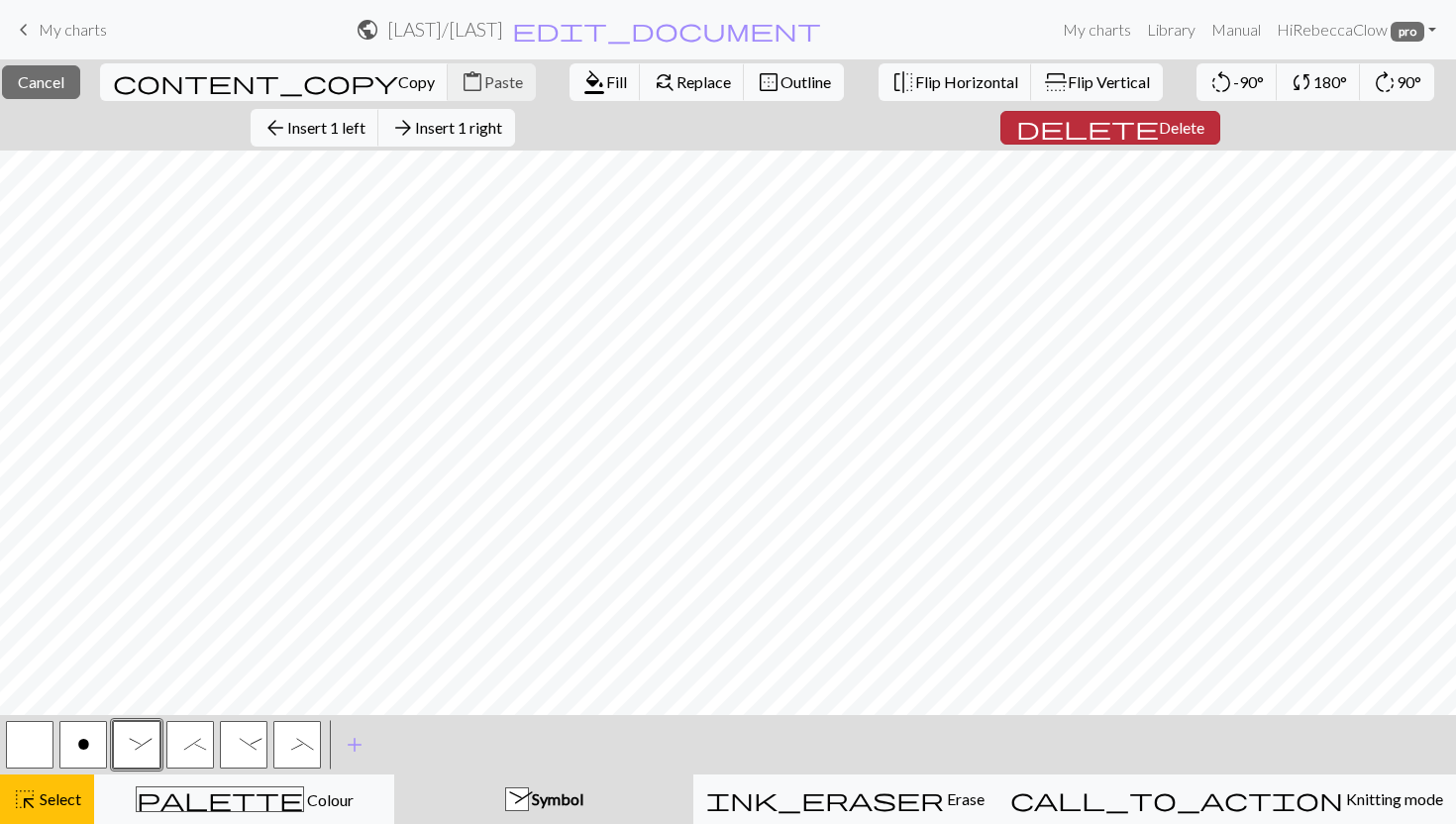 click on "Delete" at bounding box center [1182, 127] 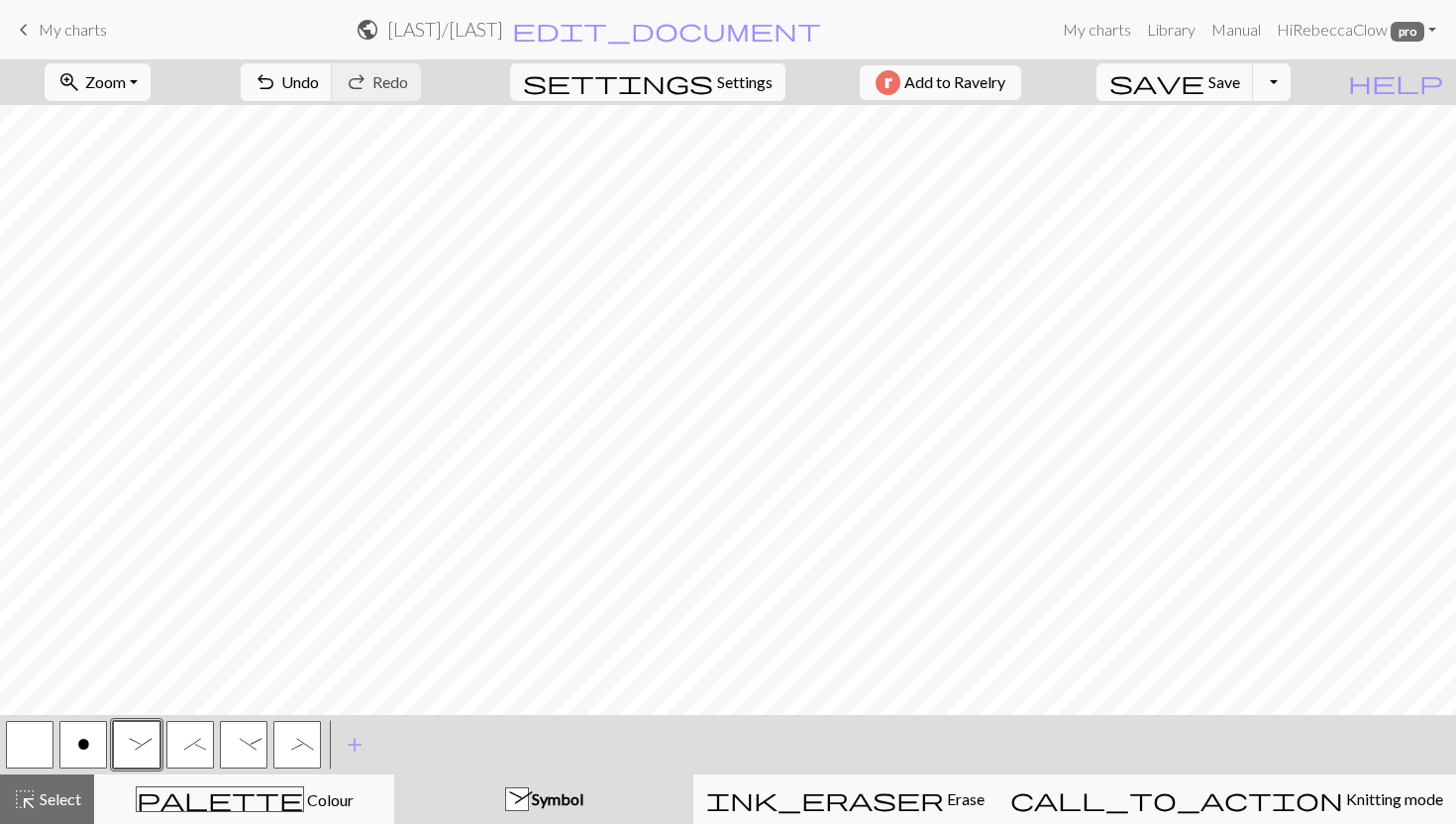 click on "o" at bounding box center (83, 745) 